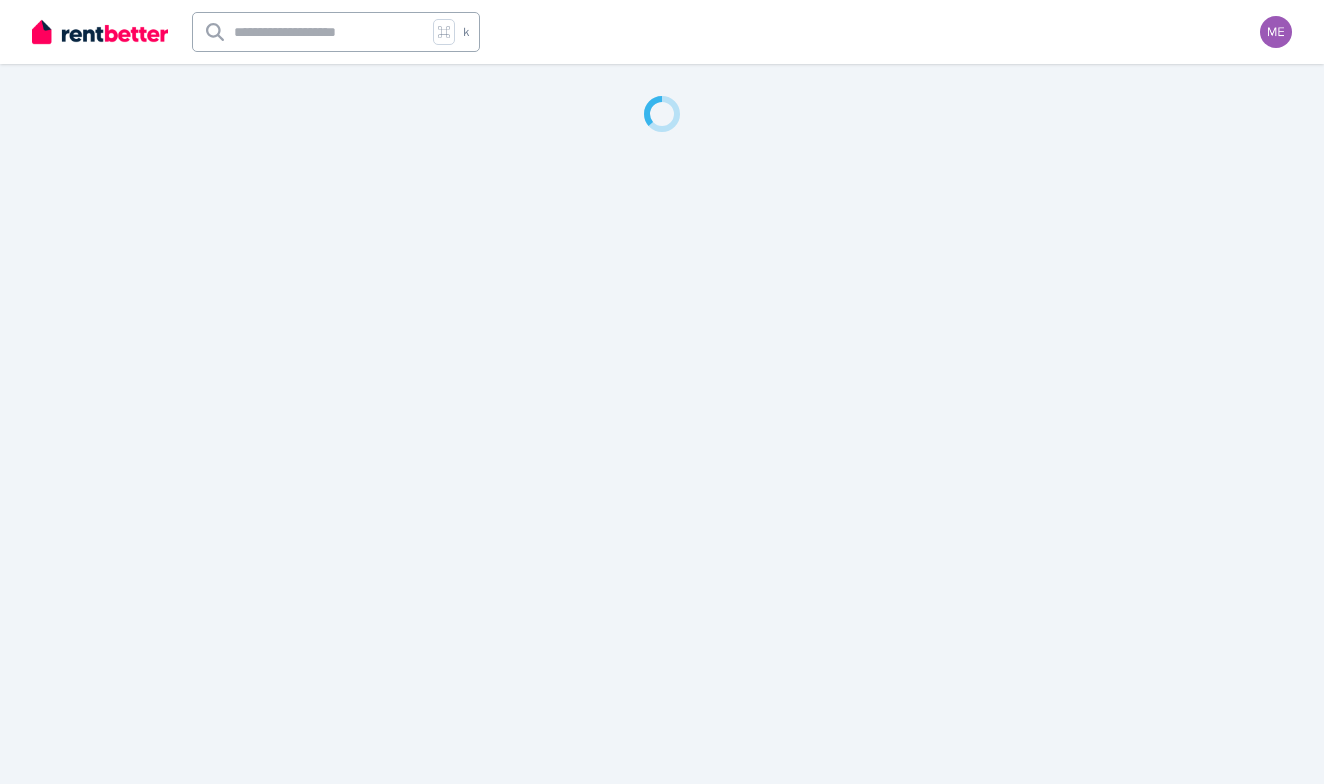 scroll, scrollTop: 0, scrollLeft: 0, axis: both 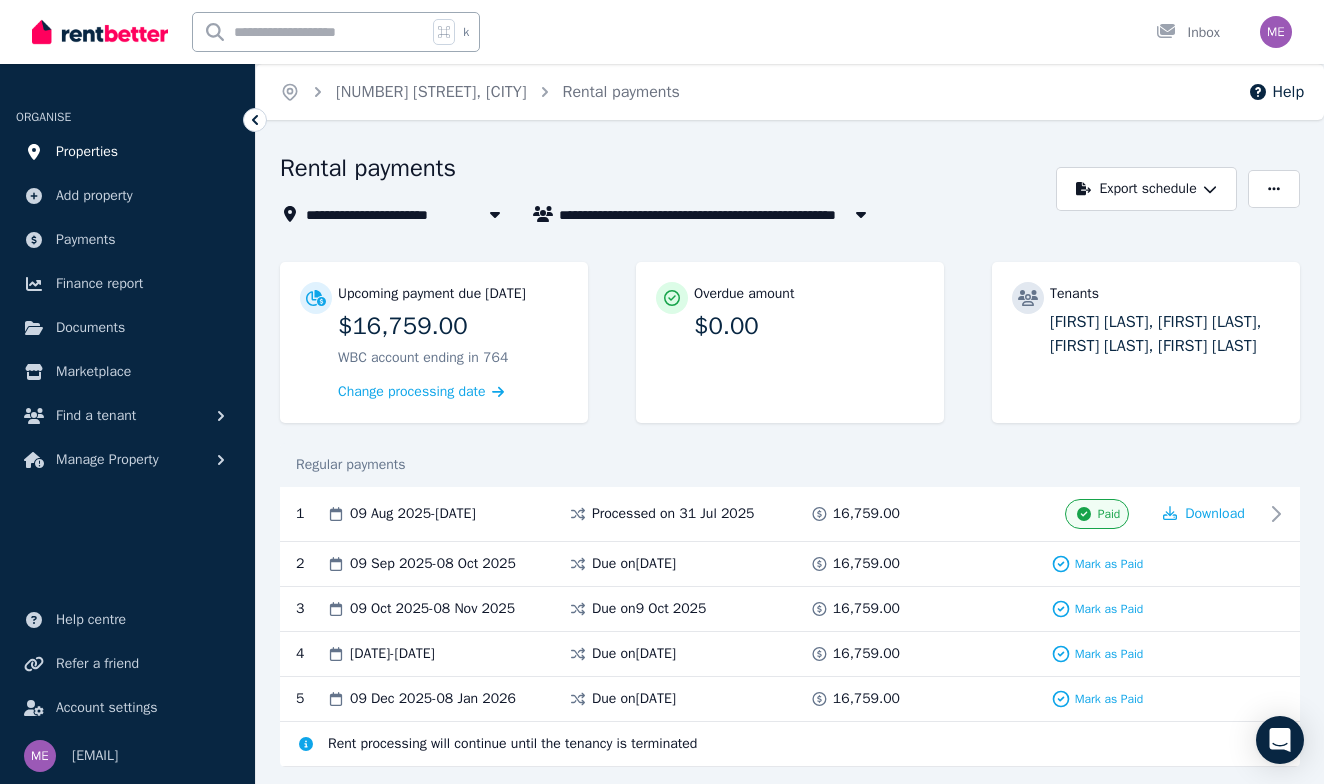 click on "Properties" at bounding box center [87, 152] 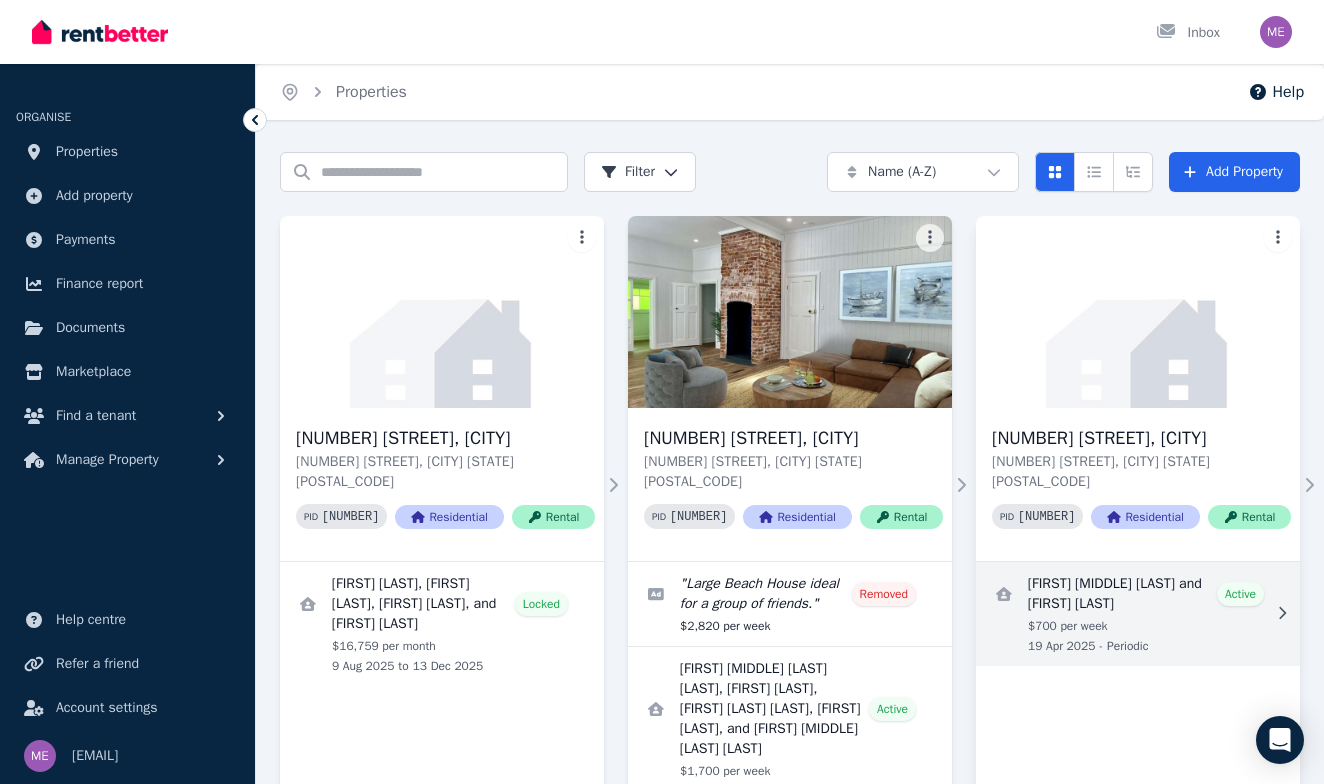 click at bounding box center (1138, 614) 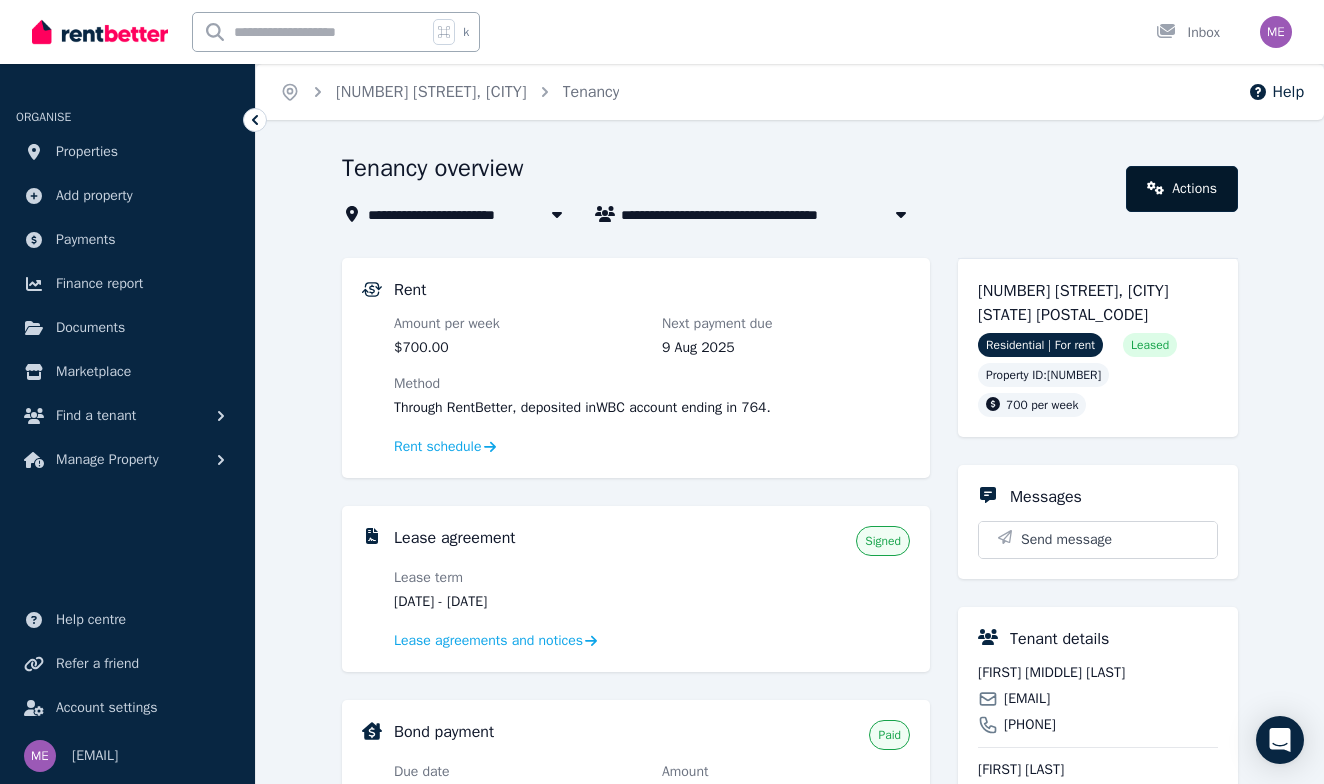 click 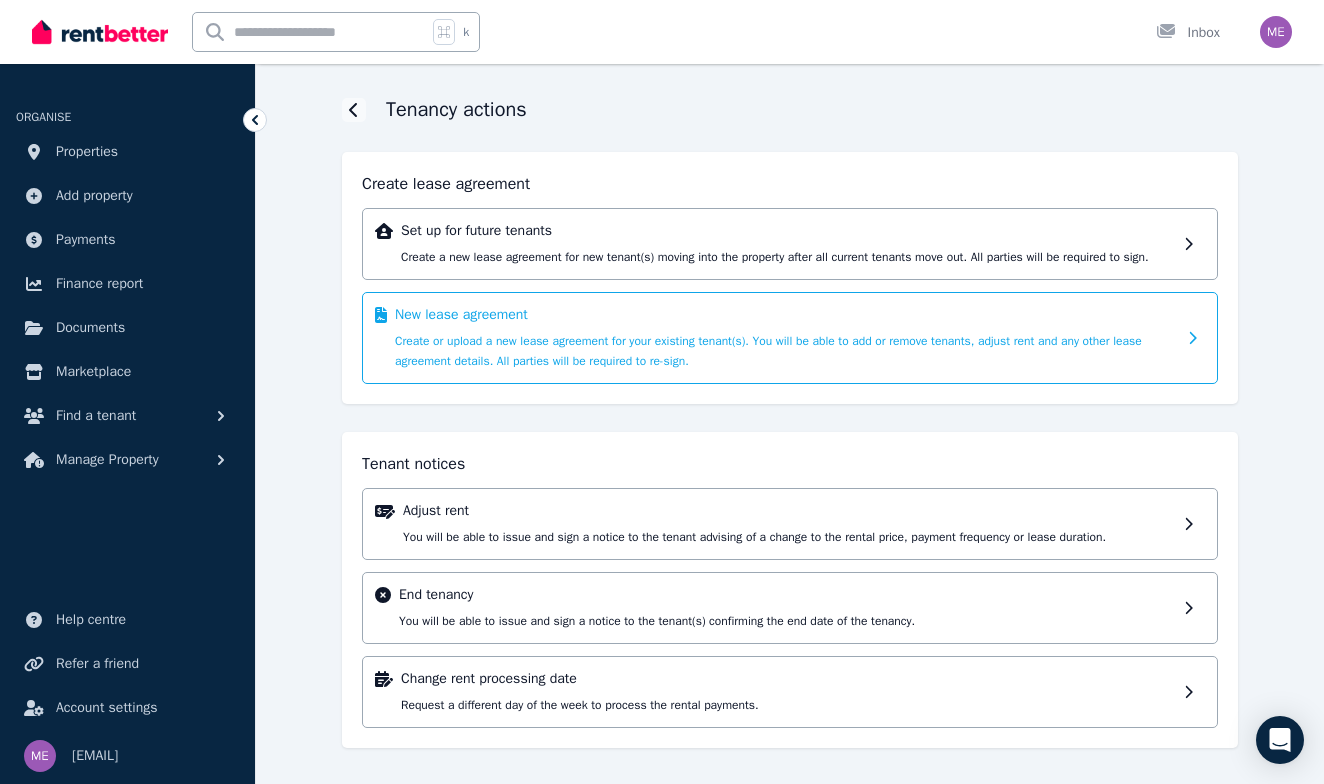 scroll, scrollTop: 76, scrollLeft: 0, axis: vertical 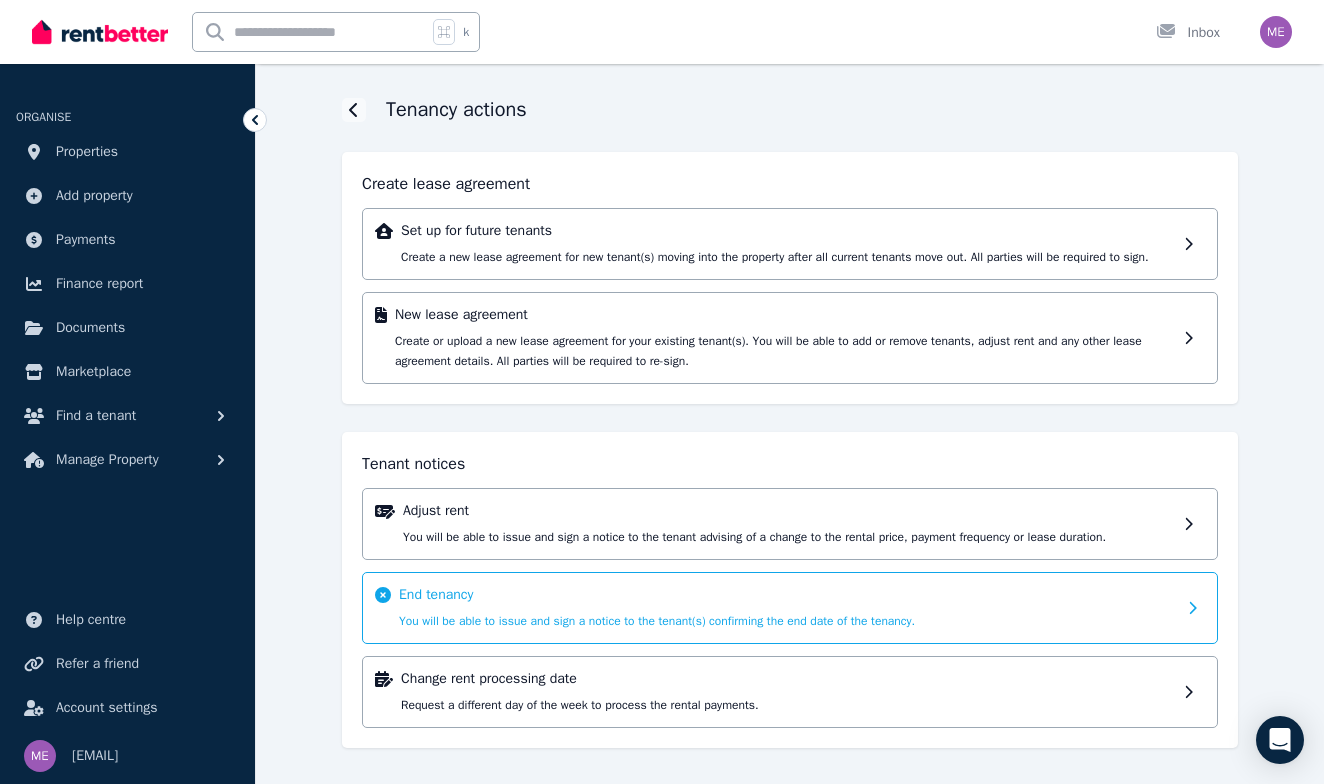 click on "End tenancy" at bounding box center [787, 595] 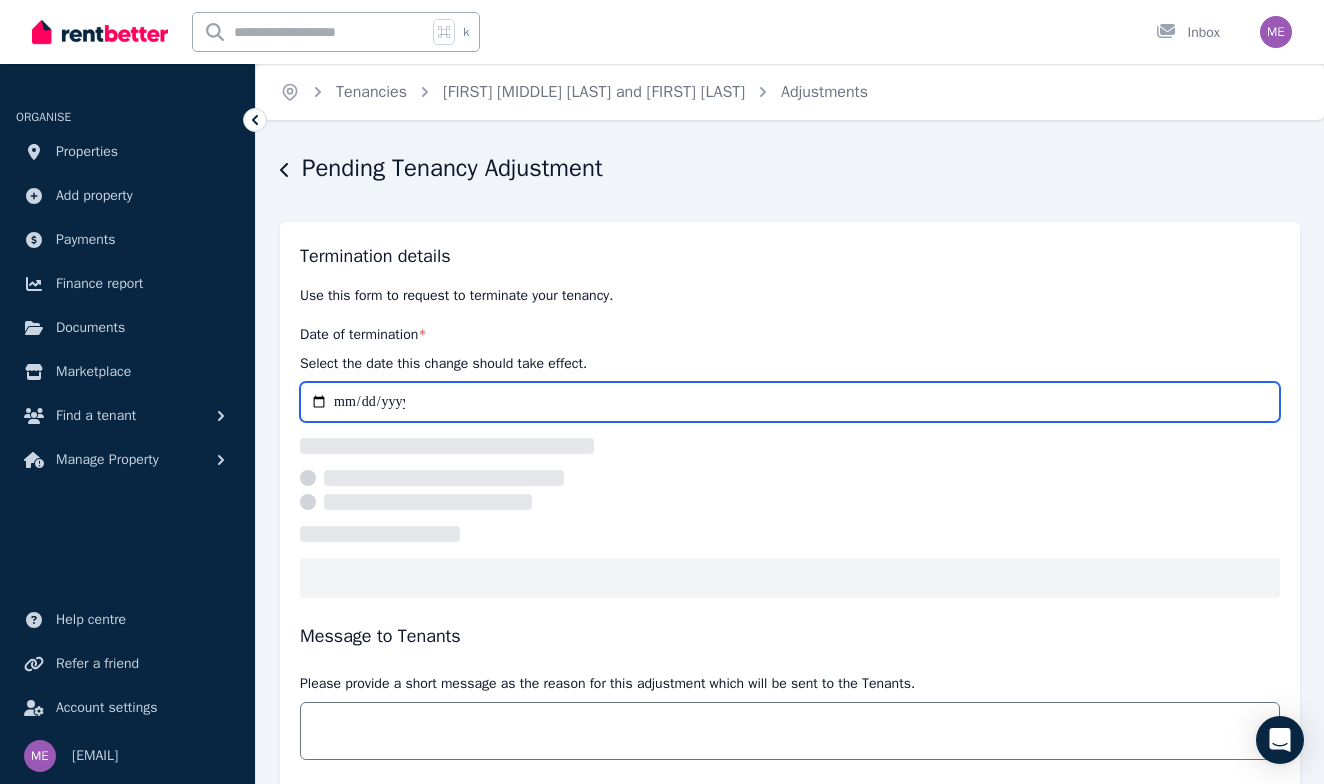 click on "Date of termination *" at bounding box center (790, 402) 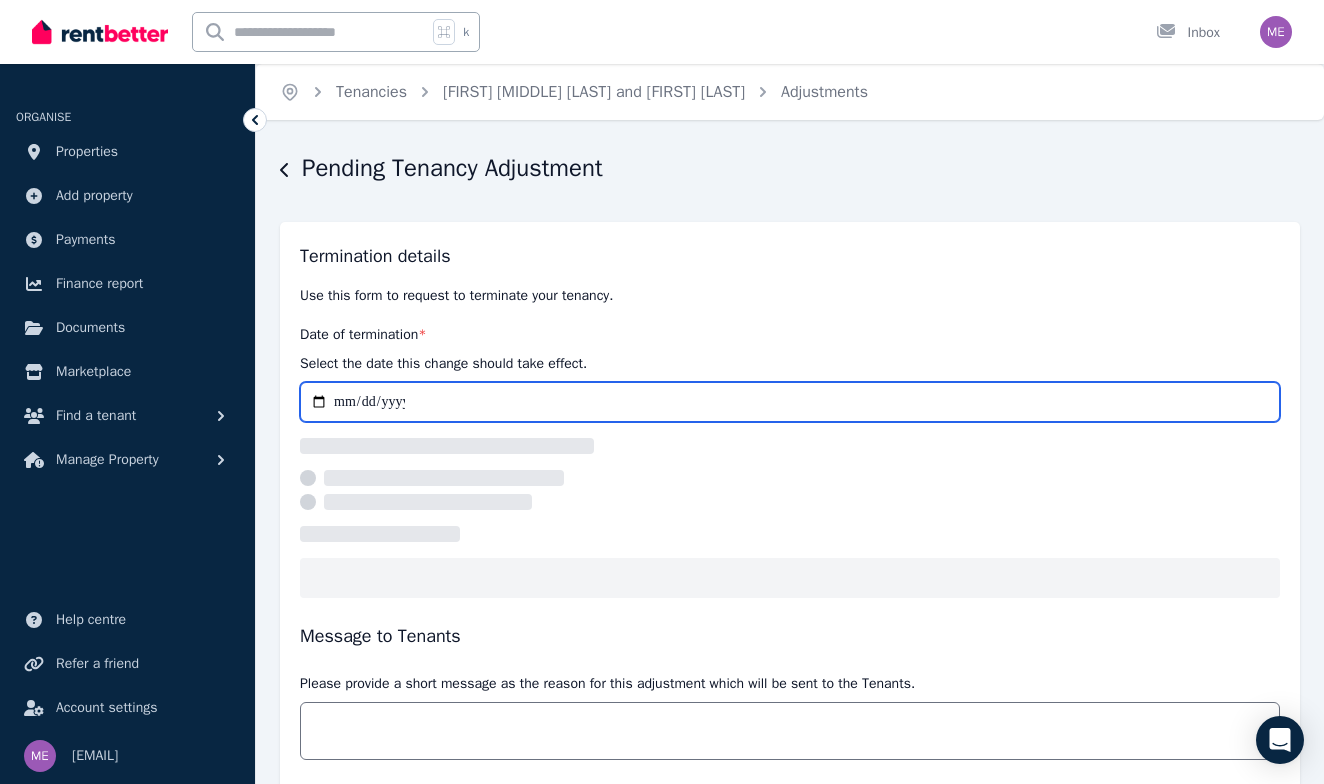type on "**********" 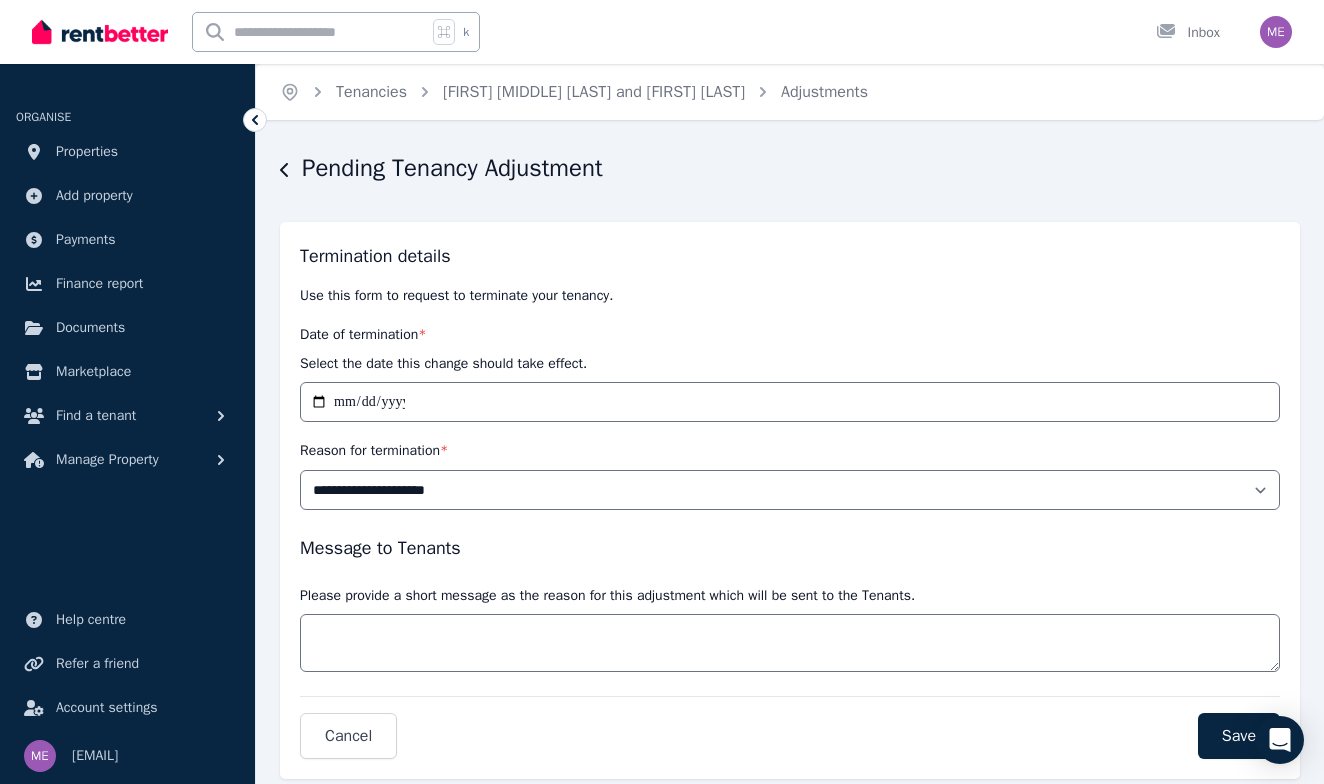 click on "Use this form to request to terminate your tenancy." at bounding box center (790, 296) 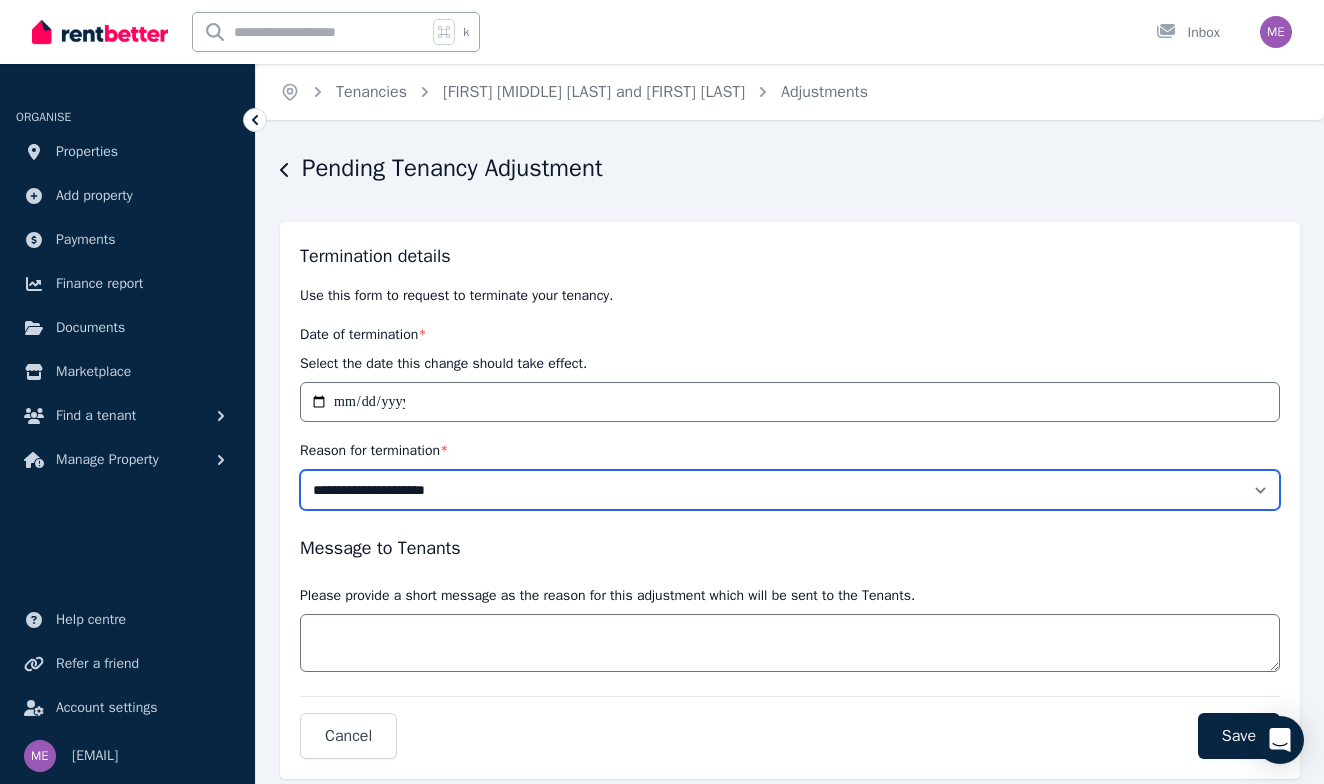 select on "**********" 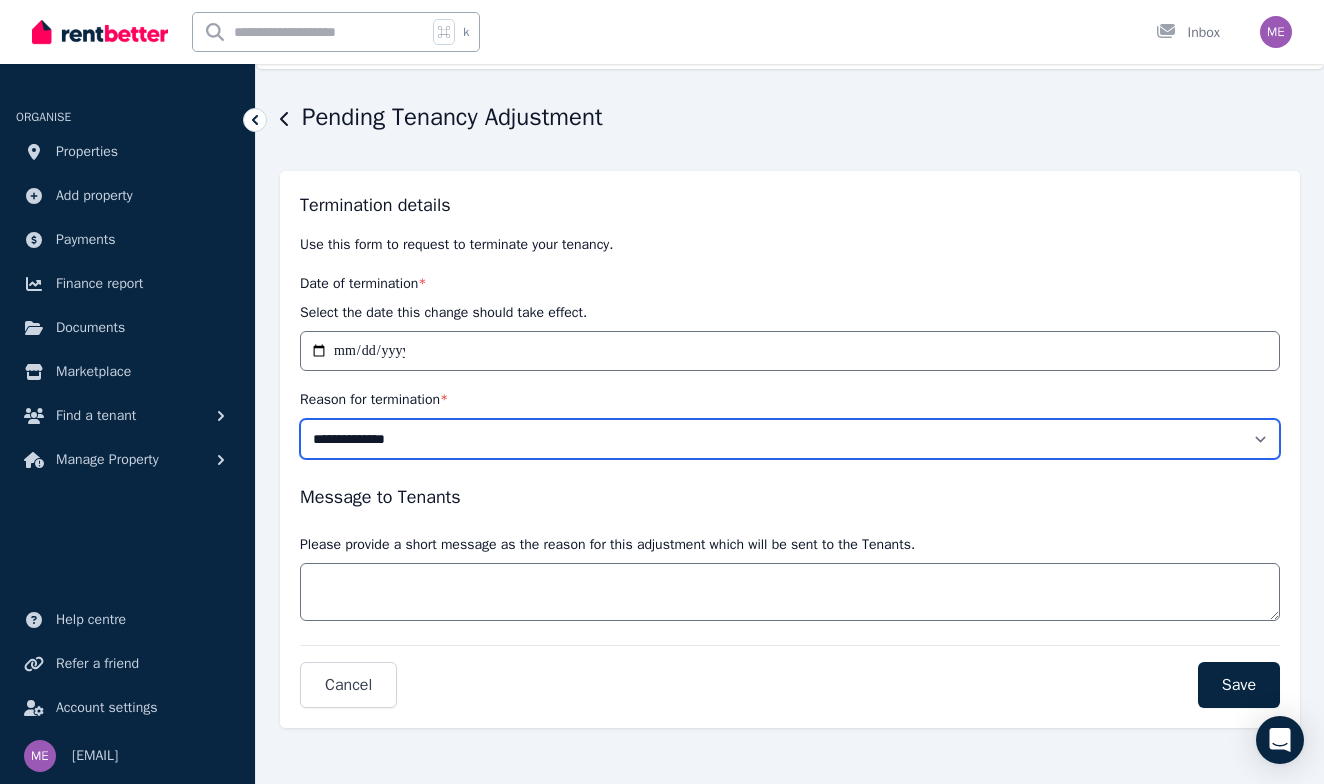 scroll, scrollTop: 51, scrollLeft: 0, axis: vertical 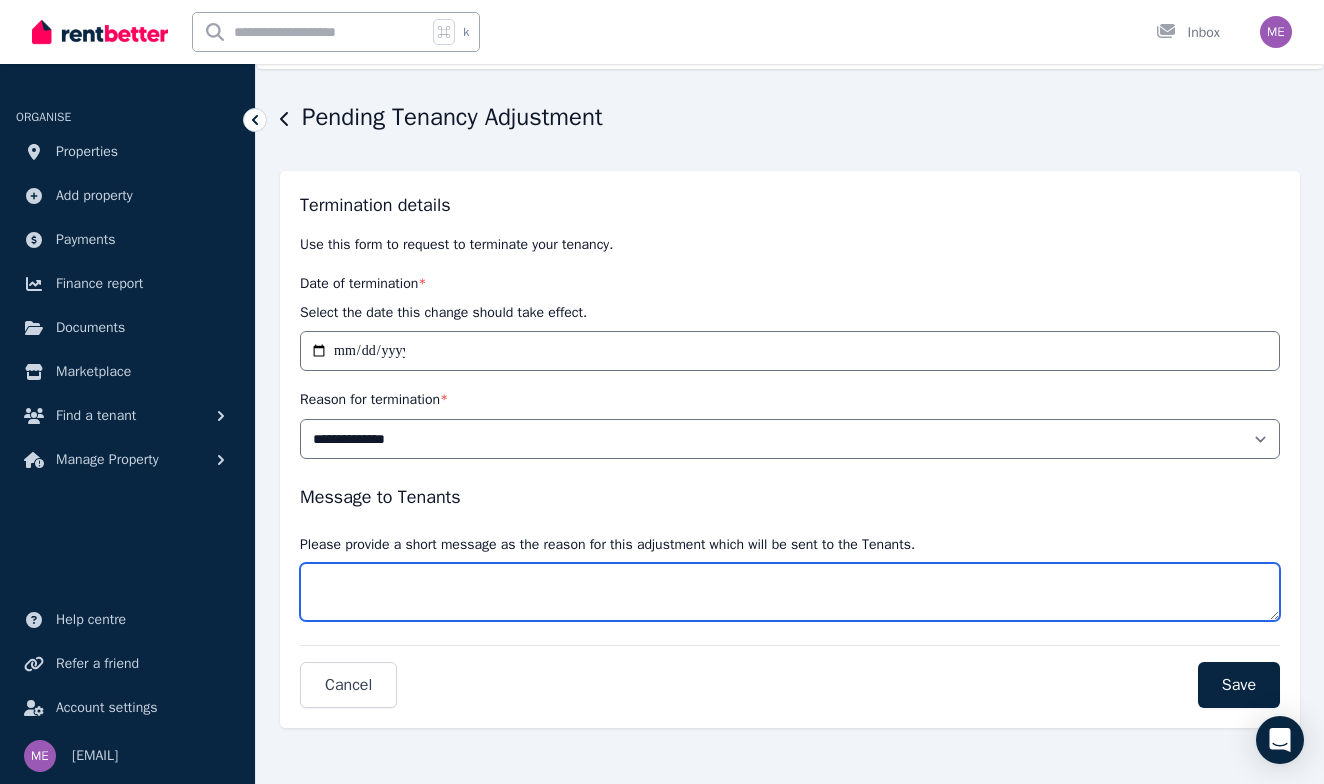 click on "Message" at bounding box center [790, 592] 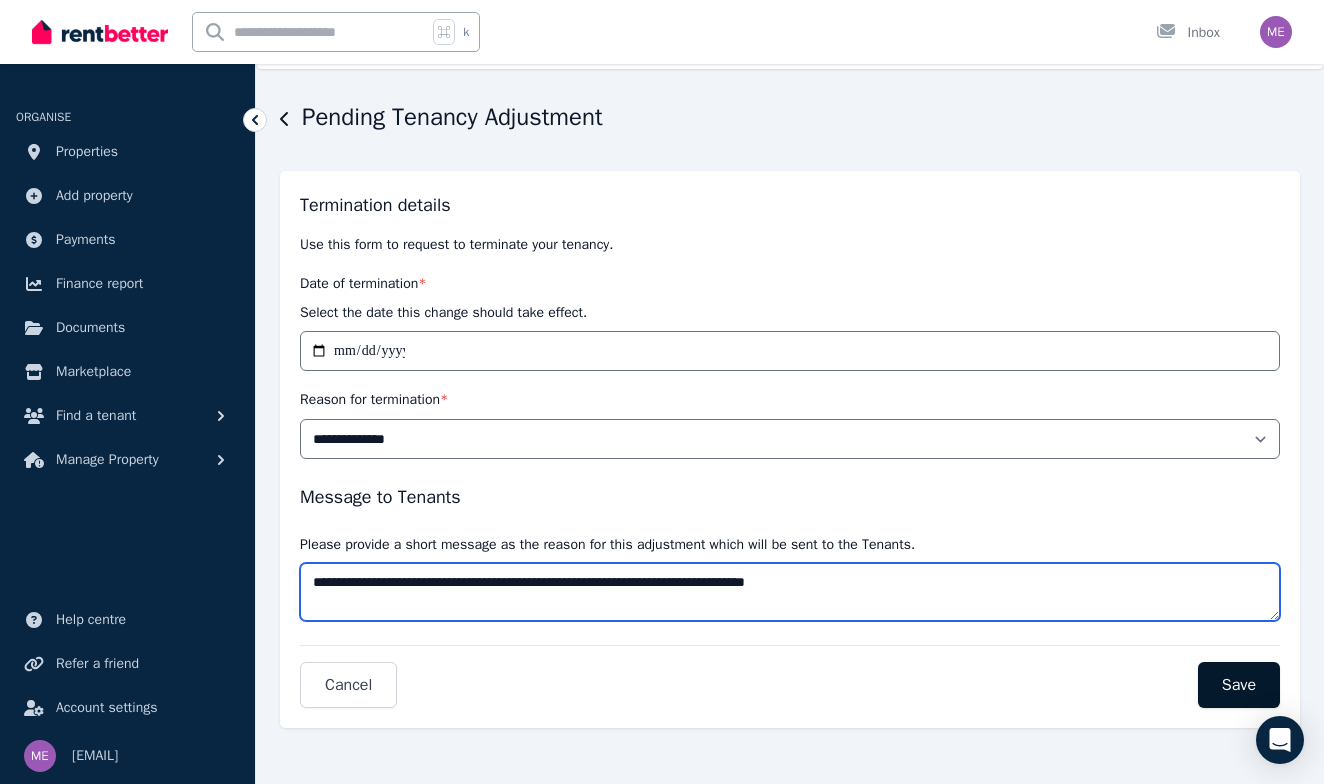 type on "**********" 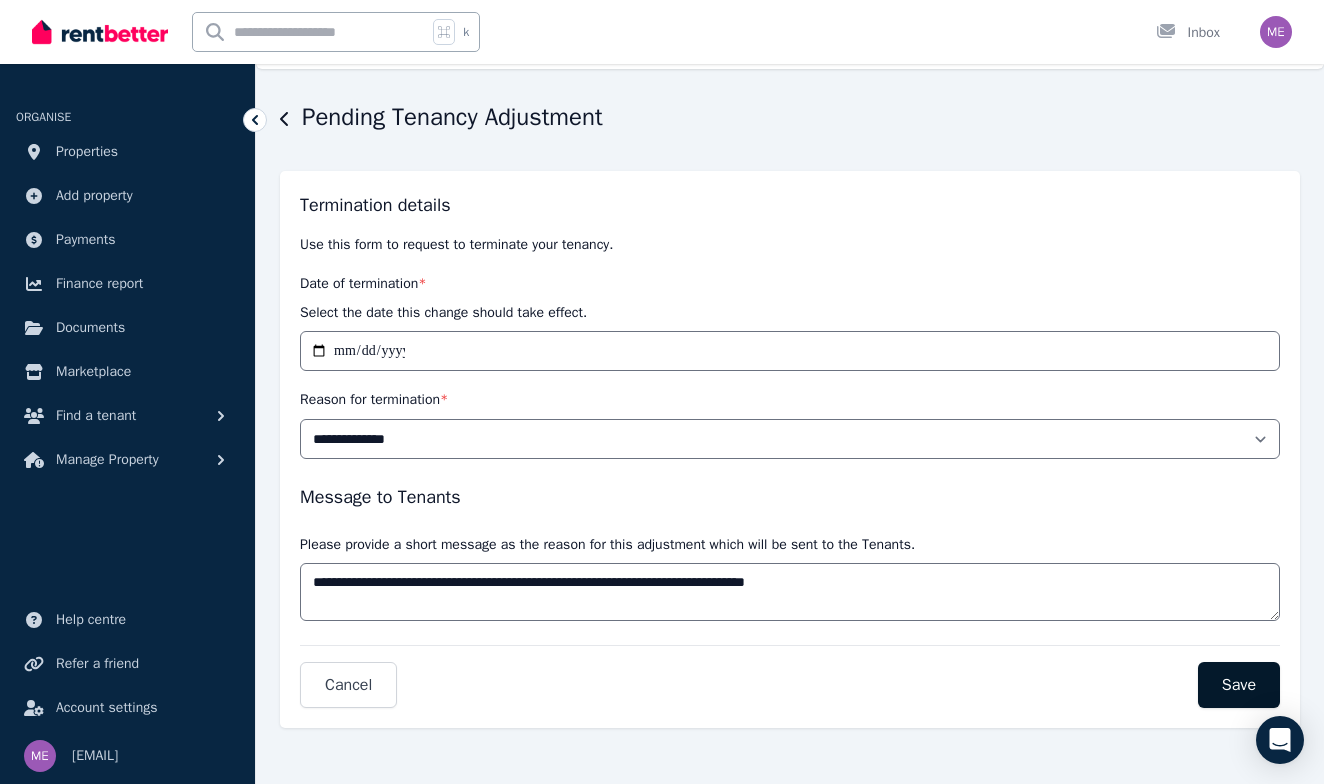 click on "Save" at bounding box center [1239, 685] 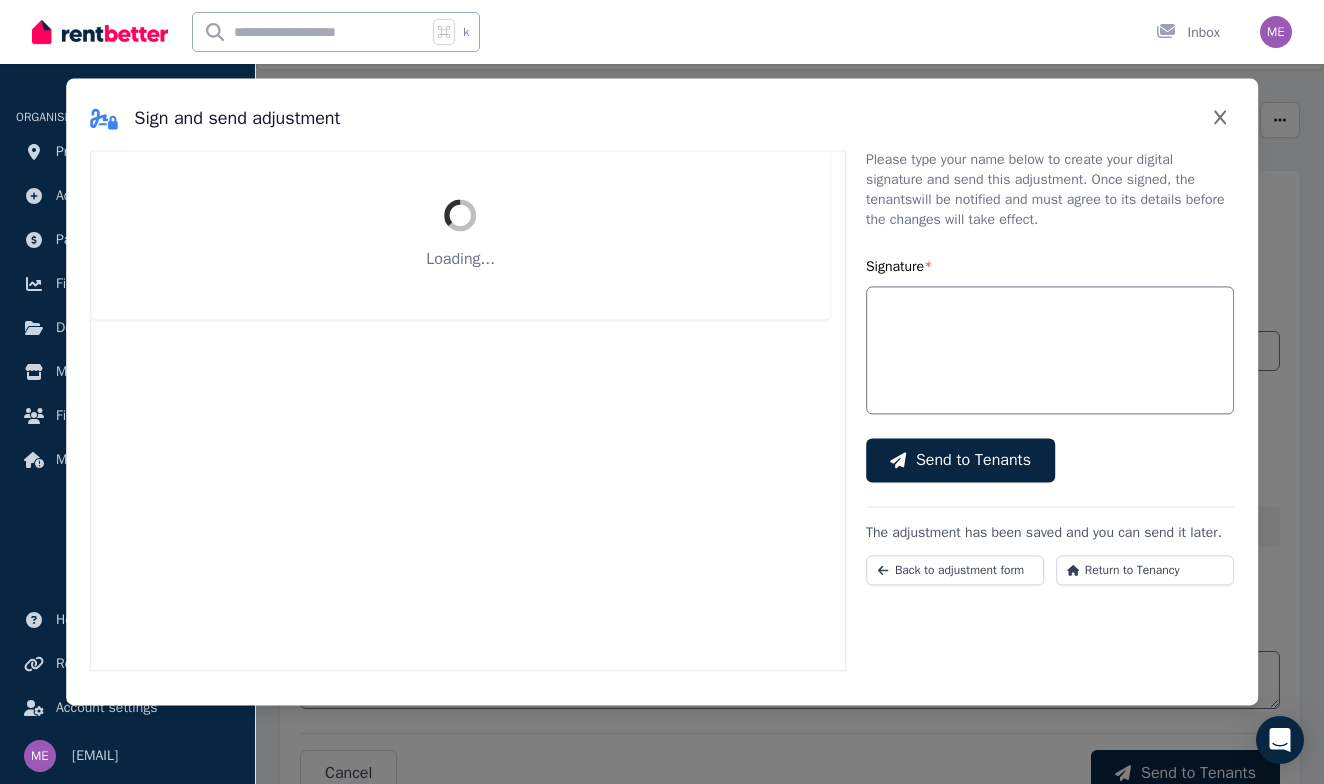 select on "**********" 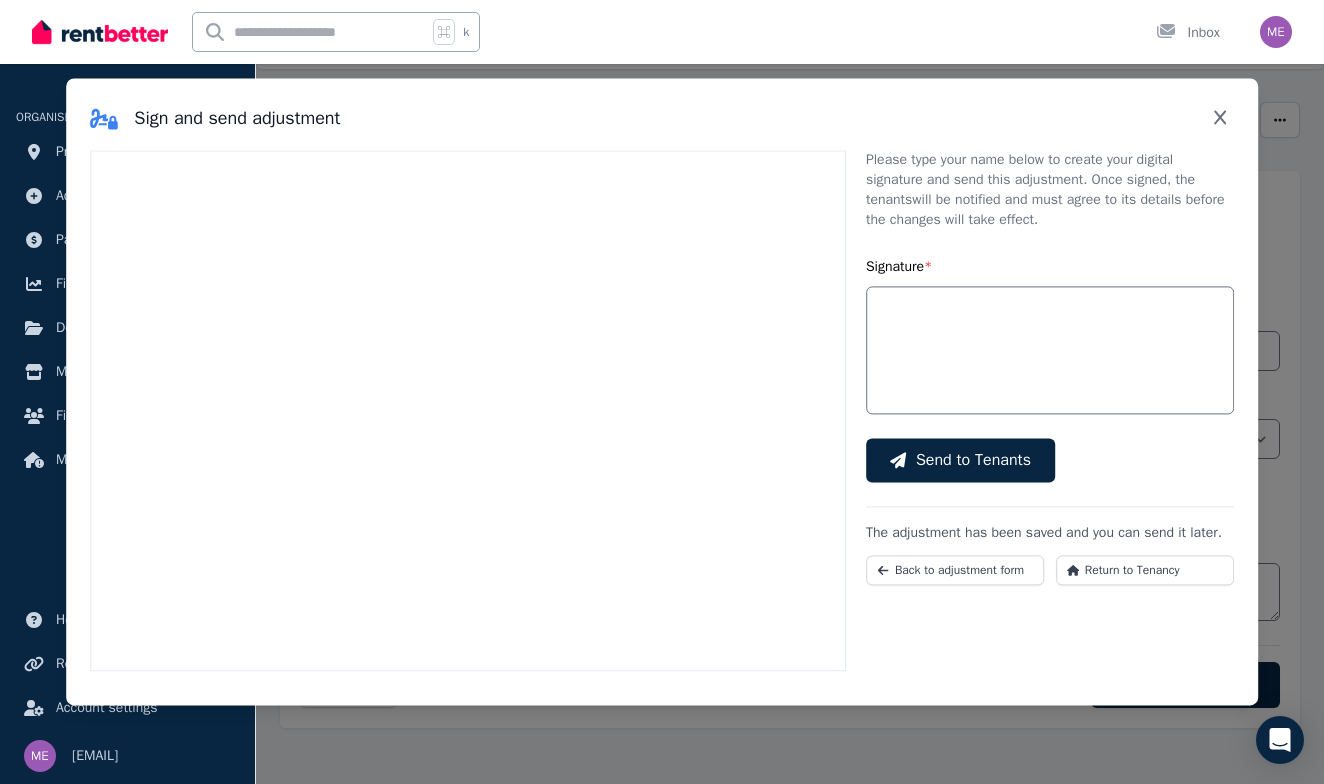 scroll, scrollTop: 0, scrollLeft: 0, axis: both 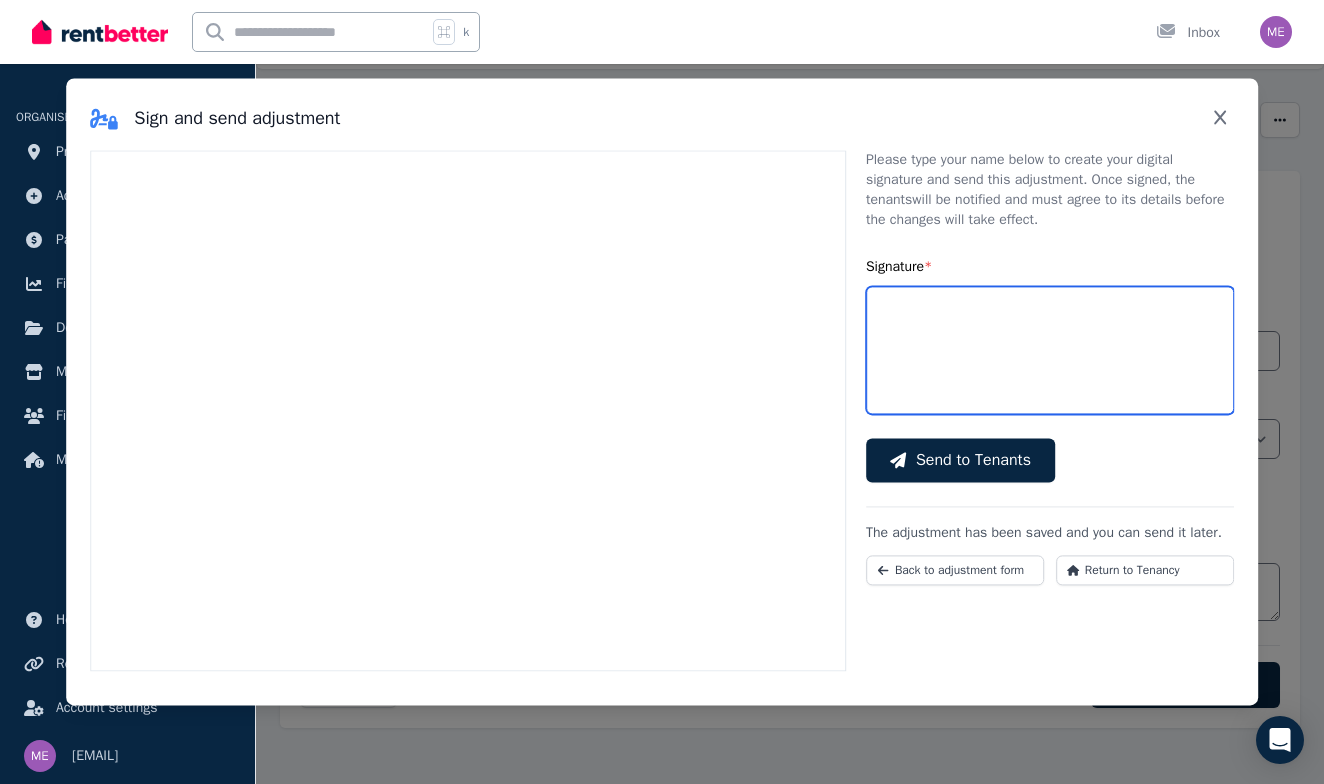 click on "Signature *" at bounding box center (1050, 350) 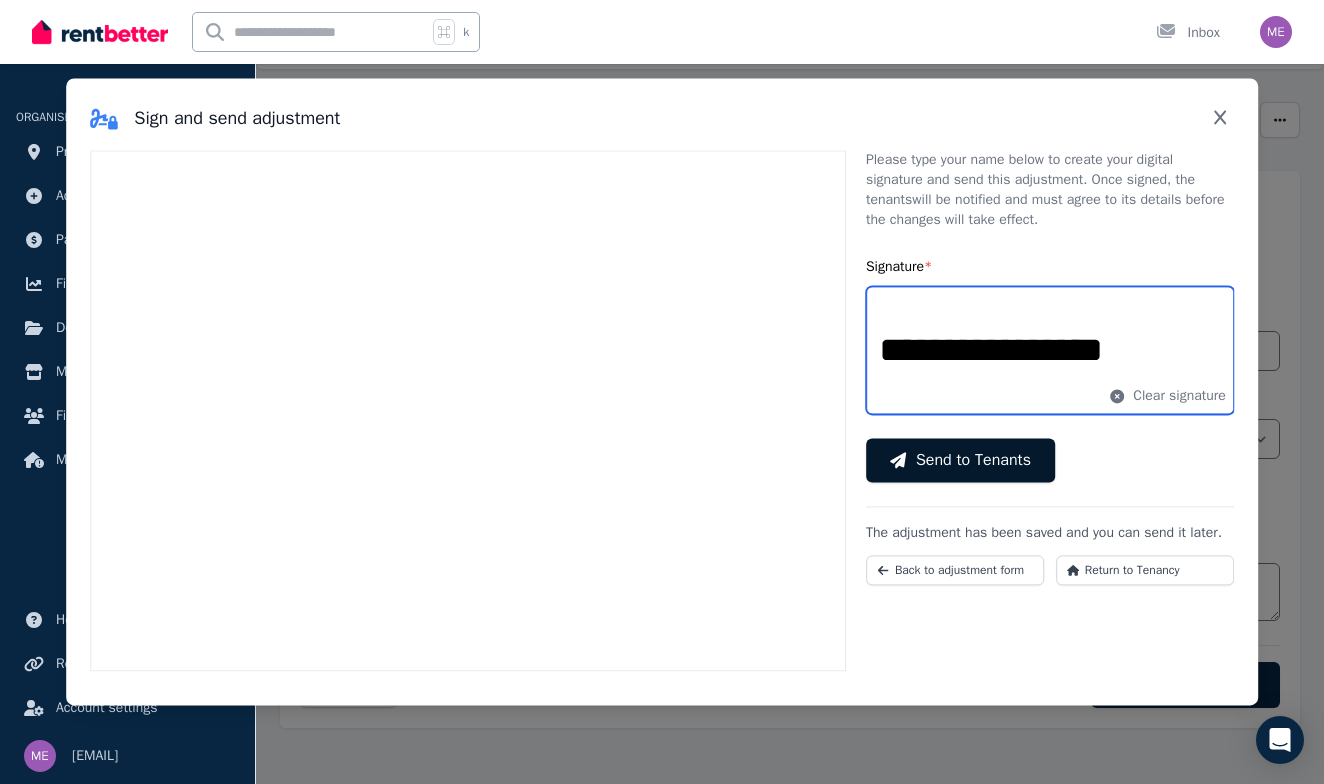 type on "**********" 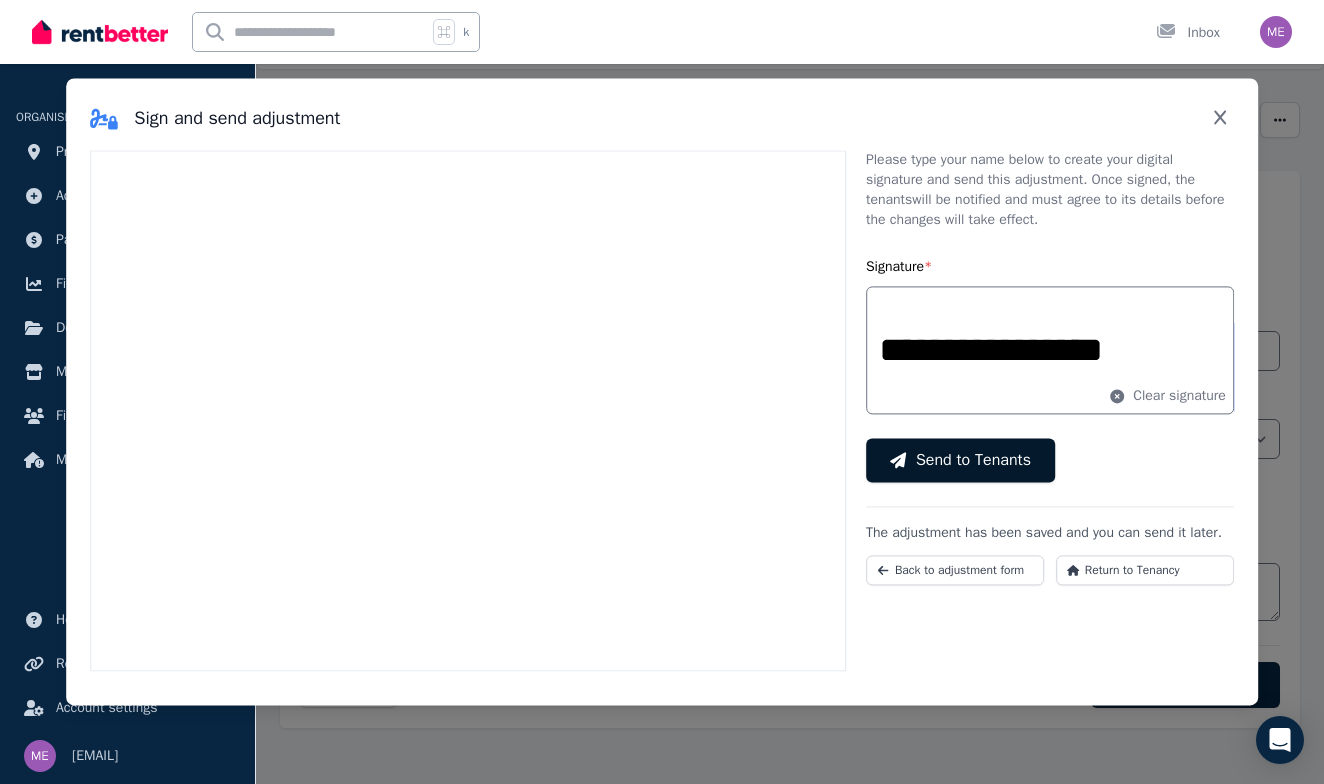 click on "Send to Tenants" at bounding box center [973, 460] 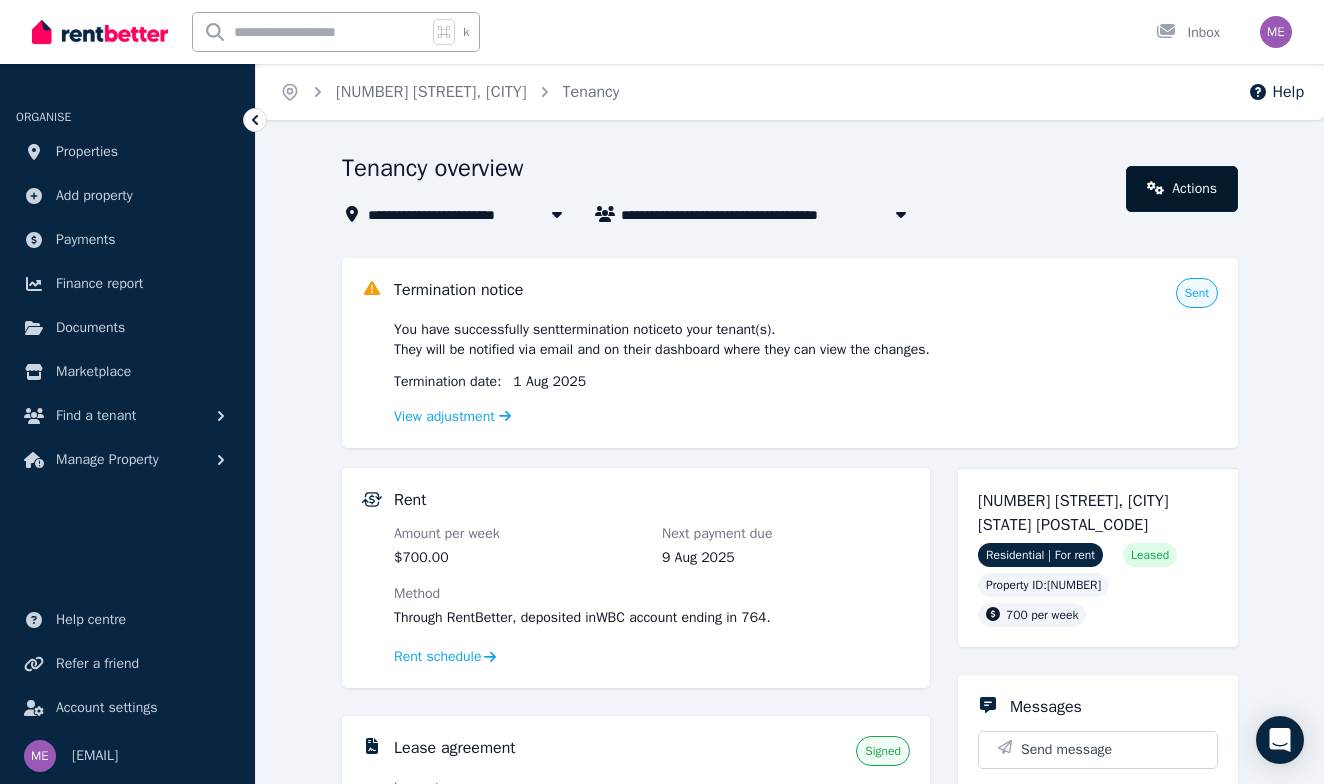 scroll, scrollTop: 0, scrollLeft: 0, axis: both 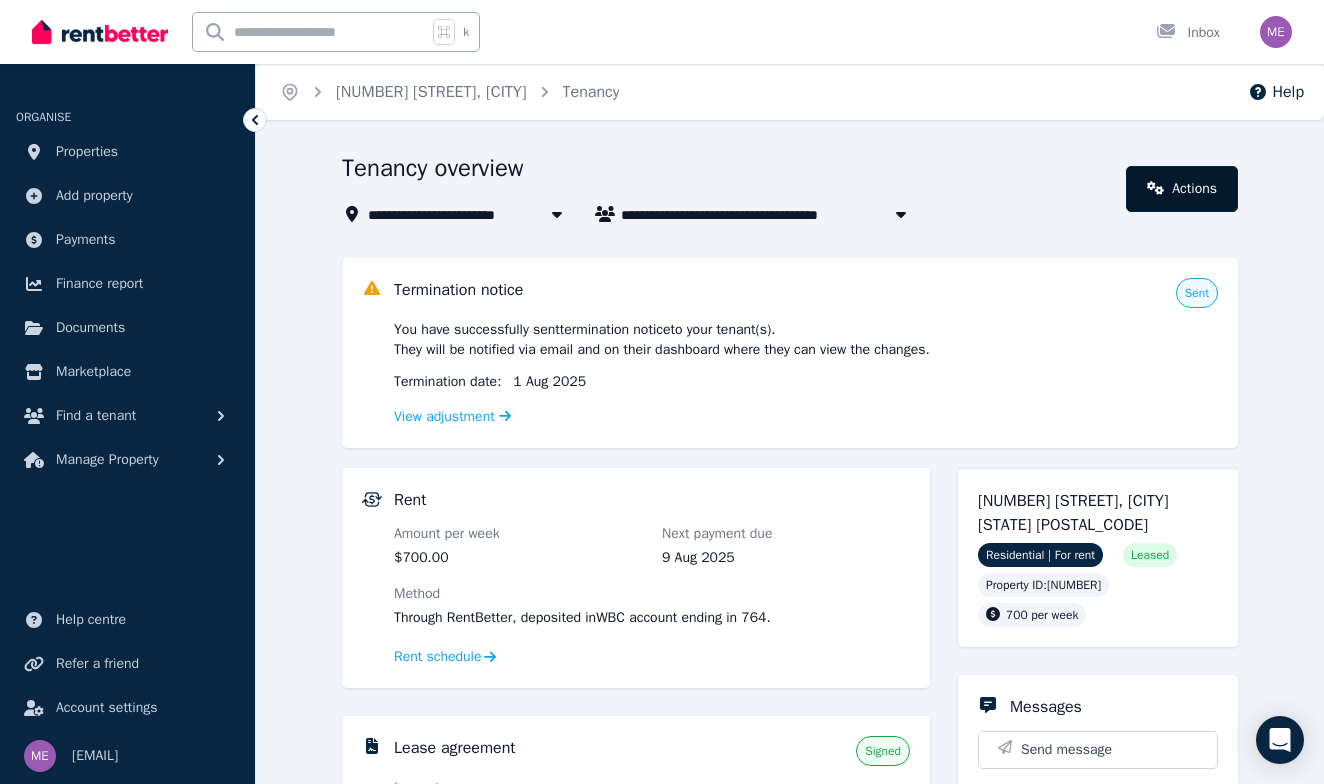 click on "Actions" at bounding box center (1182, 189) 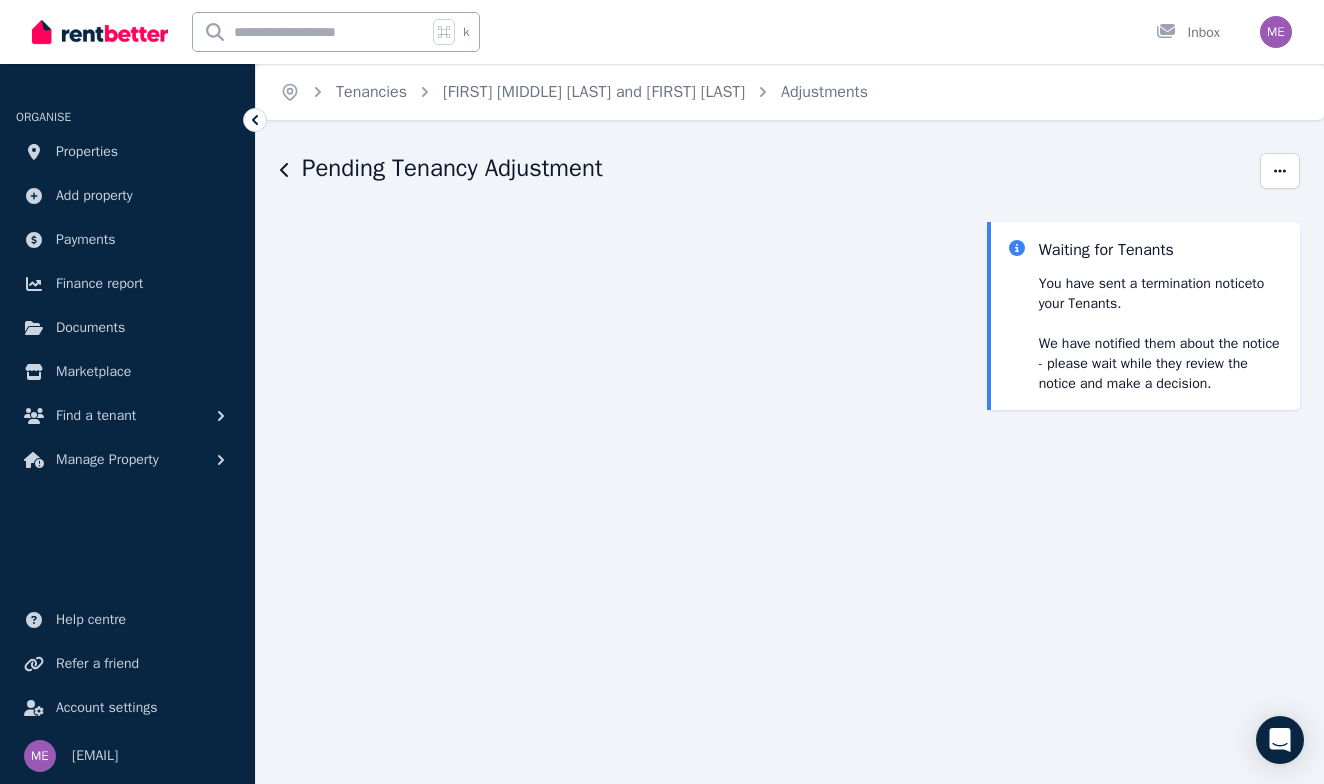 scroll, scrollTop: 0, scrollLeft: 0, axis: both 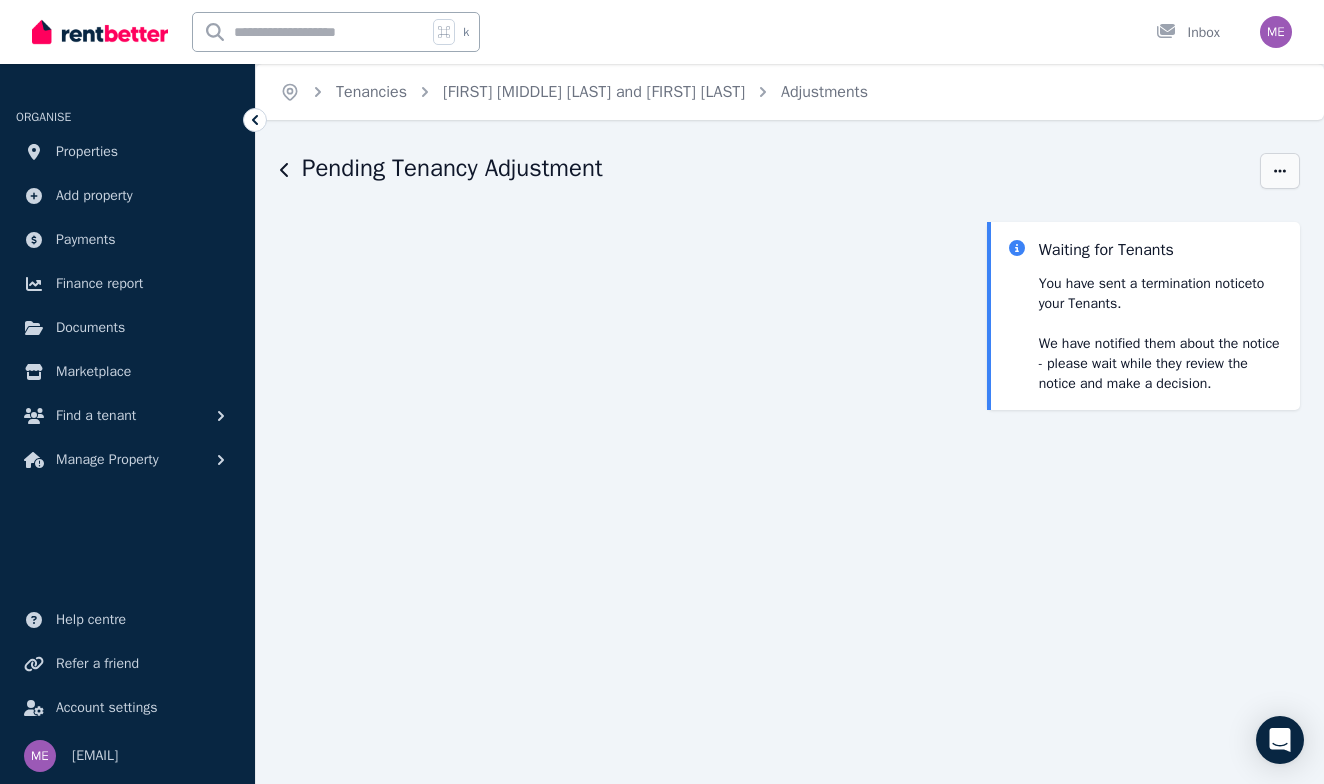 click 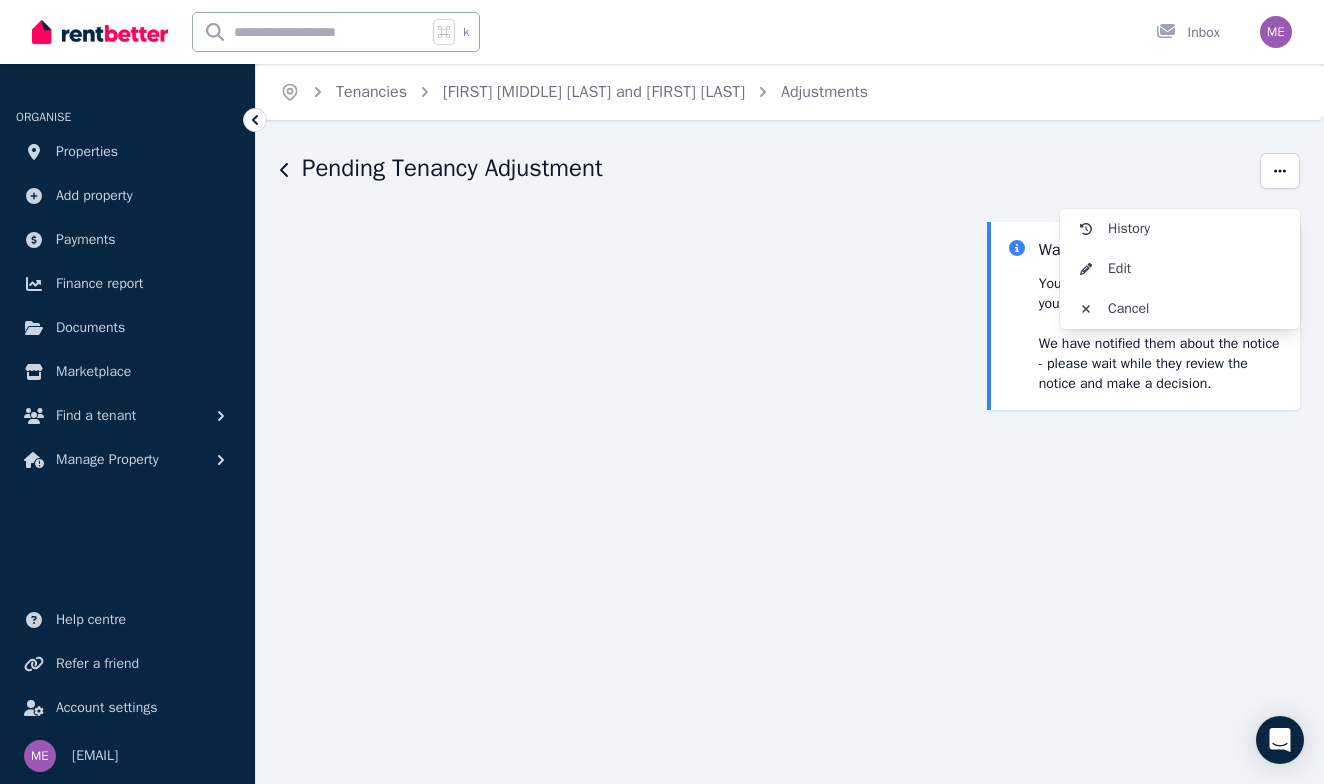 click on "Pending Tenancy Adjustment" at bounding box center (764, 171) 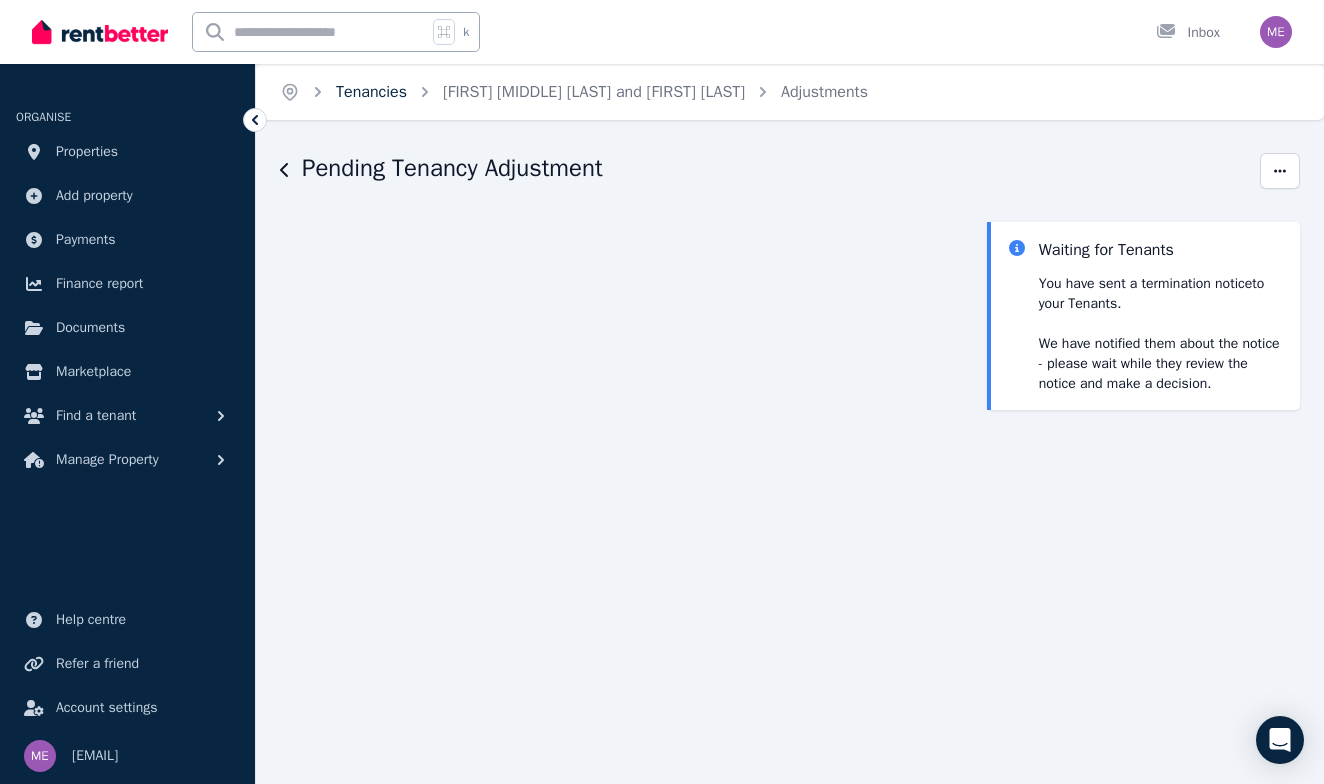 click on "Tenancies" at bounding box center (371, 92) 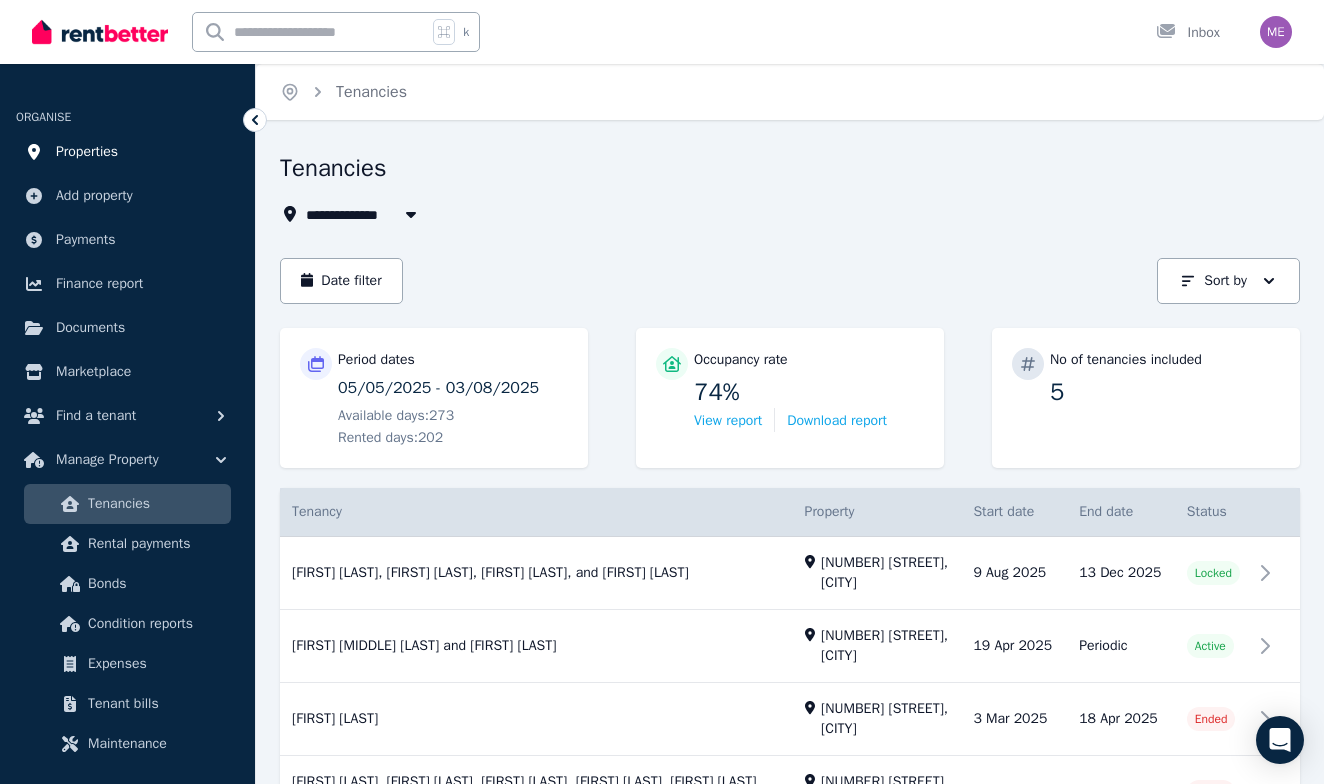 click on "Properties" at bounding box center [127, 152] 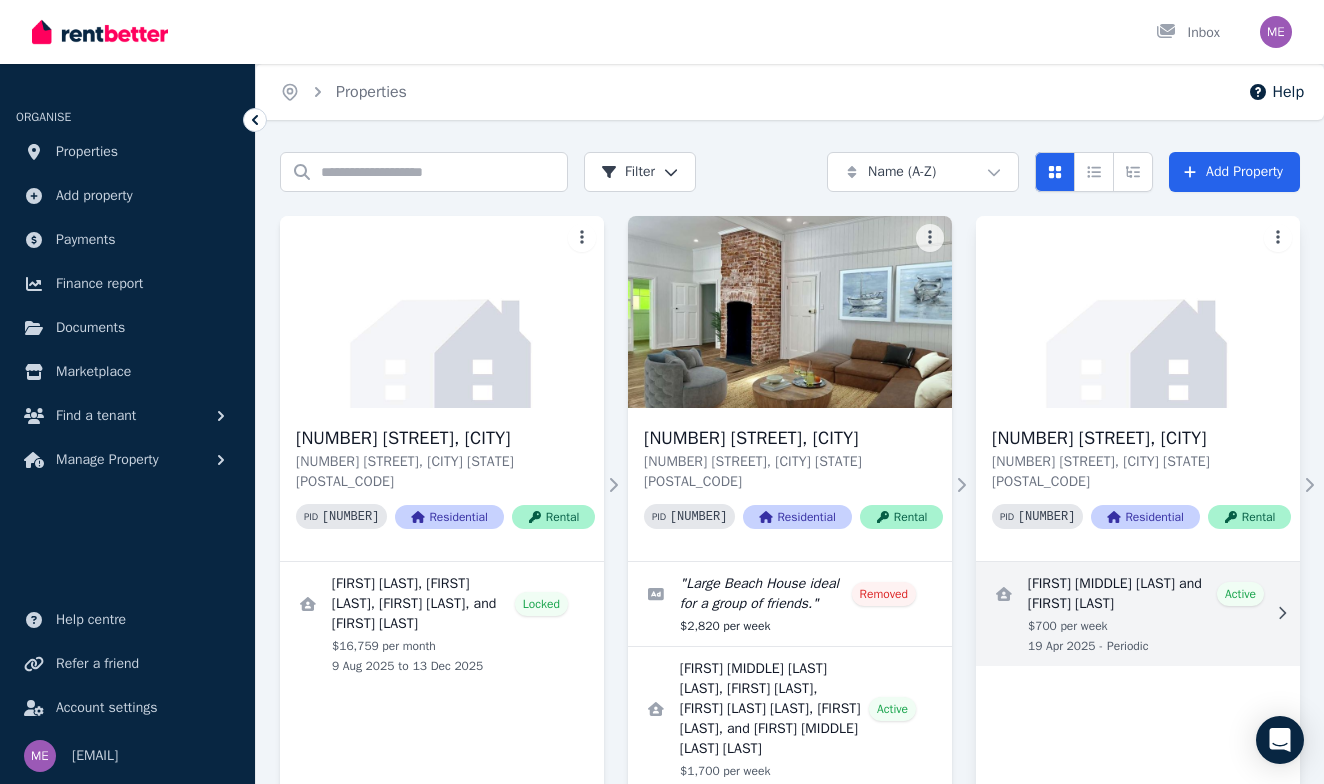 click at bounding box center (1138, 614) 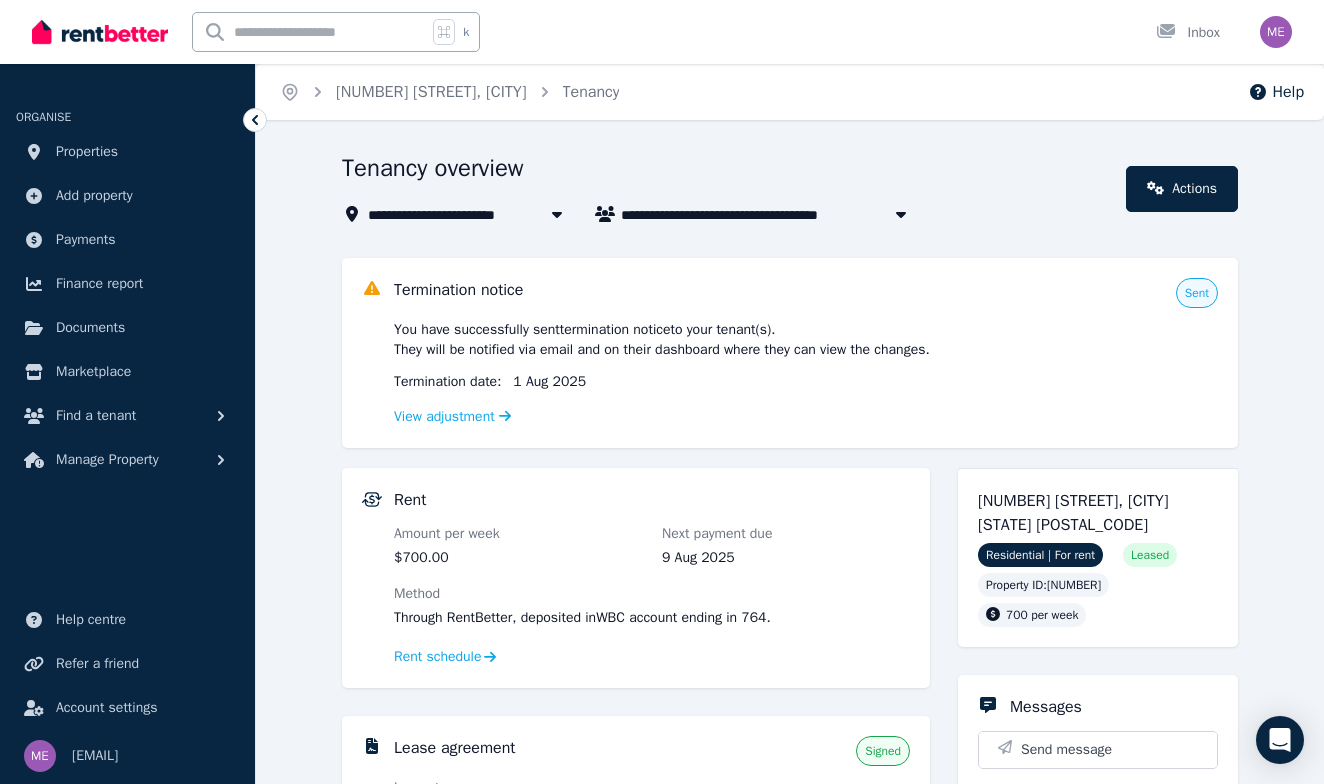 scroll, scrollTop: 0, scrollLeft: 0, axis: both 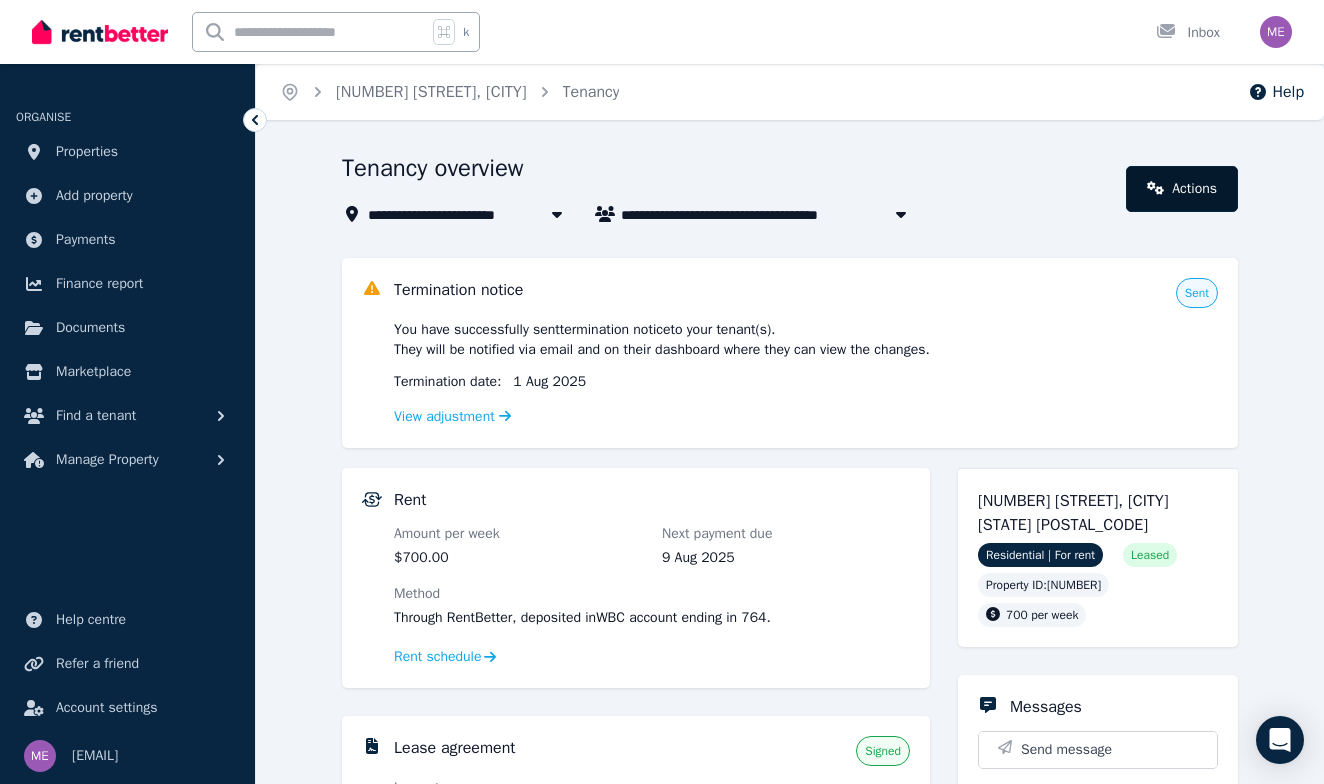 click on "Actions" at bounding box center [1182, 189] 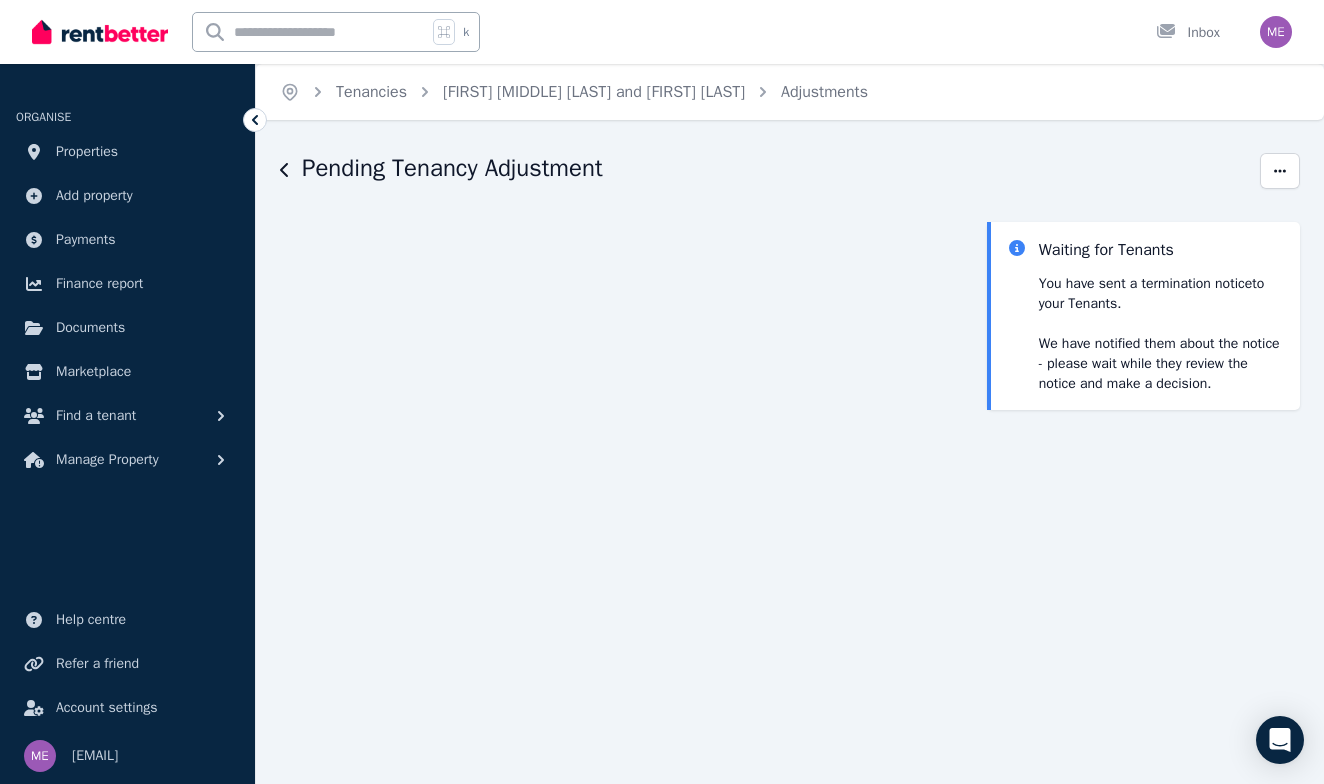 scroll, scrollTop: 0, scrollLeft: 0, axis: both 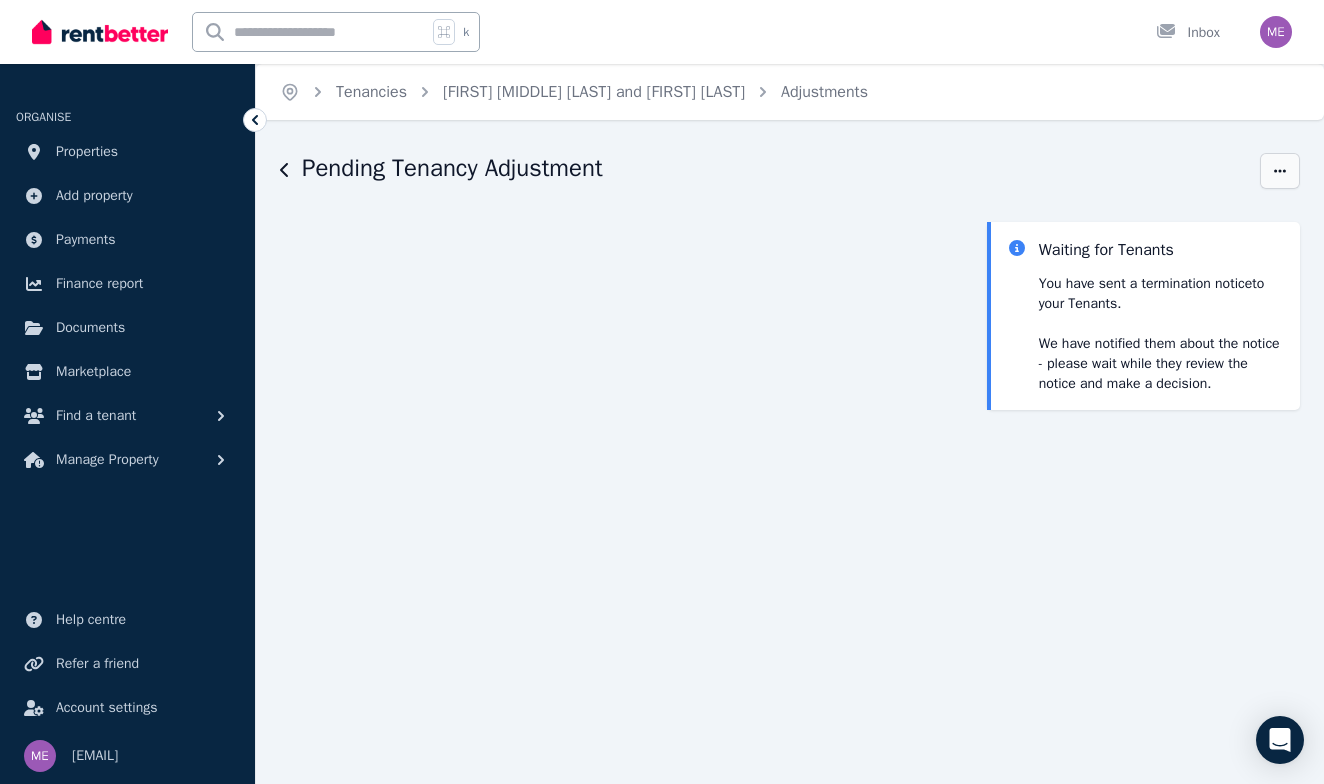 click at bounding box center (1280, 171) 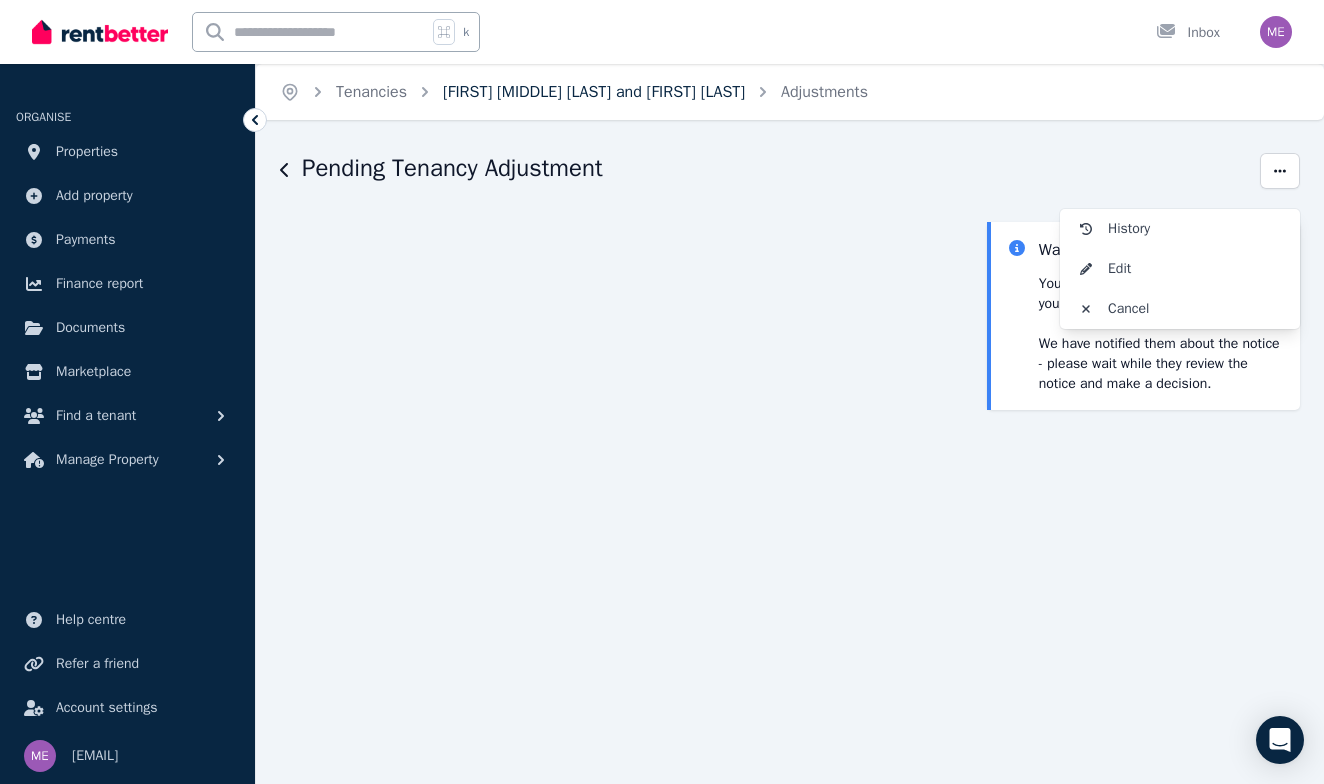 click on "[FIRST] [MIDDLE] [LAST] and [FIRST] [LAST]" at bounding box center (594, 92) 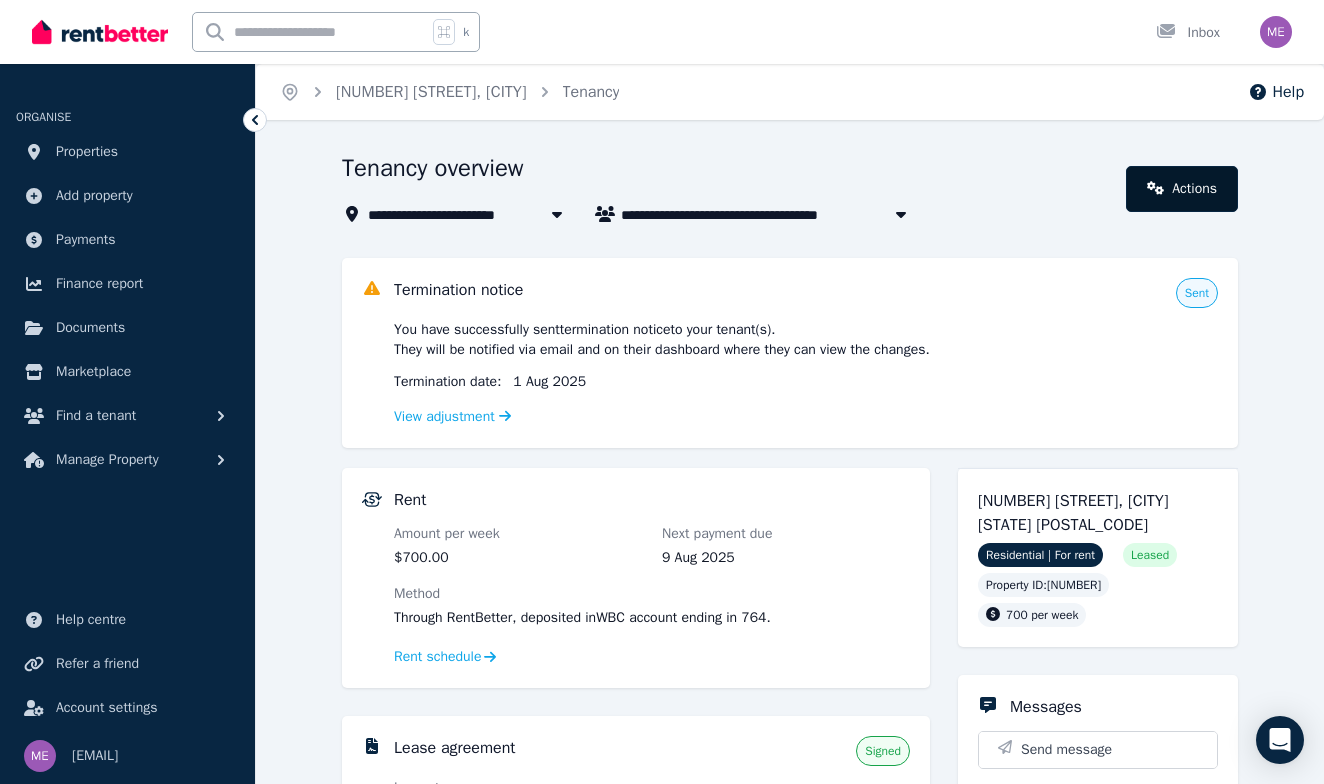 click on "Actions" at bounding box center [1182, 189] 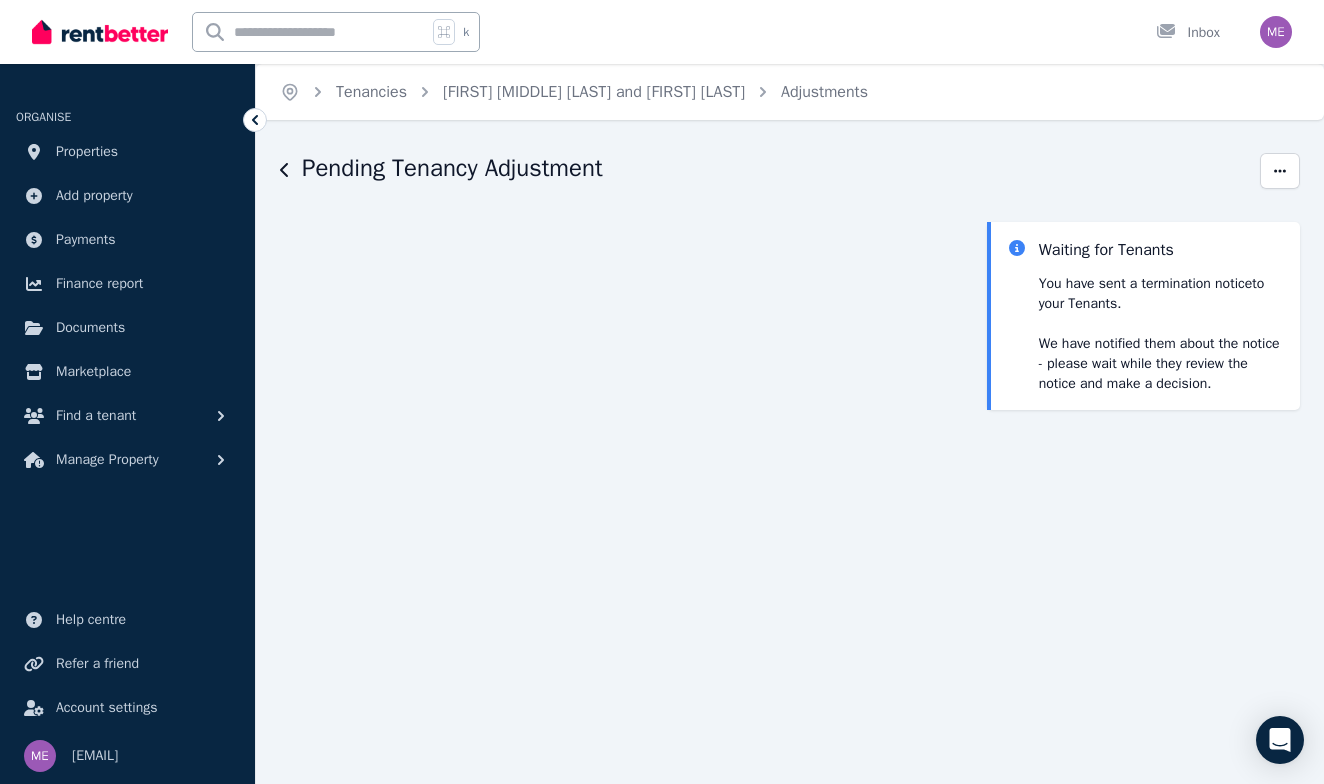scroll, scrollTop: 0, scrollLeft: 0, axis: both 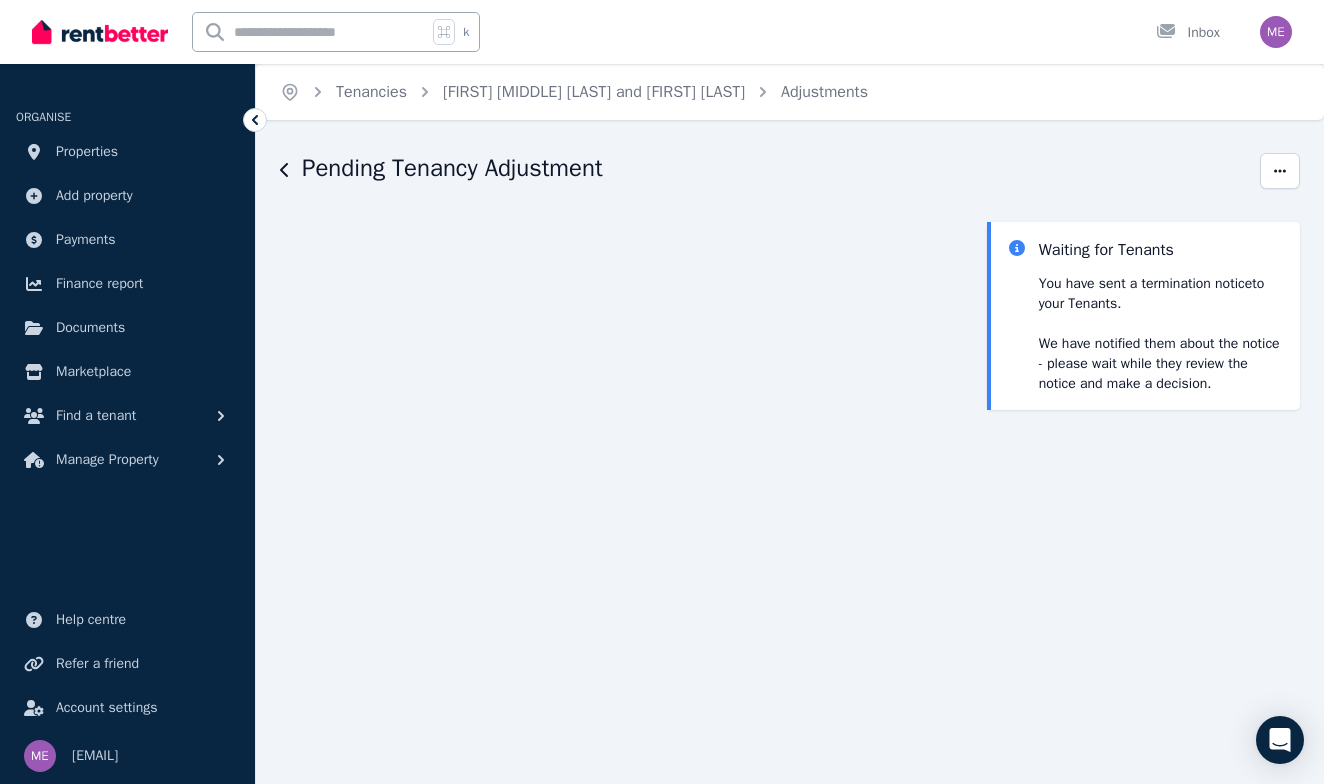 click 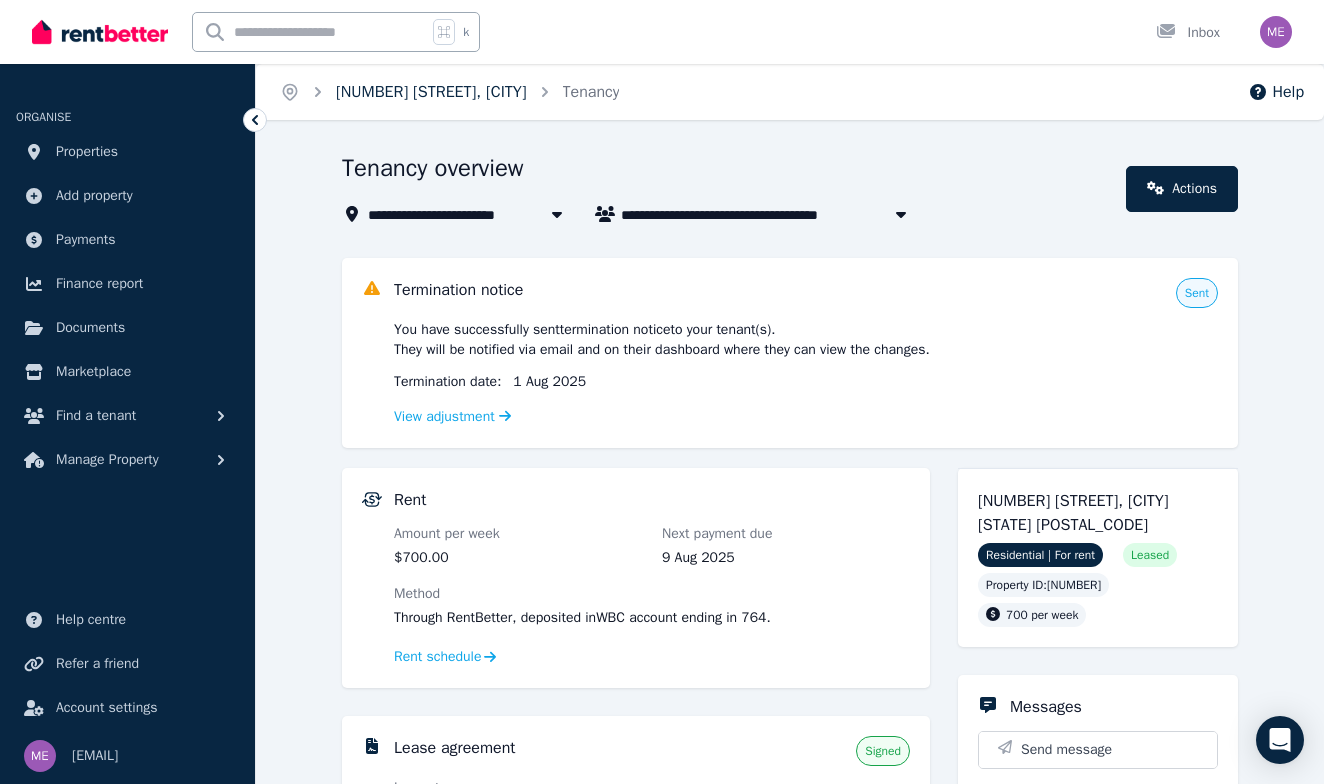 click on "[NUMBER] [STREET], [CITY]" at bounding box center [431, 92] 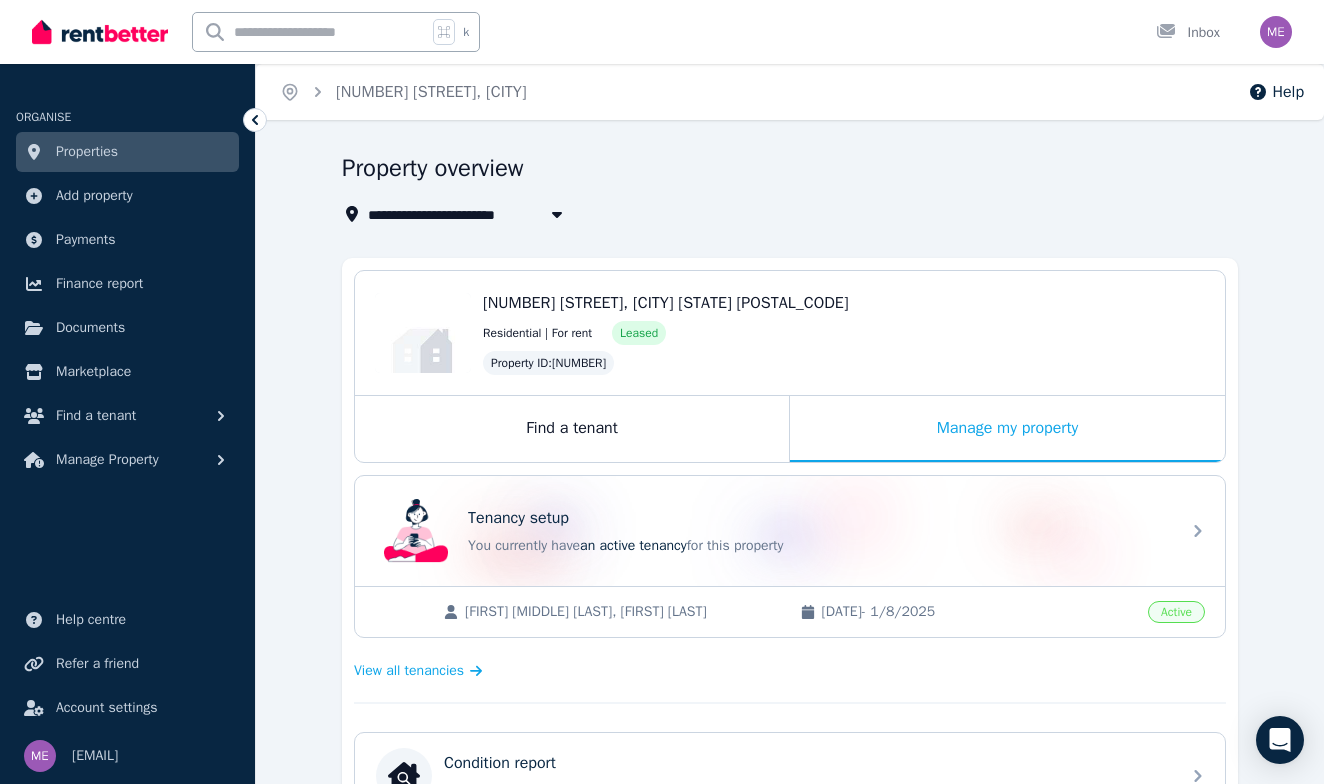 scroll, scrollTop: 0, scrollLeft: 0, axis: both 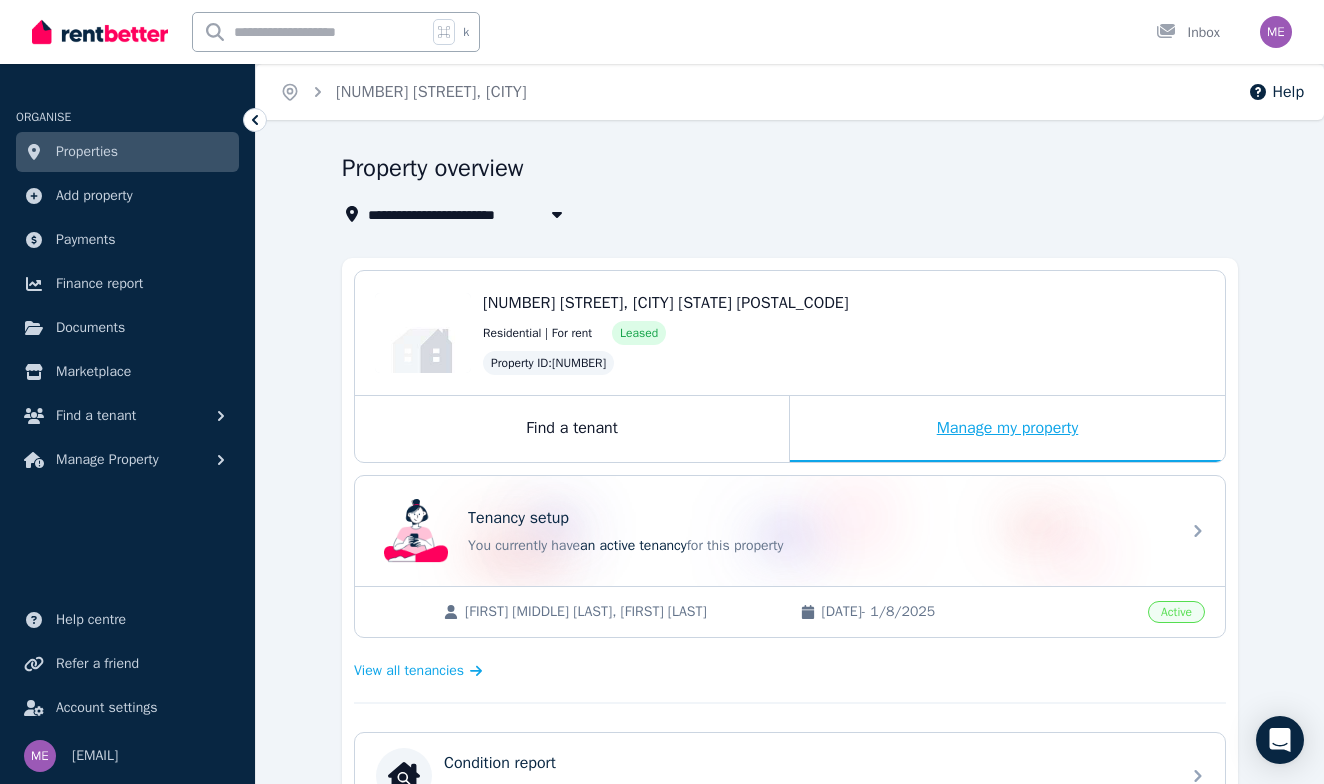 click on "Manage my property" at bounding box center [1007, 429] 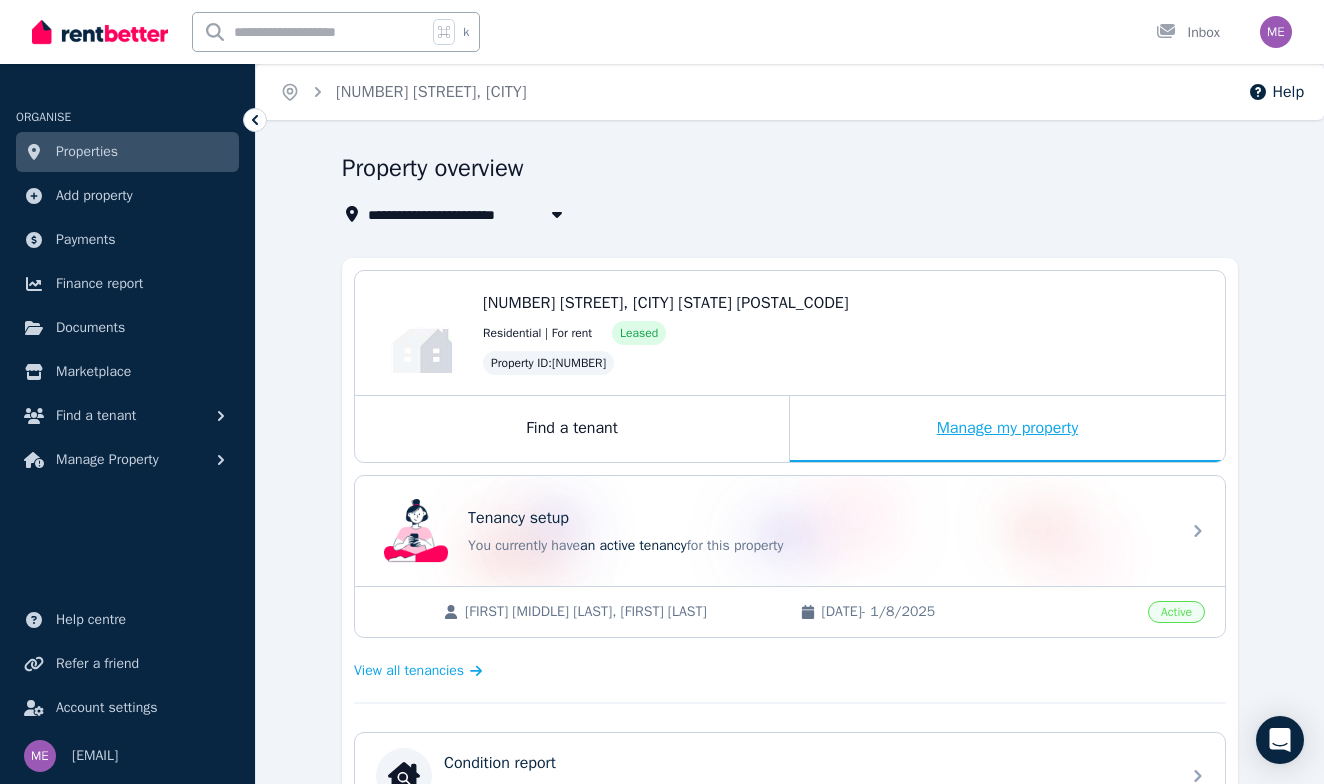 click on "Manage my property" at bounding box center (1007, 429) 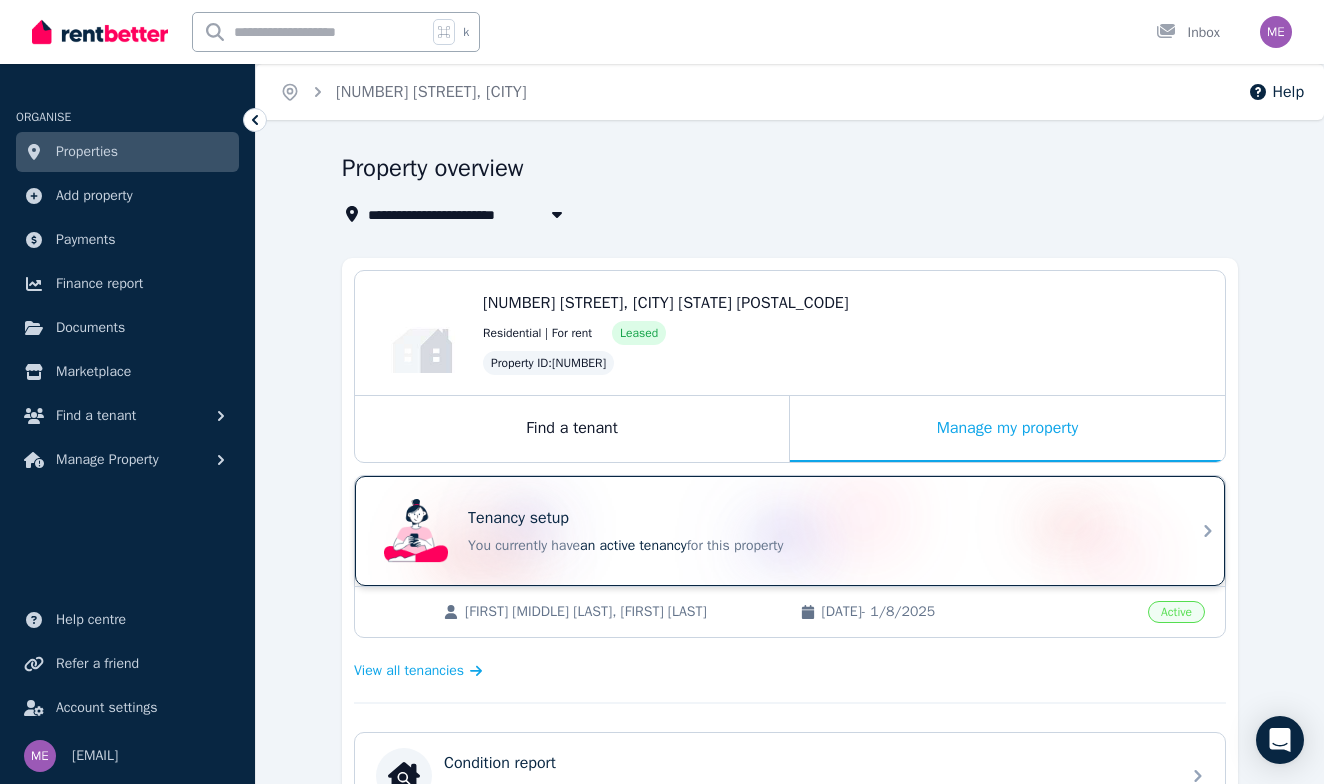 click on "You currently have  an active tenancy  for this property" at bounding box center (818, 546) 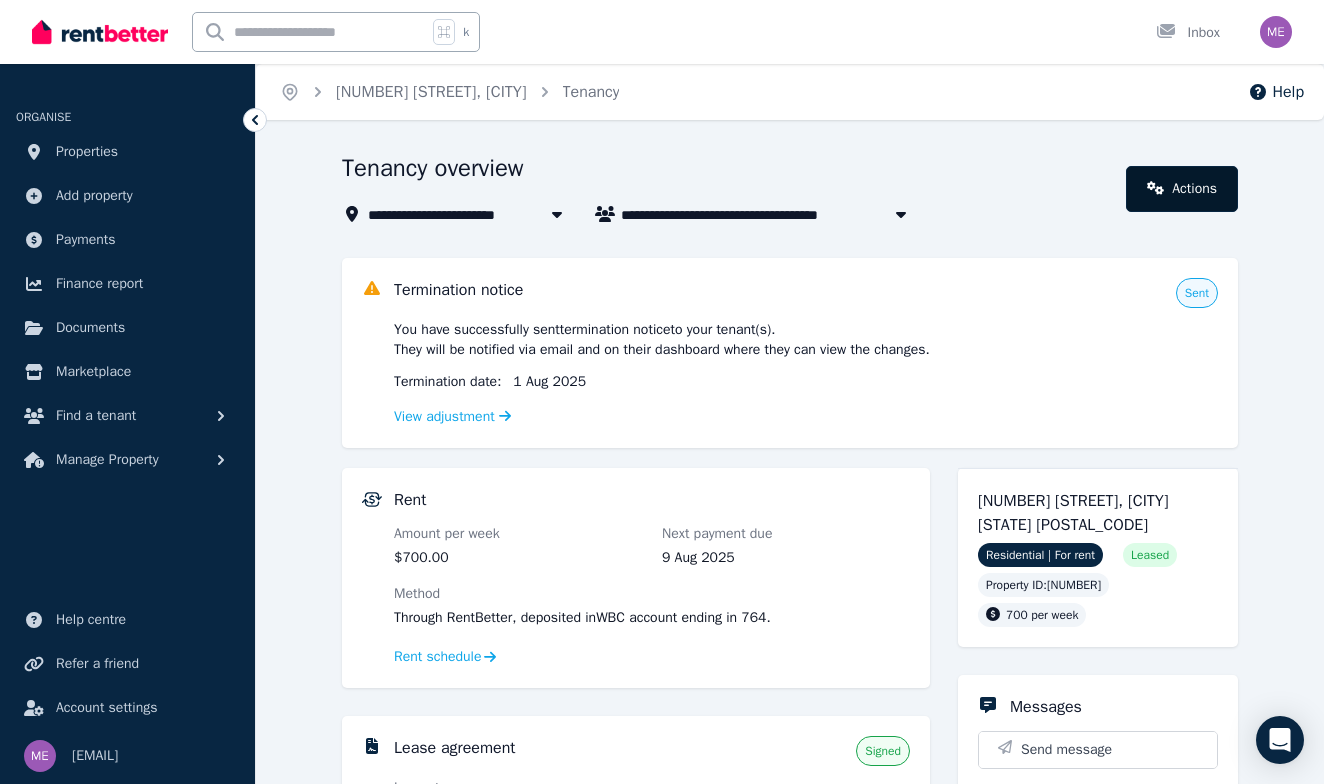 click 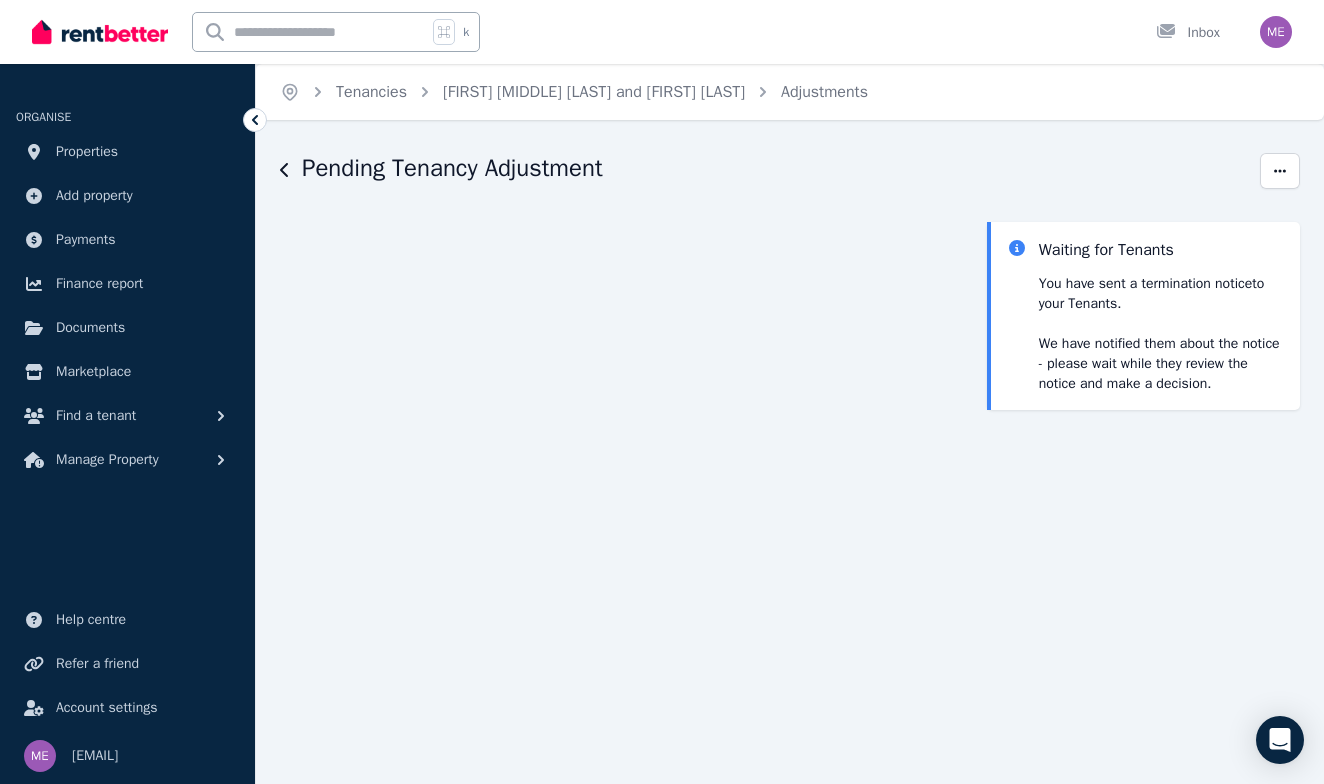 scroll, scrollTop: 0, scrollLeft: 0, axis: both 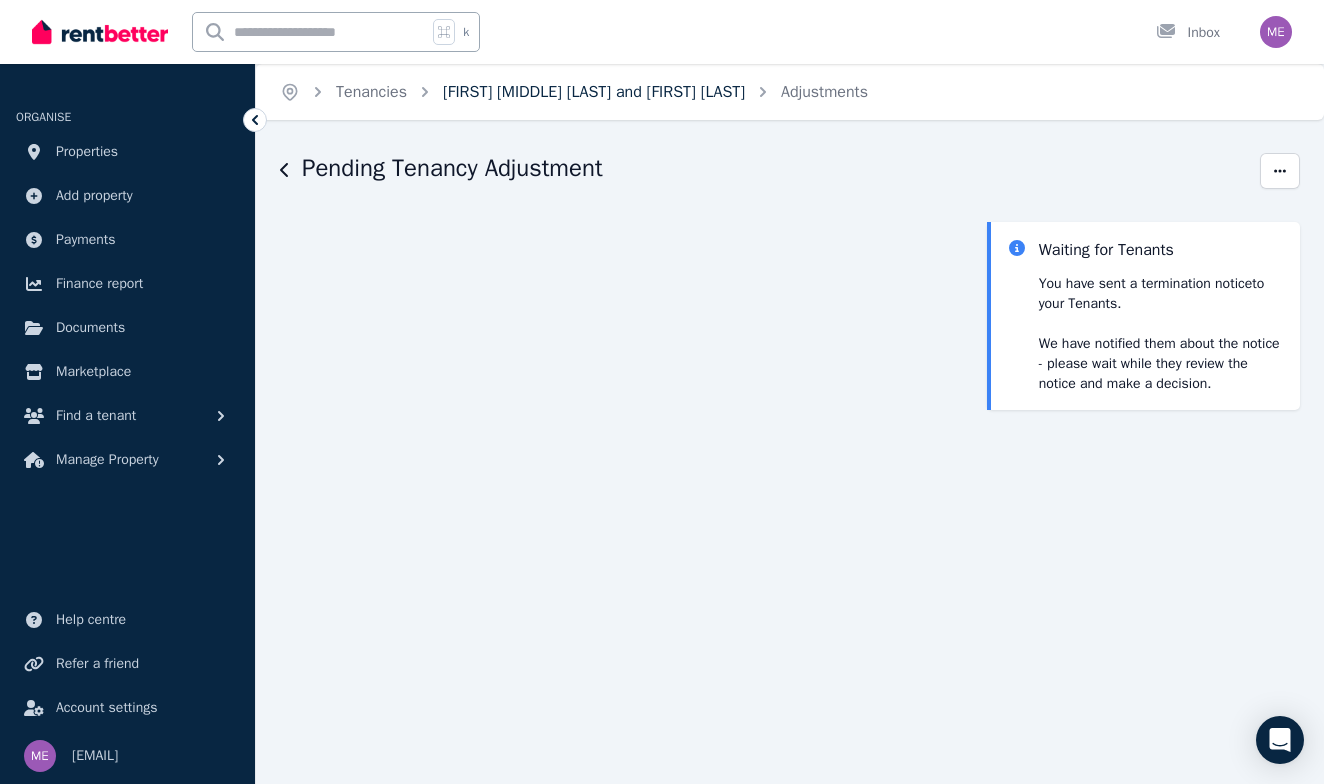 click on "[FIRST] [MIDDLE] [LAST] and [FIRST] [LAST]" at bounding box center [594, 92] 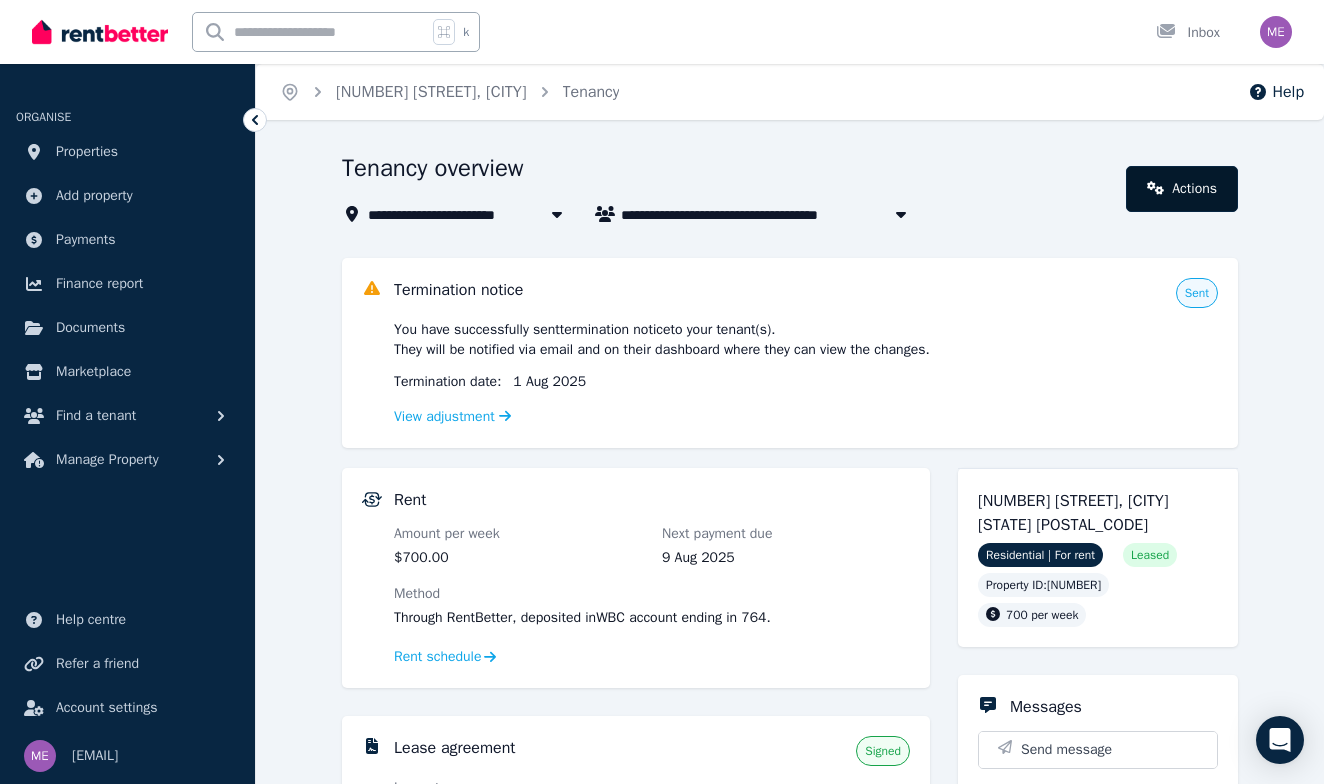 scroll, scrollTop: 0, scrollLeft: 0, axis: both 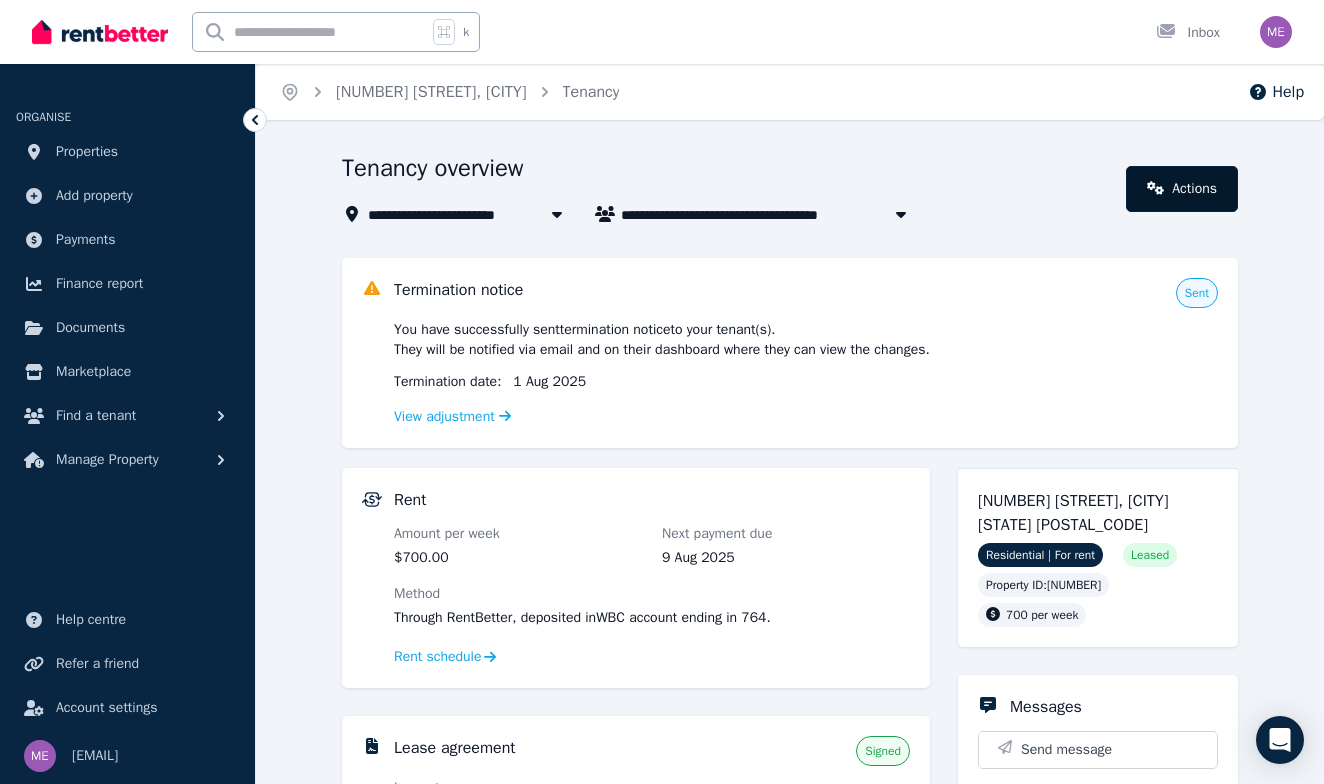 click on "Actions" at bounding box center [1182, 189] 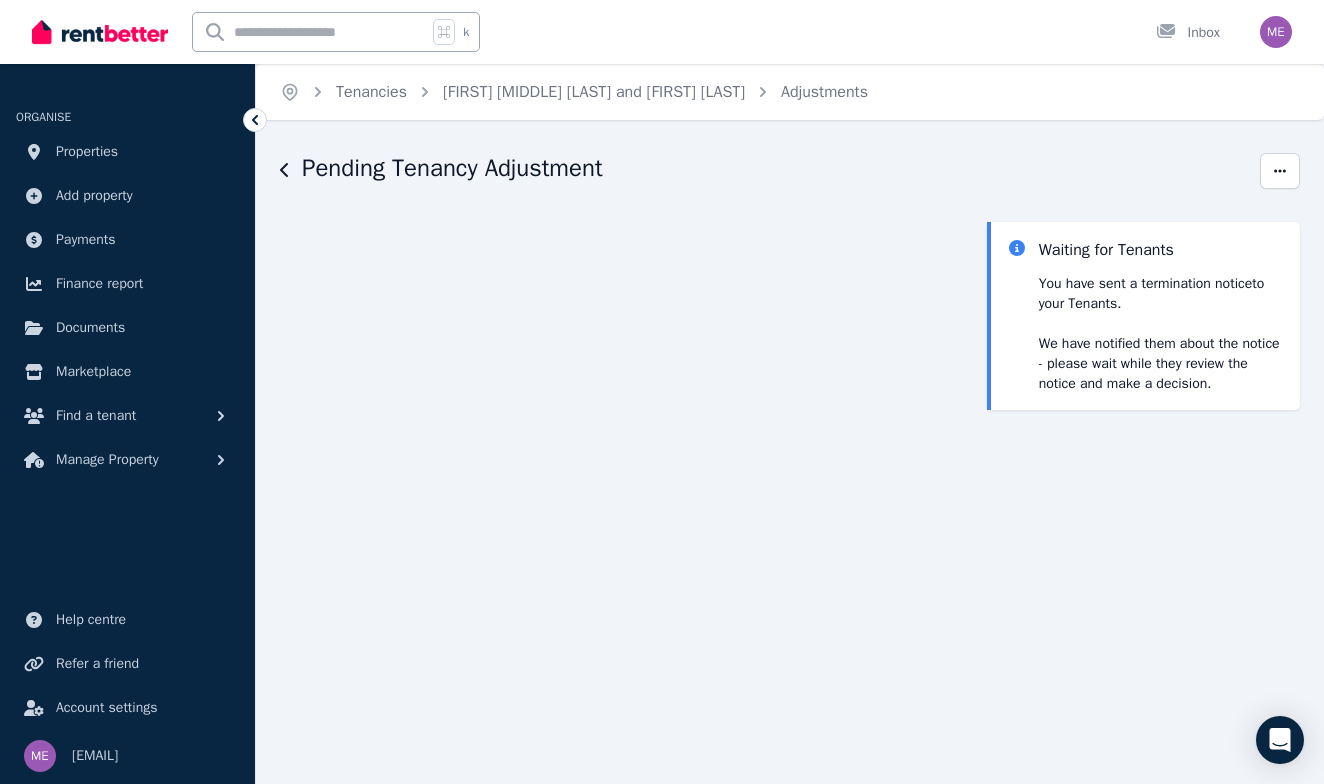 scroll, scrollTop: 0, scrollLeft: 0, axis: both 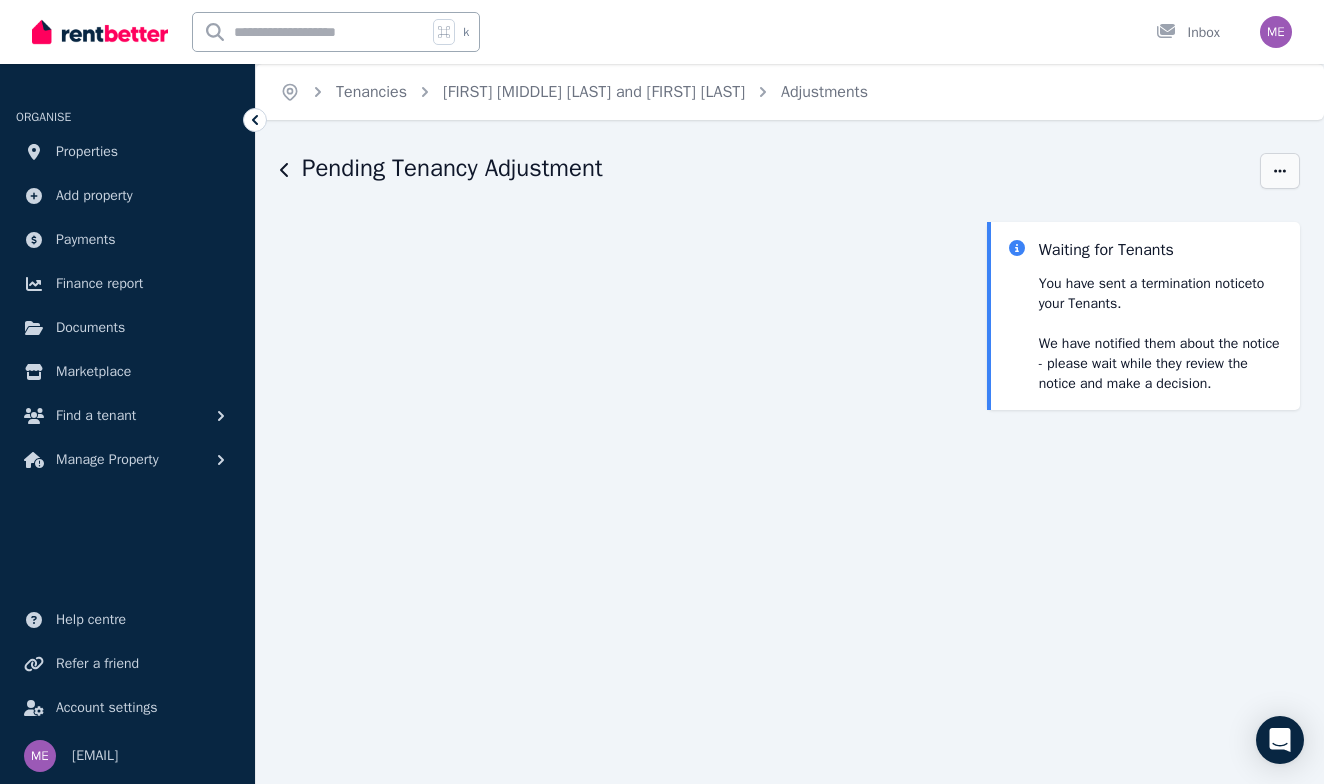 click at bounding box center [1280, 171] 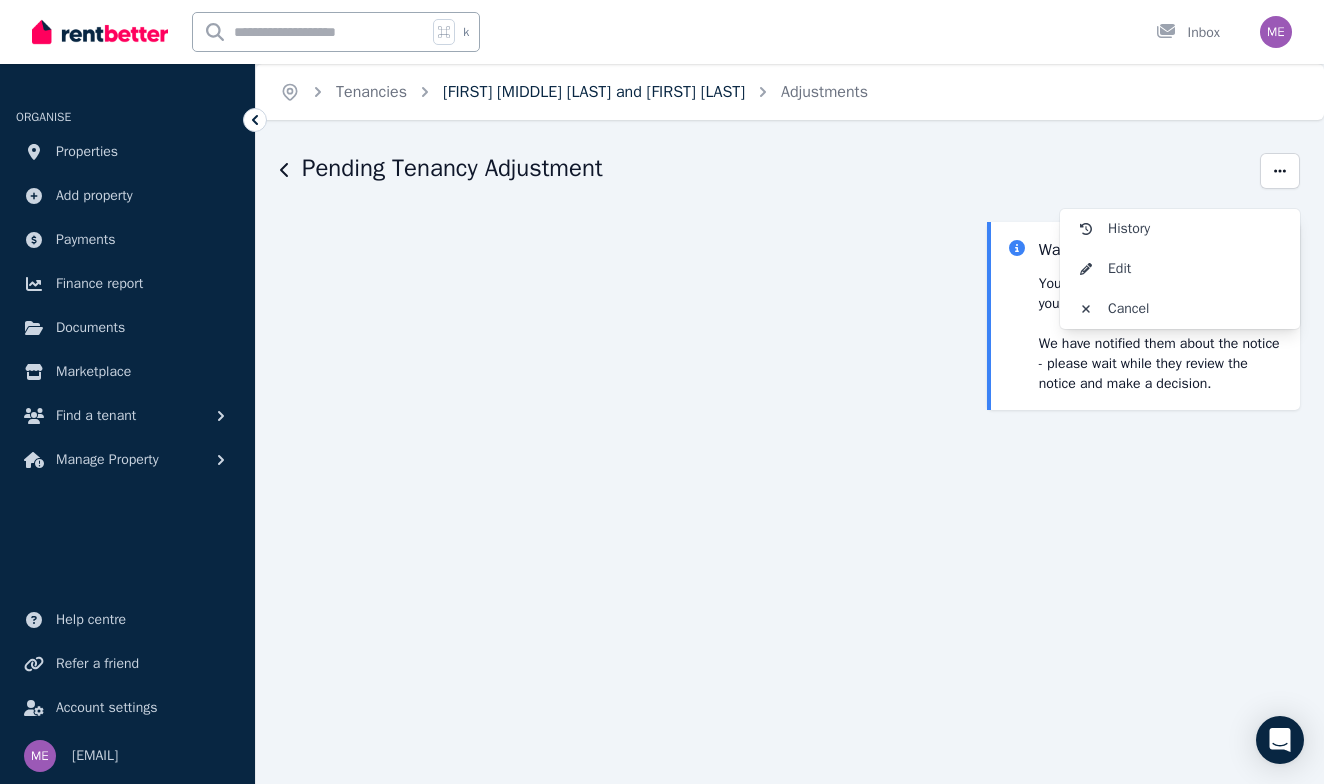click on "[FIRST] [MIDDLE] [LAST] and [FIRST] [LAST]" at bounding box center [594, 92] 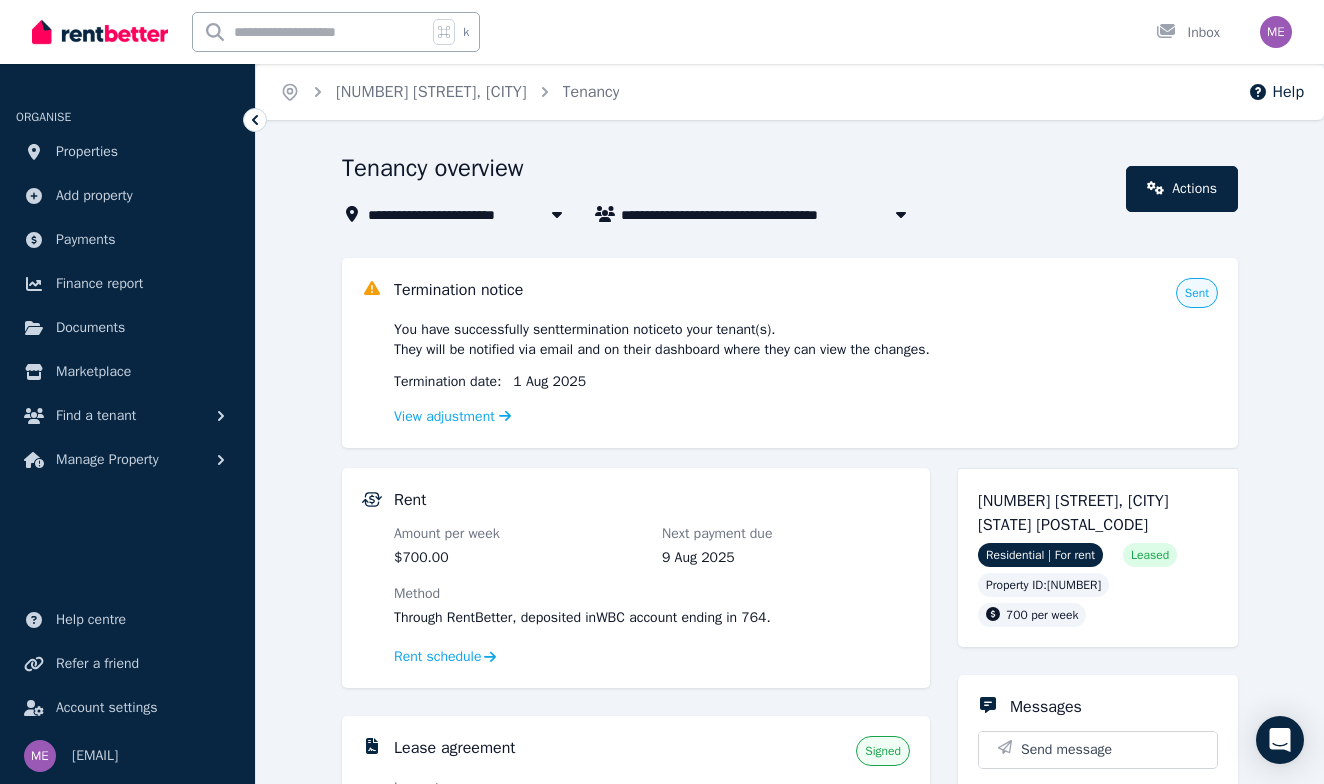 scroll, scrollTop: 0, scrollLeft: 0, axis: both 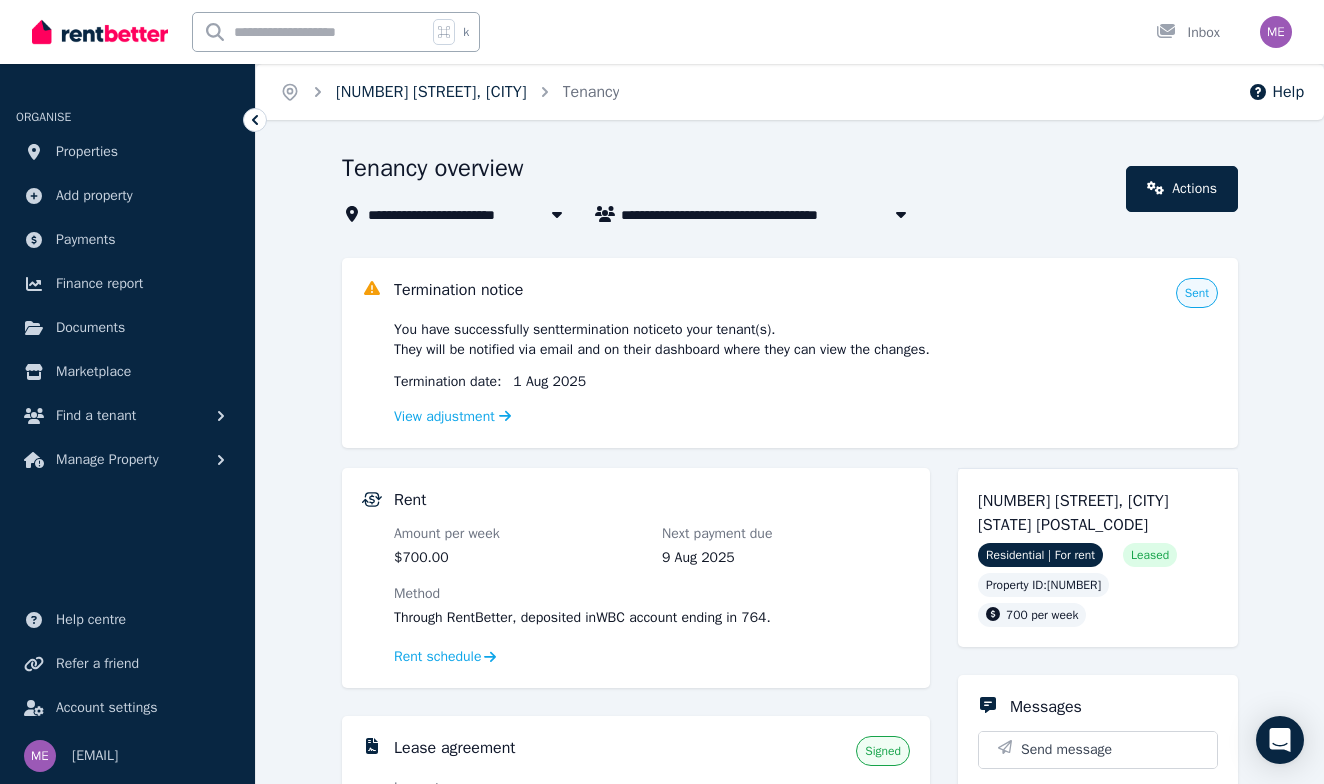 click on "[NUMBER] [STREET], [CITY]" at bounding box center [431, 92] 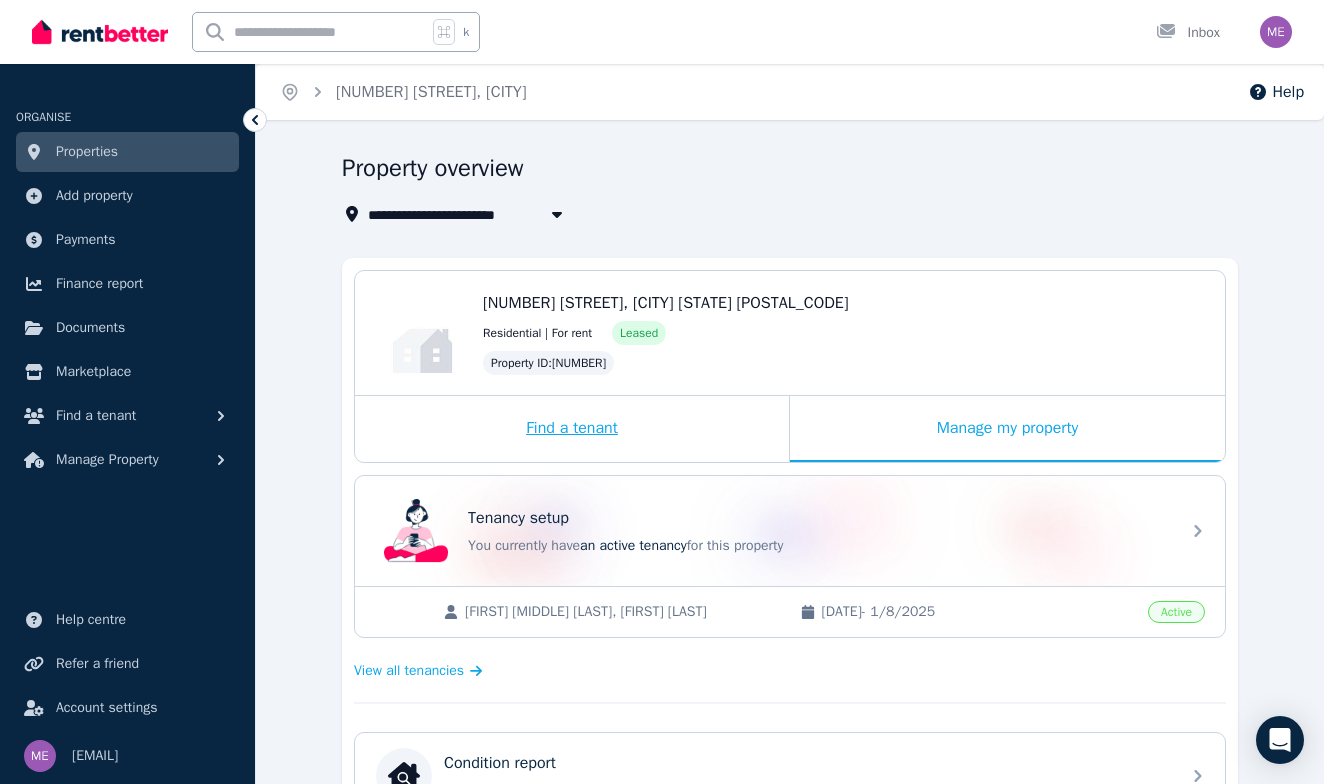 click on "Find a tenant" at bounding box center (572, 429) 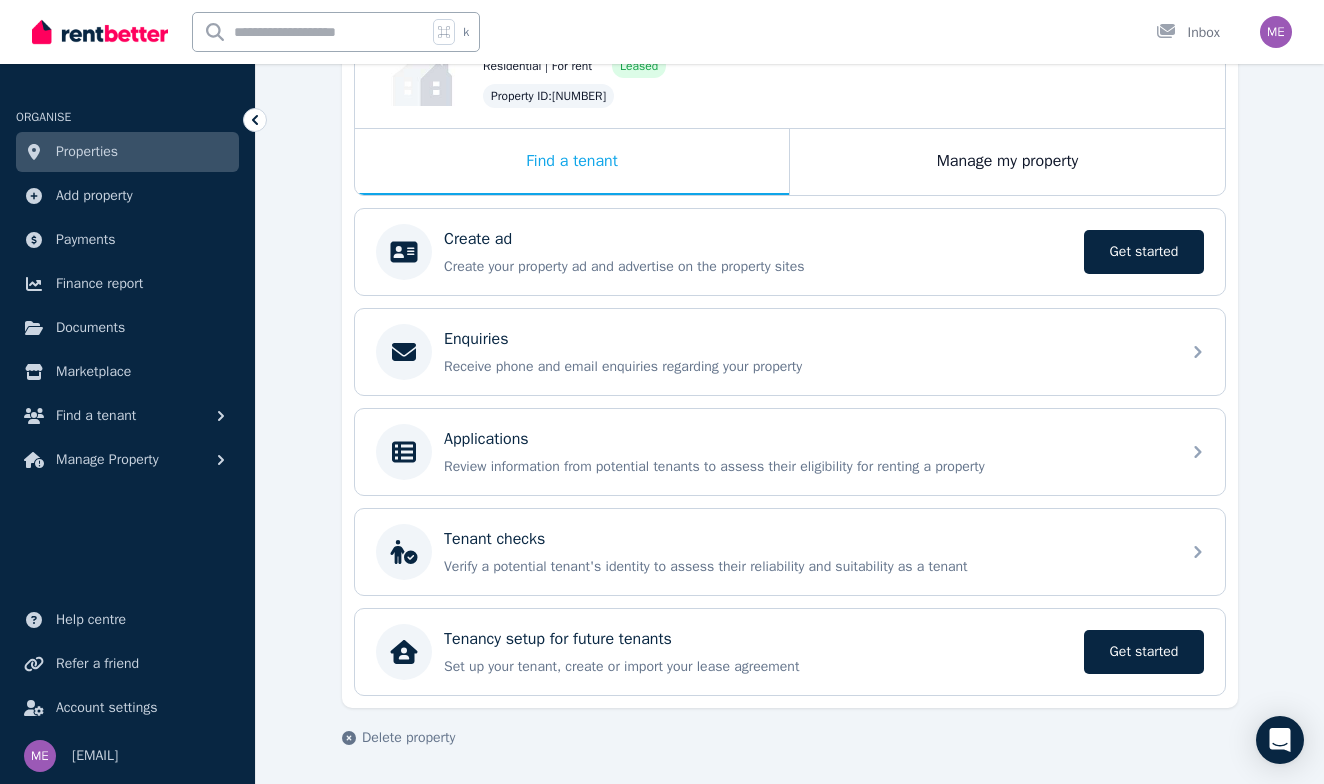 scroll, scrollTop: 267, scrollLeft: 0, axis: vertical 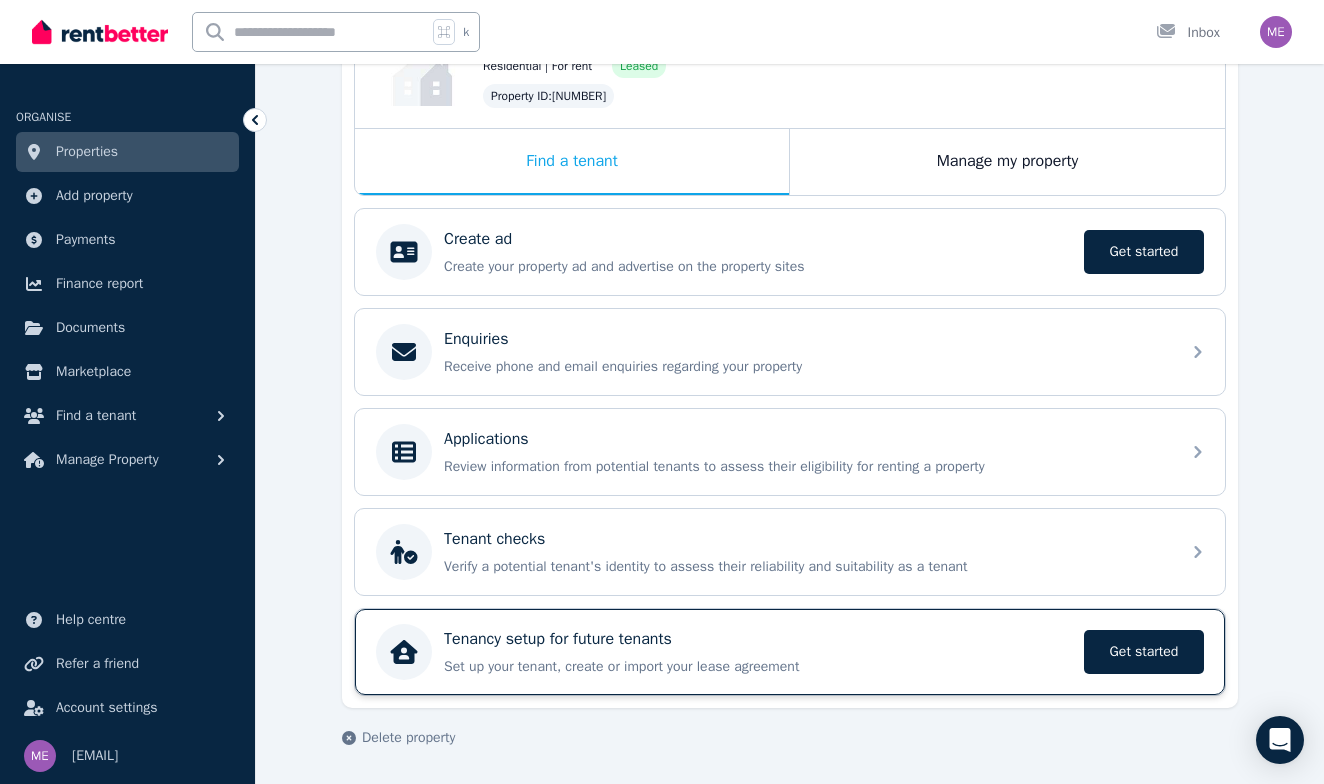 click on "Tenancy setup for future tenants" at bounding box center (558, 639) 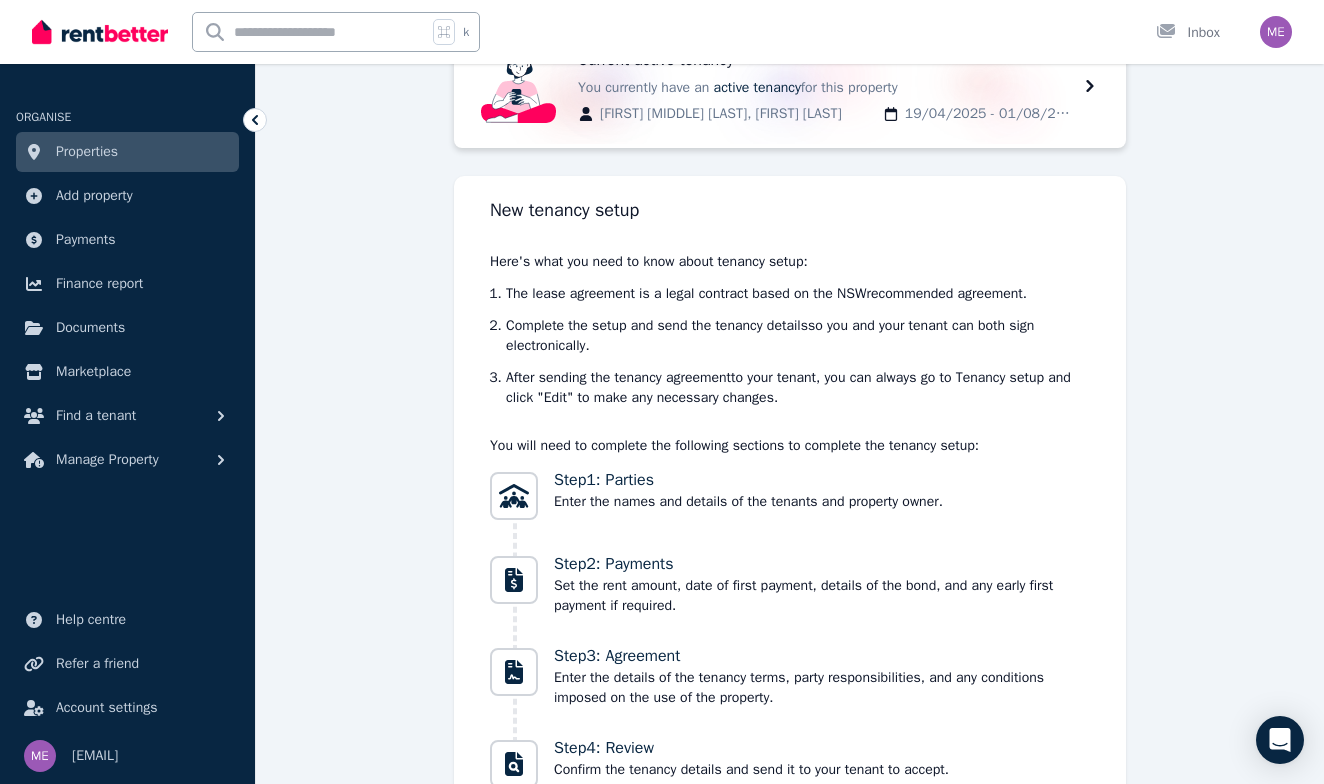 scroll, scrollTop: 169, scrollLeft: 0, axis: vertical 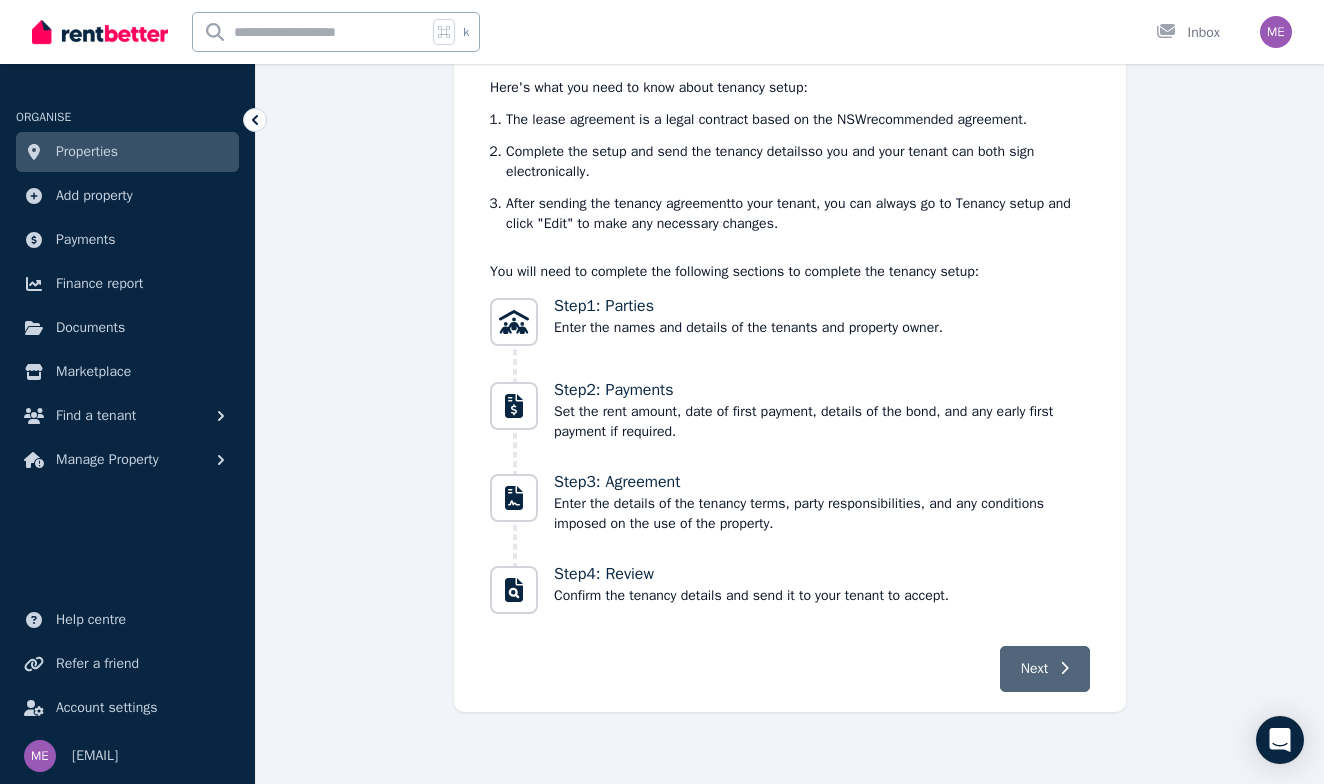 click on "Next" at bounding box center [1045, 669] 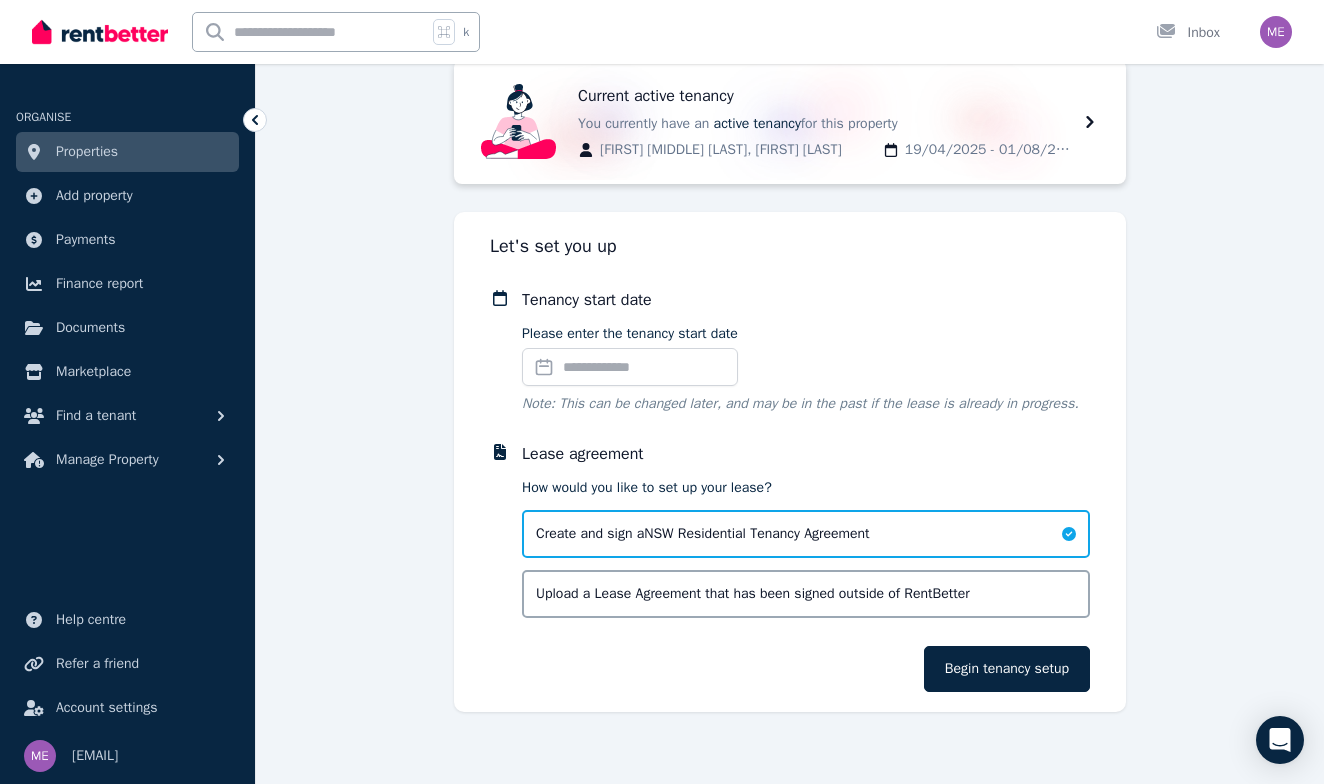 scroll, scrollTop: 148, scrollLeft: 0, axis: vertical 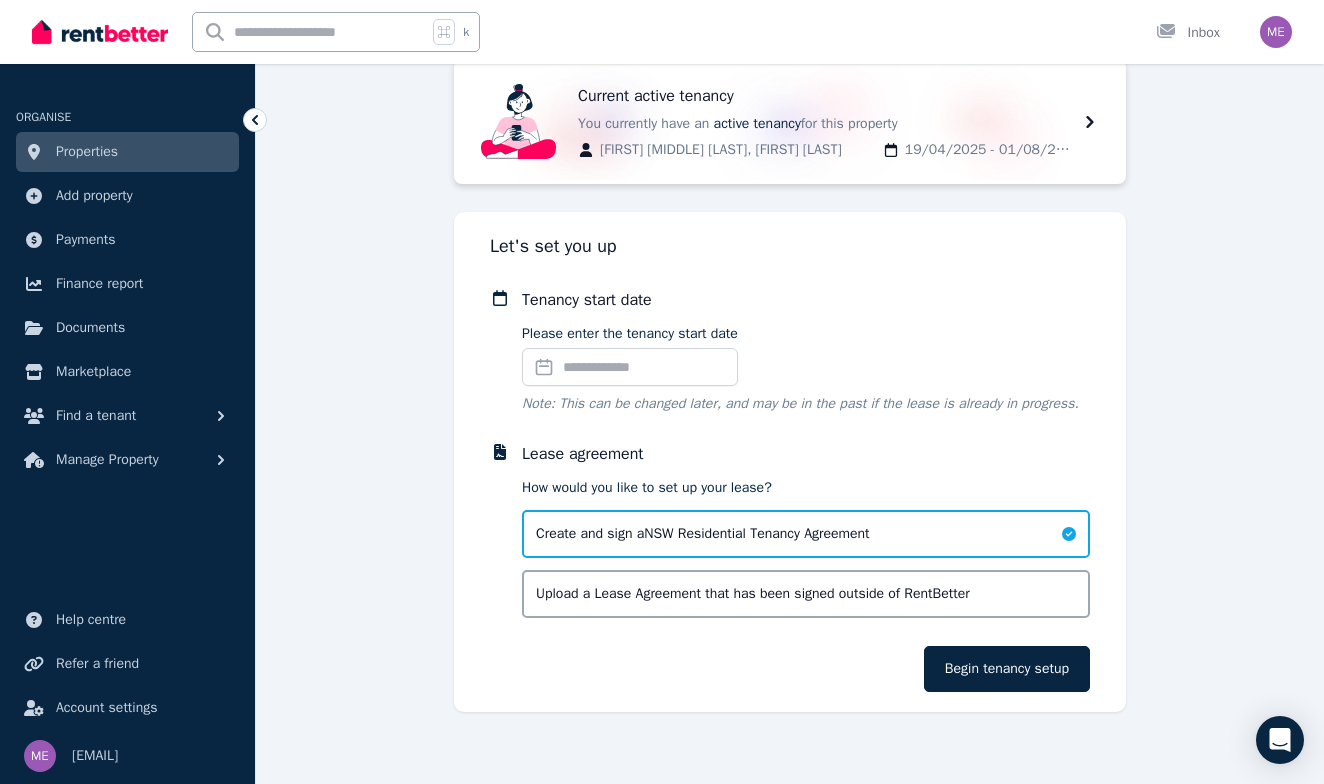 click on "Please enter the tenancy start date" at bounding box center (630, 367) 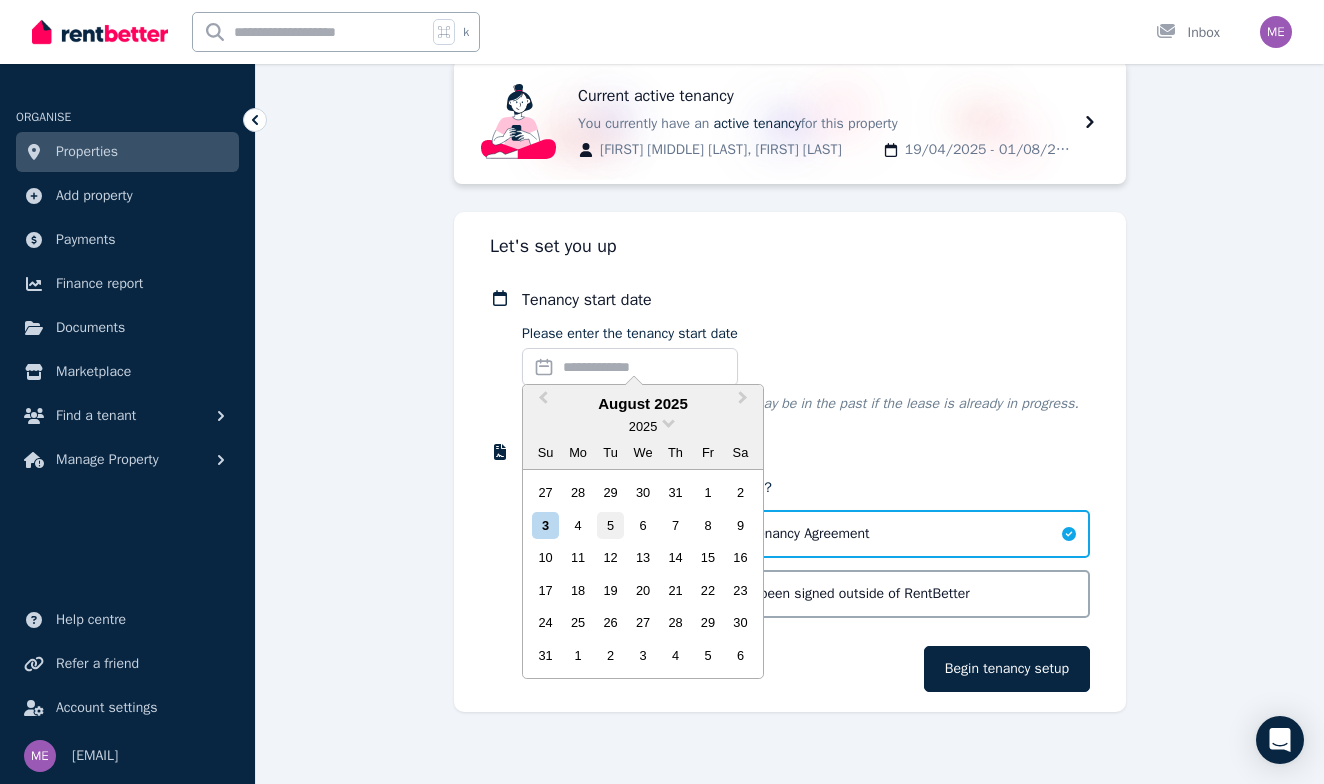 click on "5" at bounding box center (610, 525) 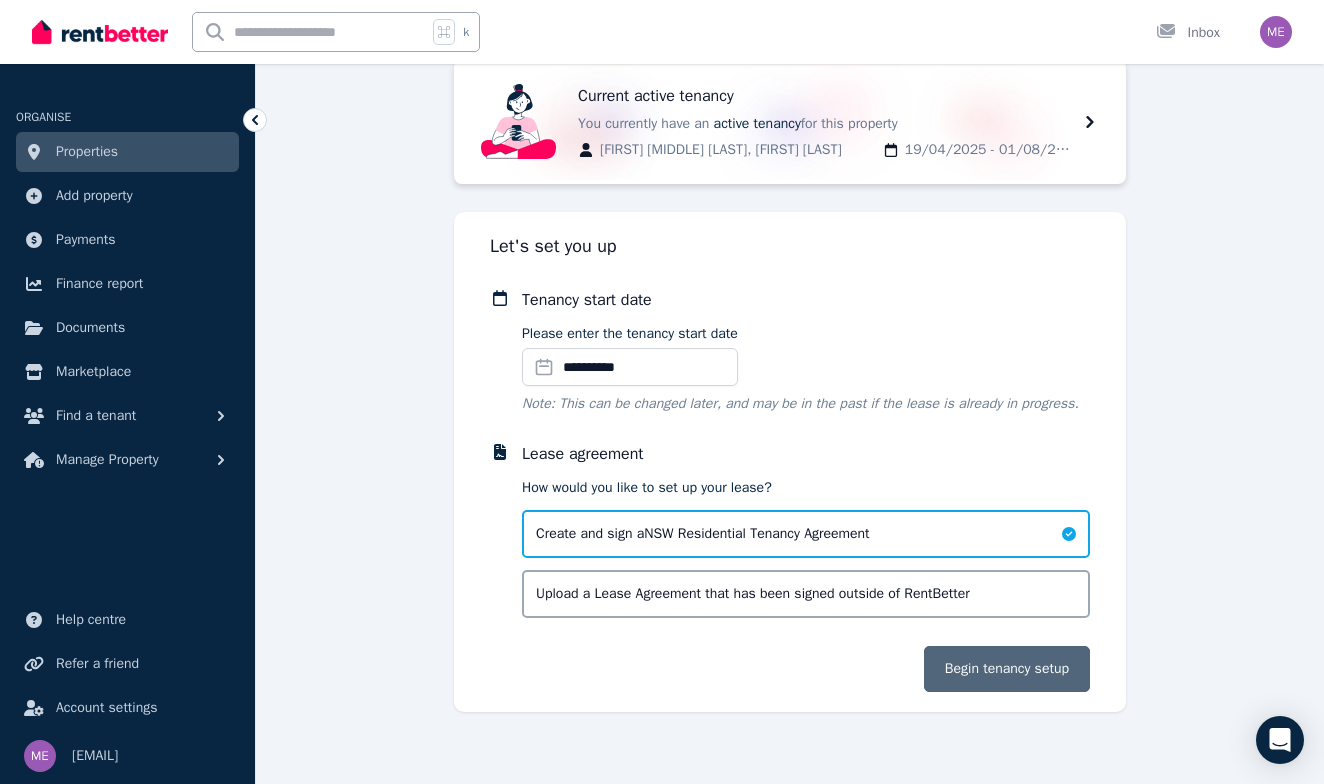 click on "Begin tenancy setup" at bounding box center (1007, 669) 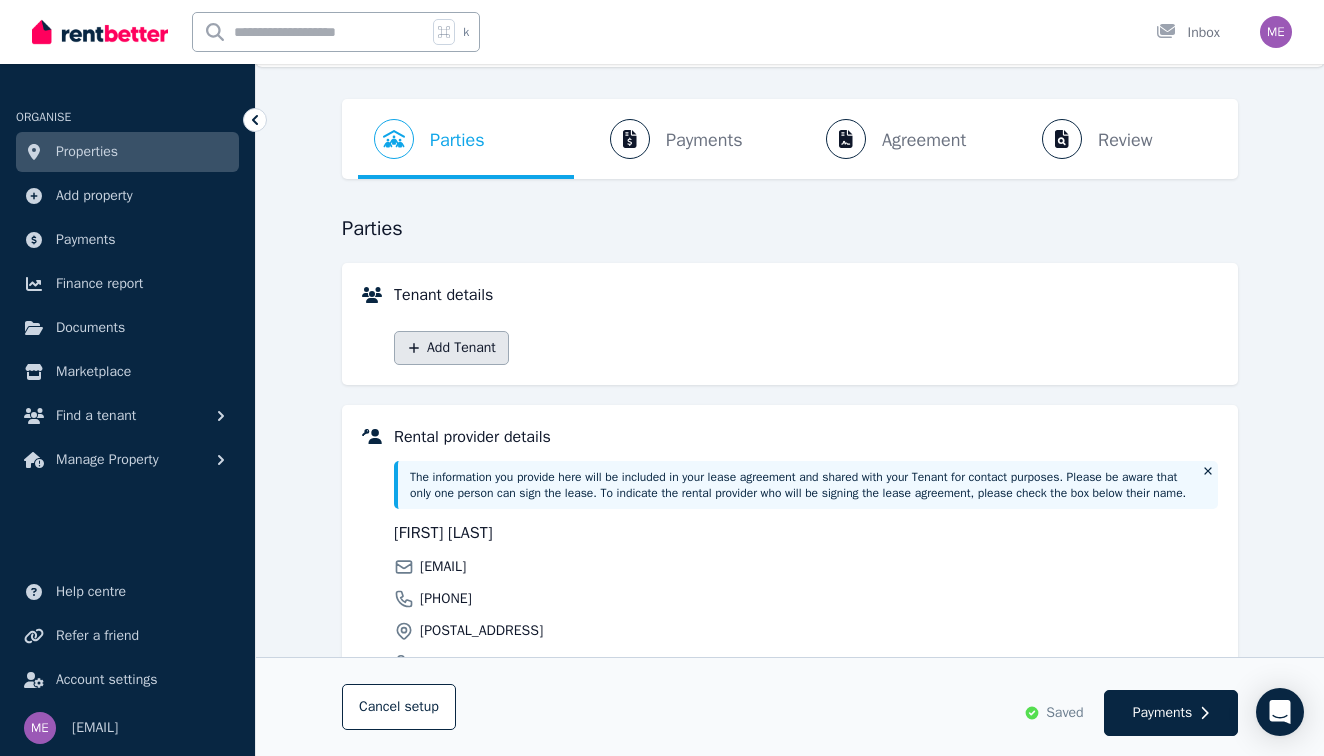scroll, scrollTop: 73, scrollLeft: 0, axis: vertical 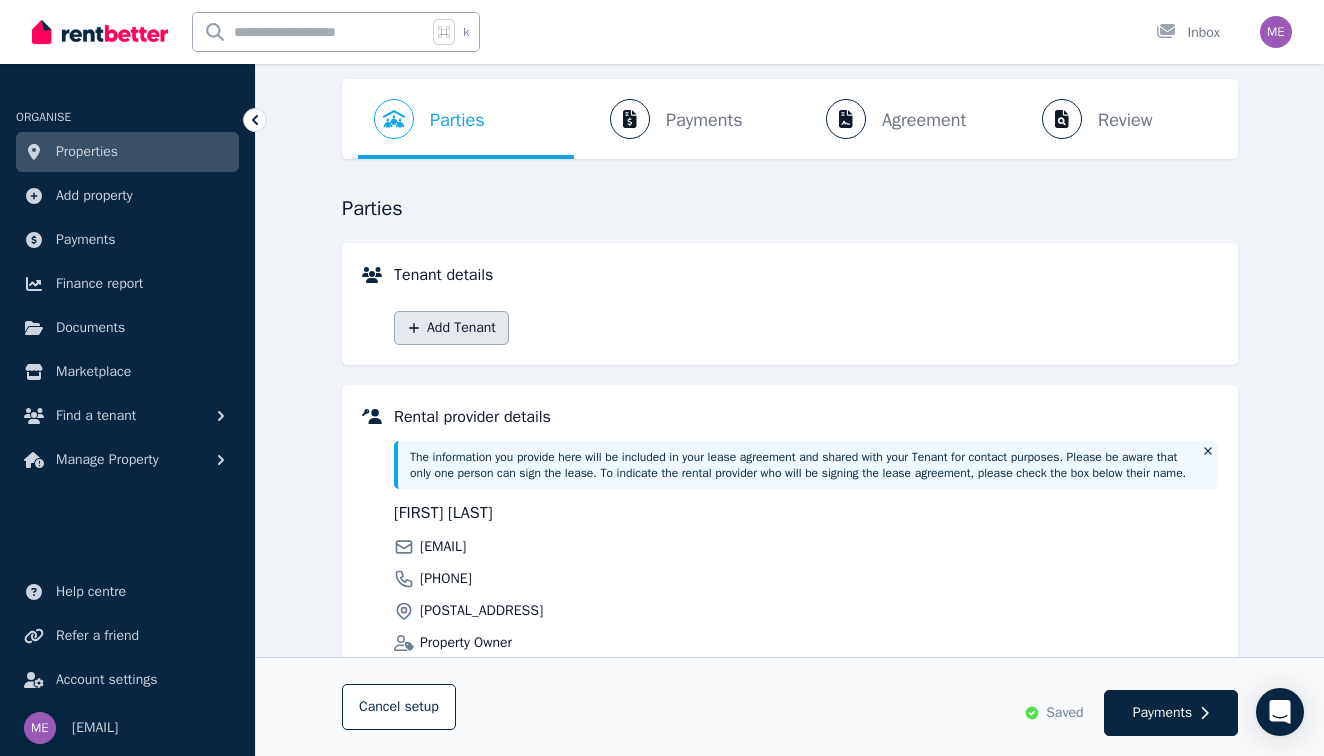 click on "Add Tenant" at bounding box center (451, 328) 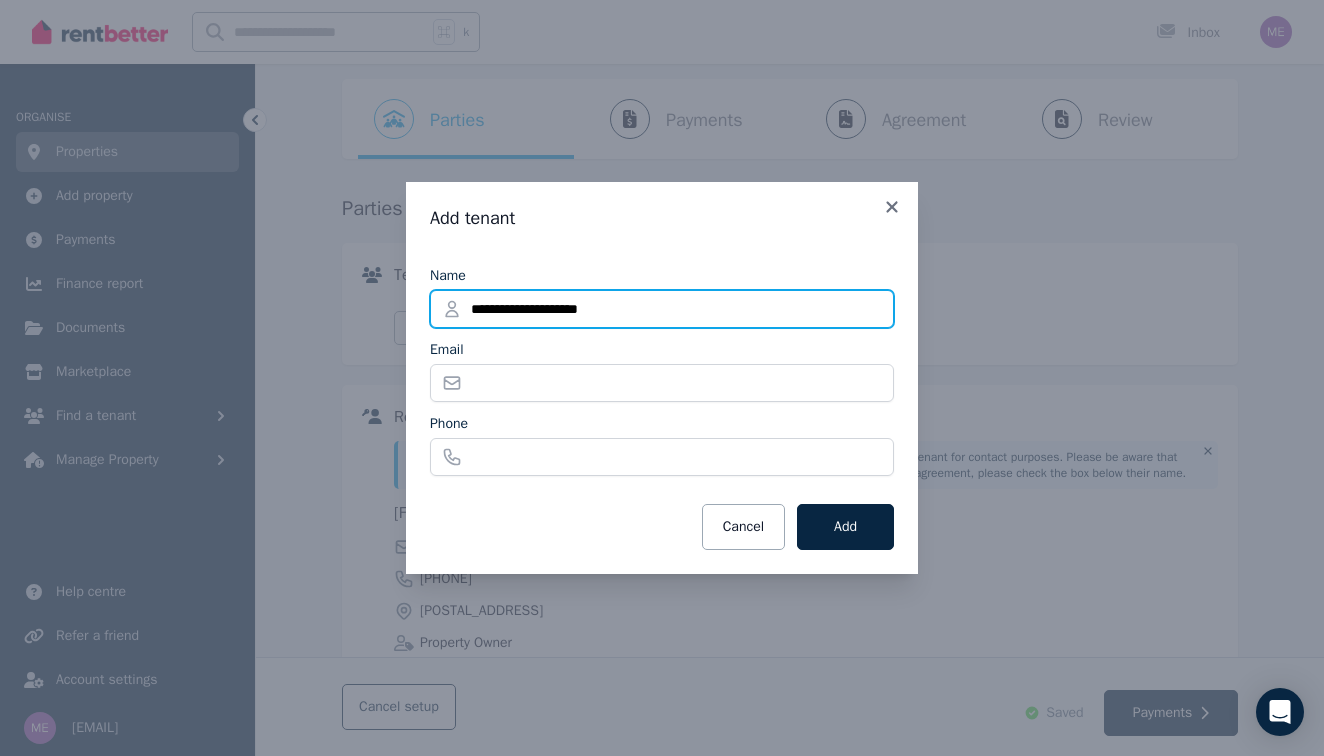type on "**********" 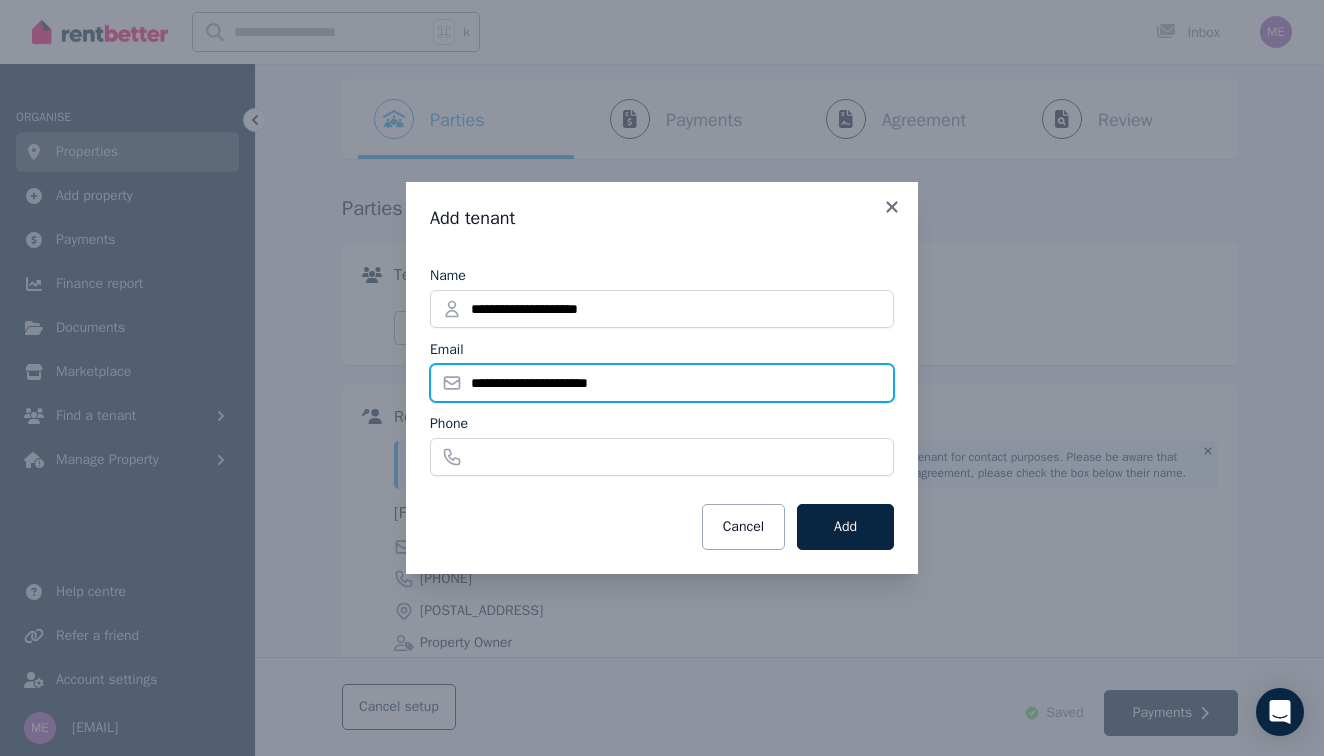 type on "**********" 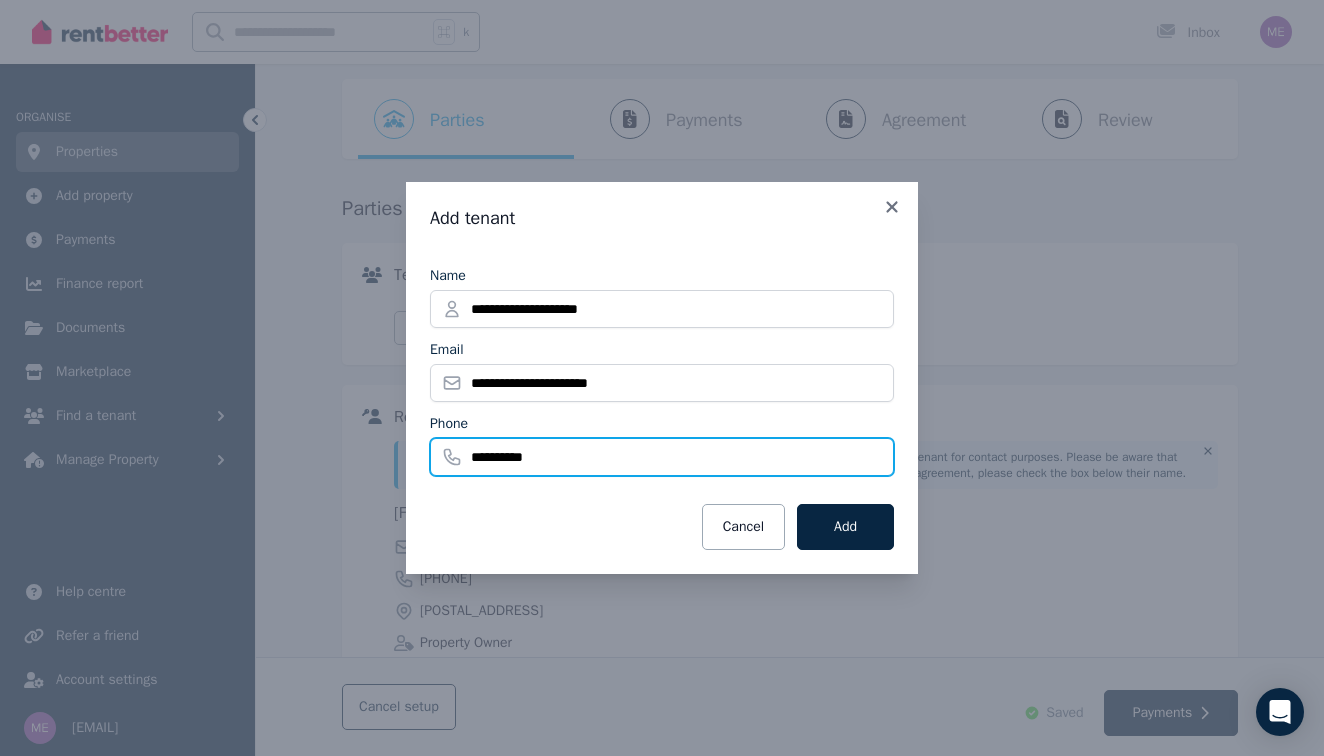 type on "**********" 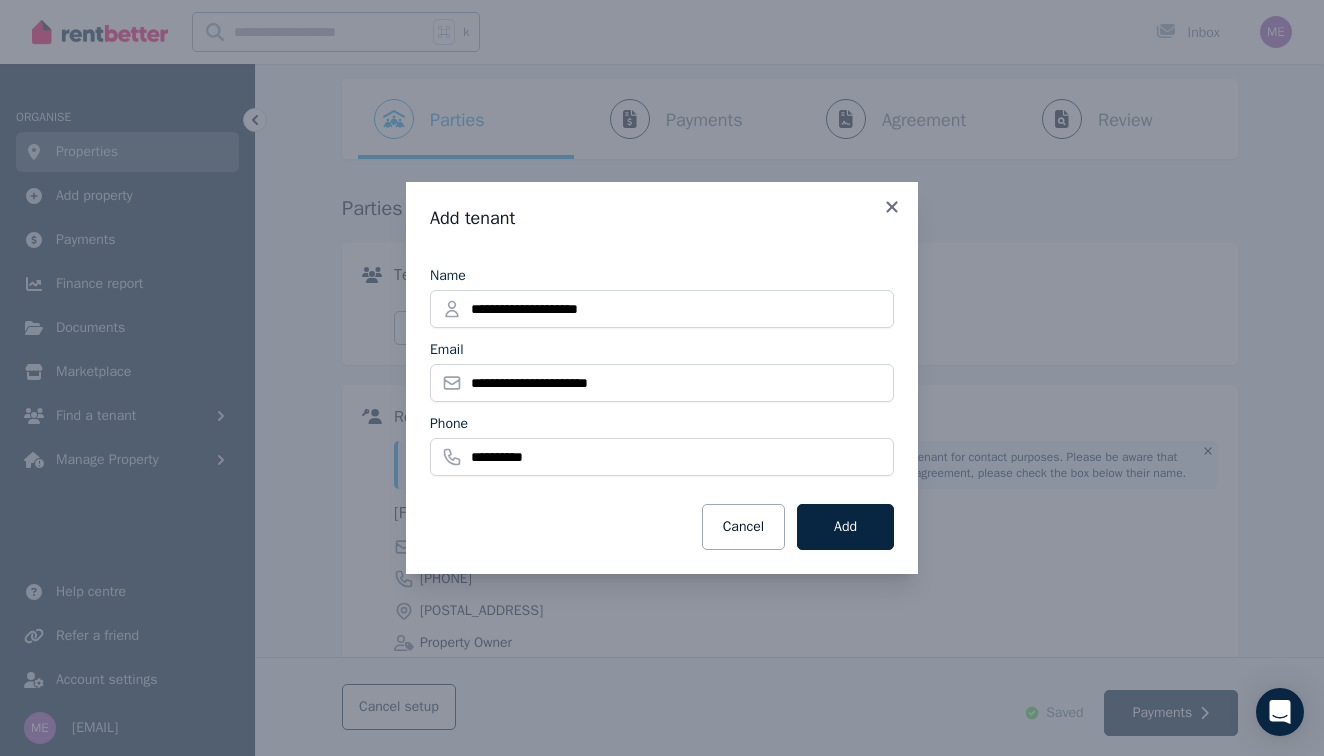 click on "Cancel Add" at bounding box center (662, 527) 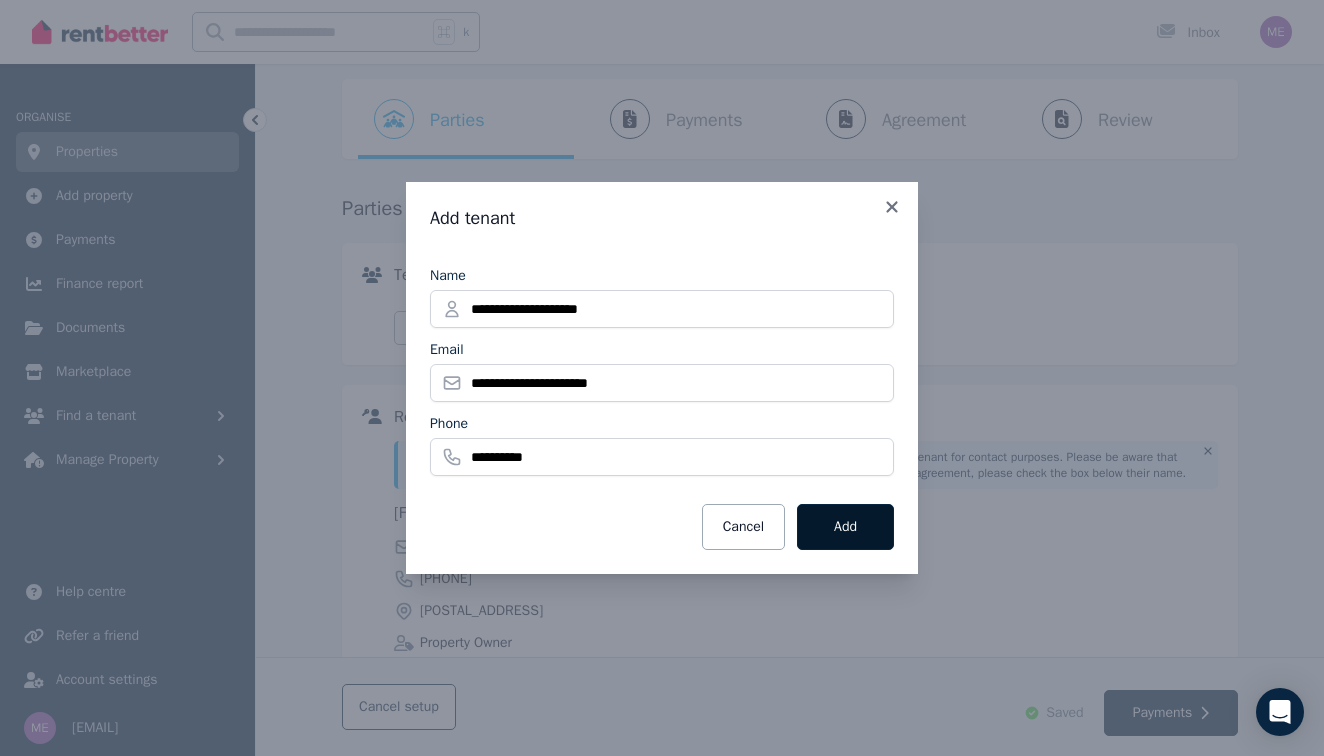 click on "Add" at bounding box center (845, 527) 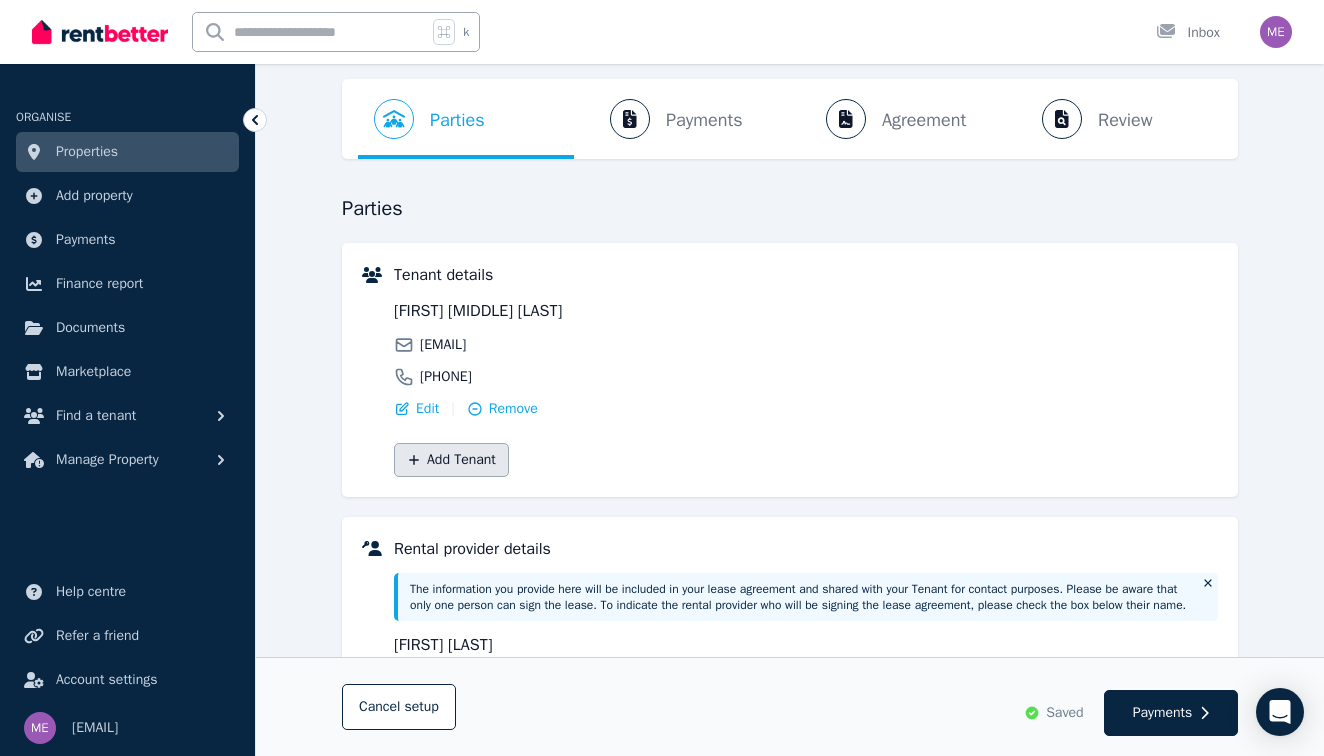 click on "Add Tenant" at bounding box center [451, 460] 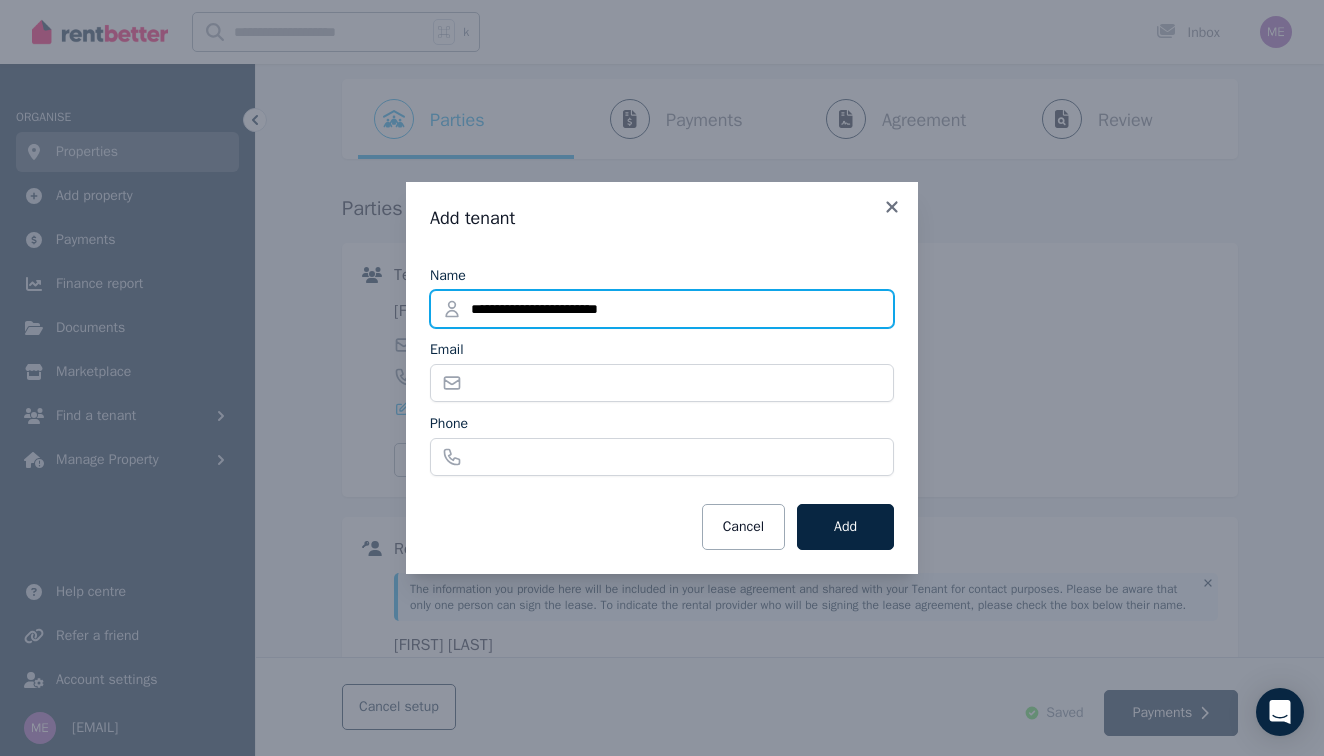 type on "**********" 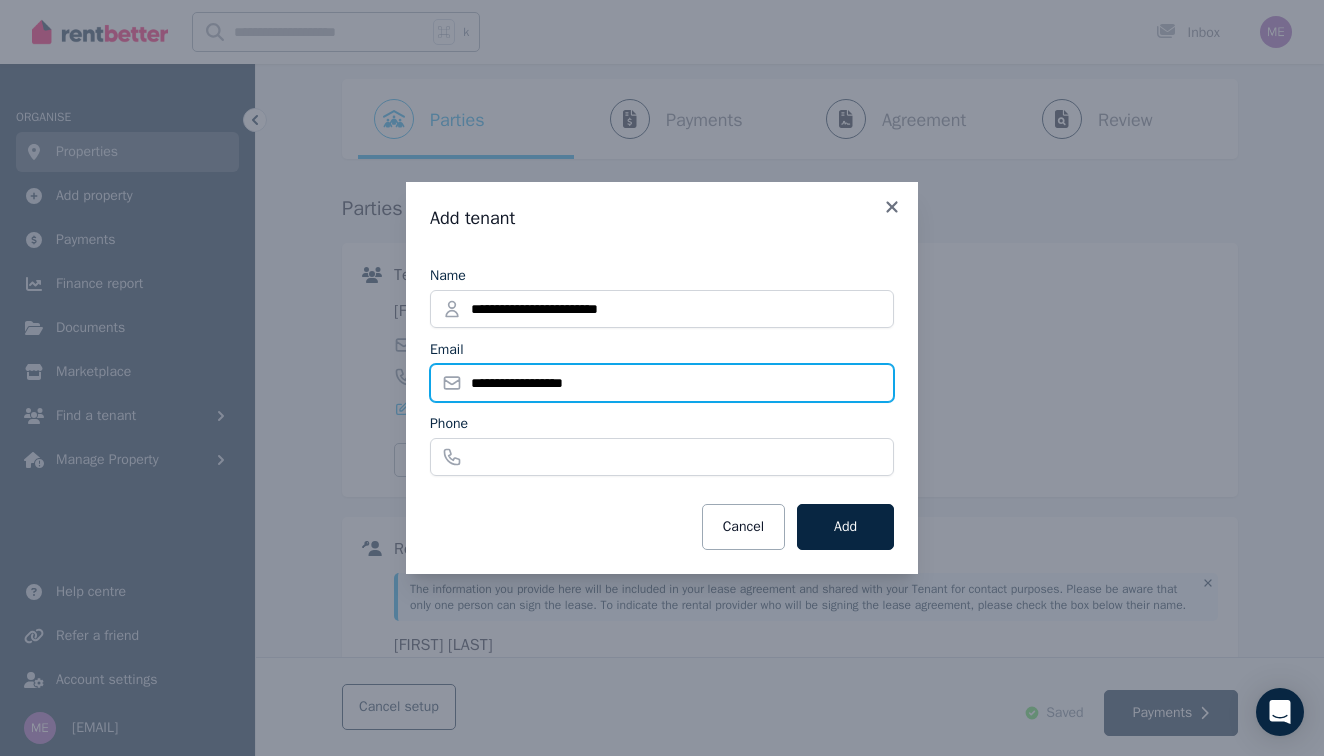 type on "**********" 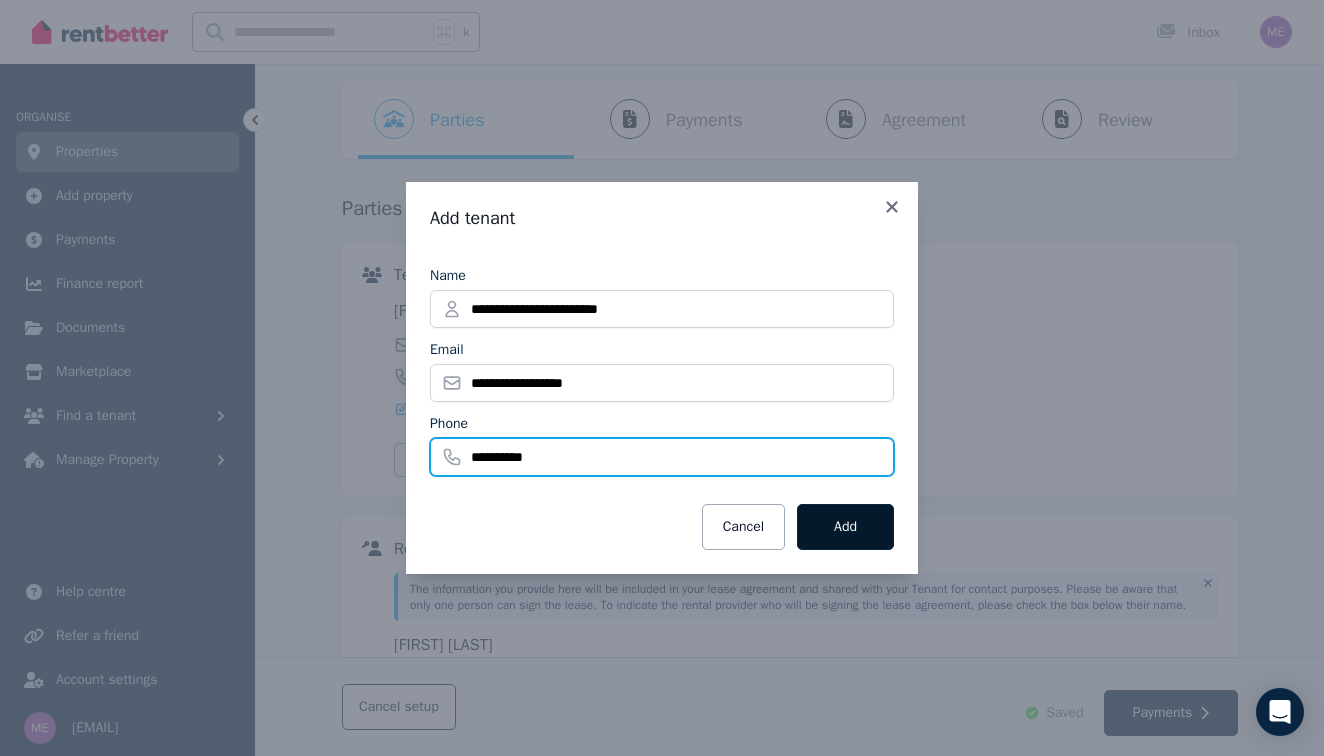 type on "**********" 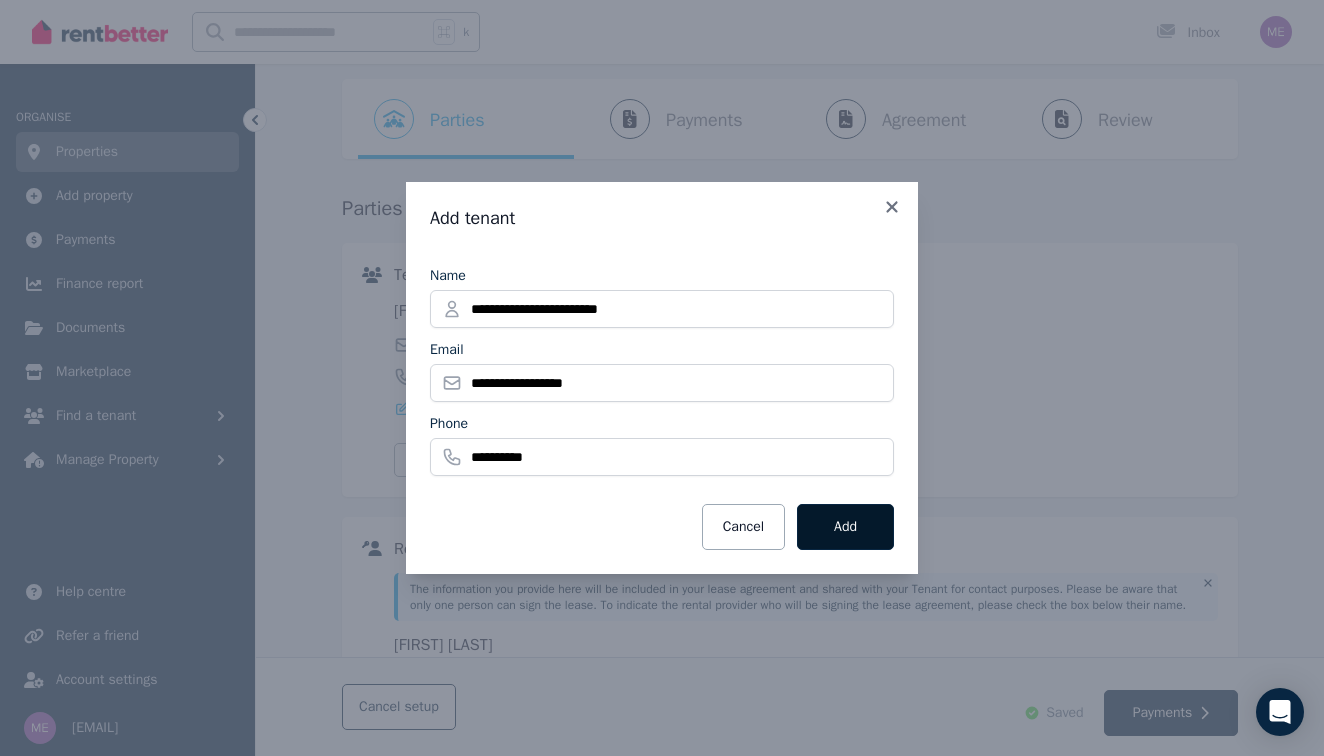 click on "Add" at bounding box center [845, 527] 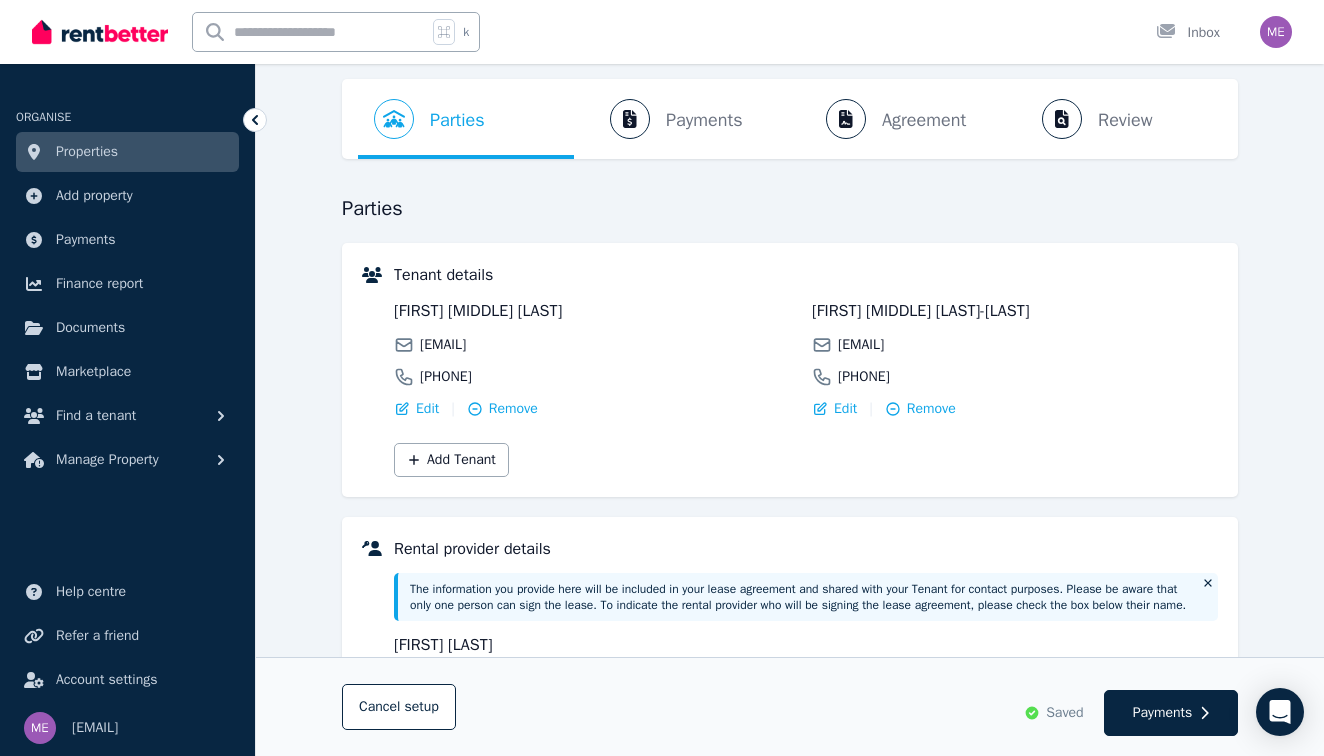 click on "[FIRST] [MIDDLE] [LAST]" at bounding box center [597, 311] 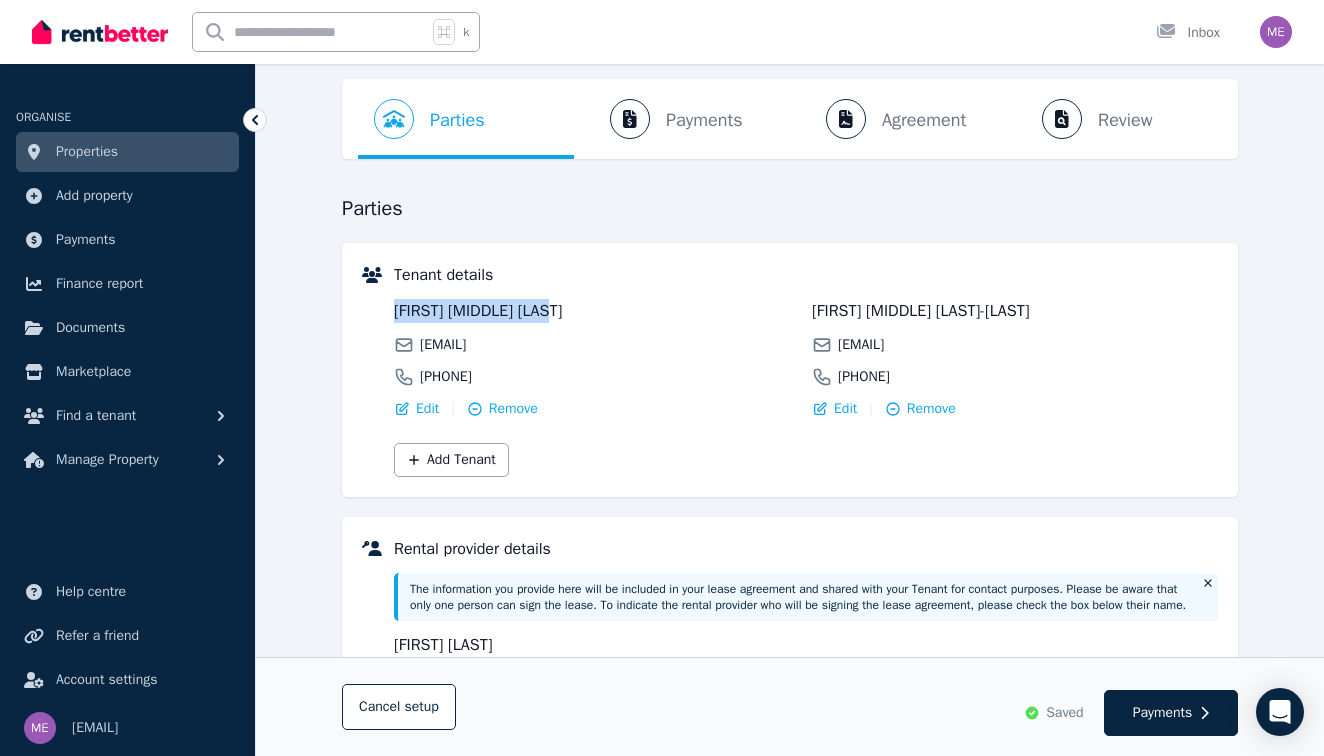 drag, startPoint x: 556, startPoint y: 314, endPoint x: 414, endPoint y: 317, distance: 142.0317 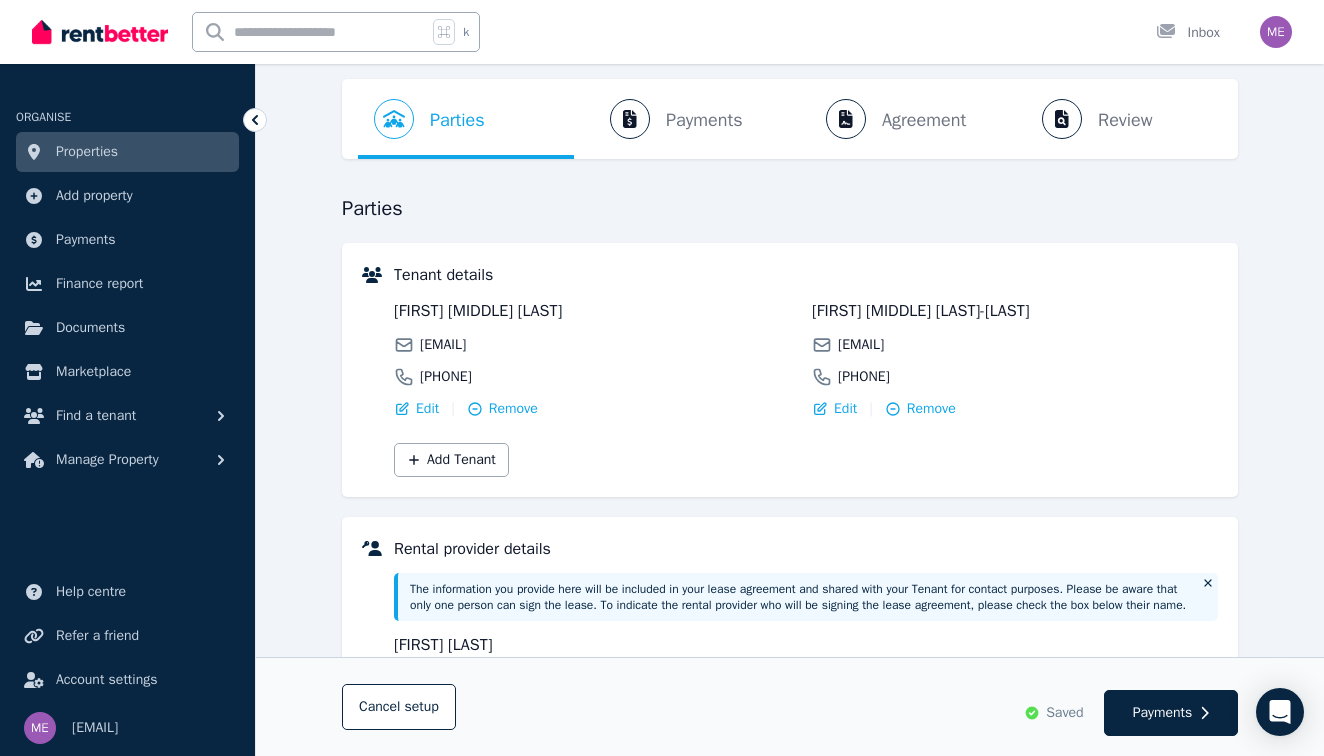 click on "[FIRST] [MIDDLE] [LAST]-[LAST]" at bounding box center [1015, 311] 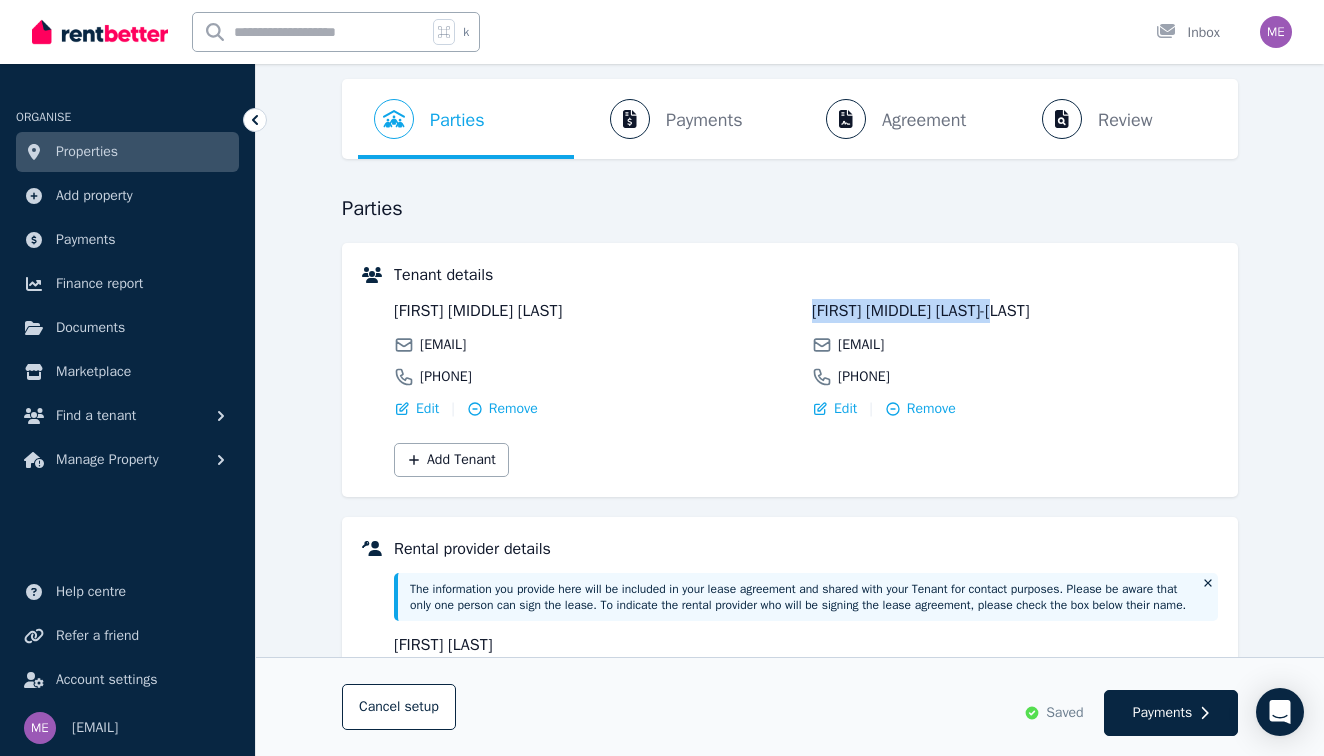 drag, startPoint x: 840, startPoint y: 313, endPoint x: 964, endPoint y: 313, distance: 124 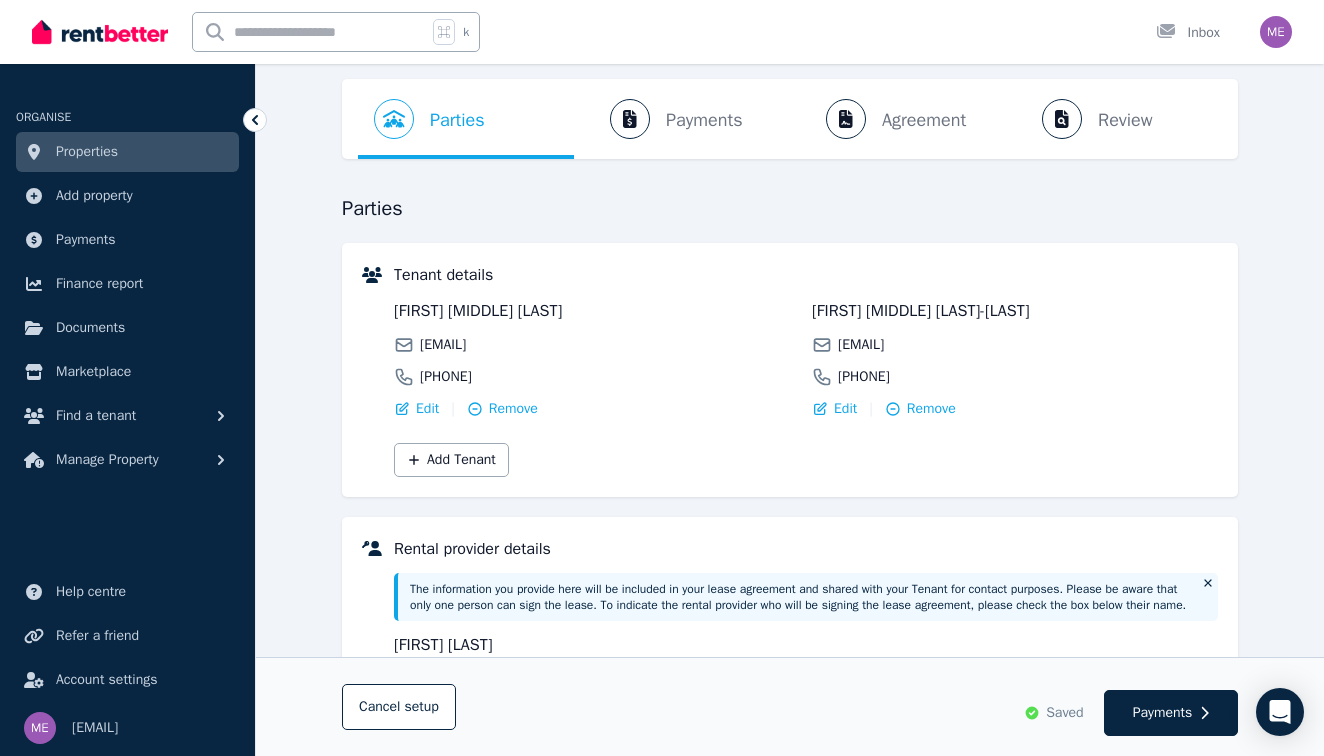 click on "Add Tenant" at bounding box center (806, 454) 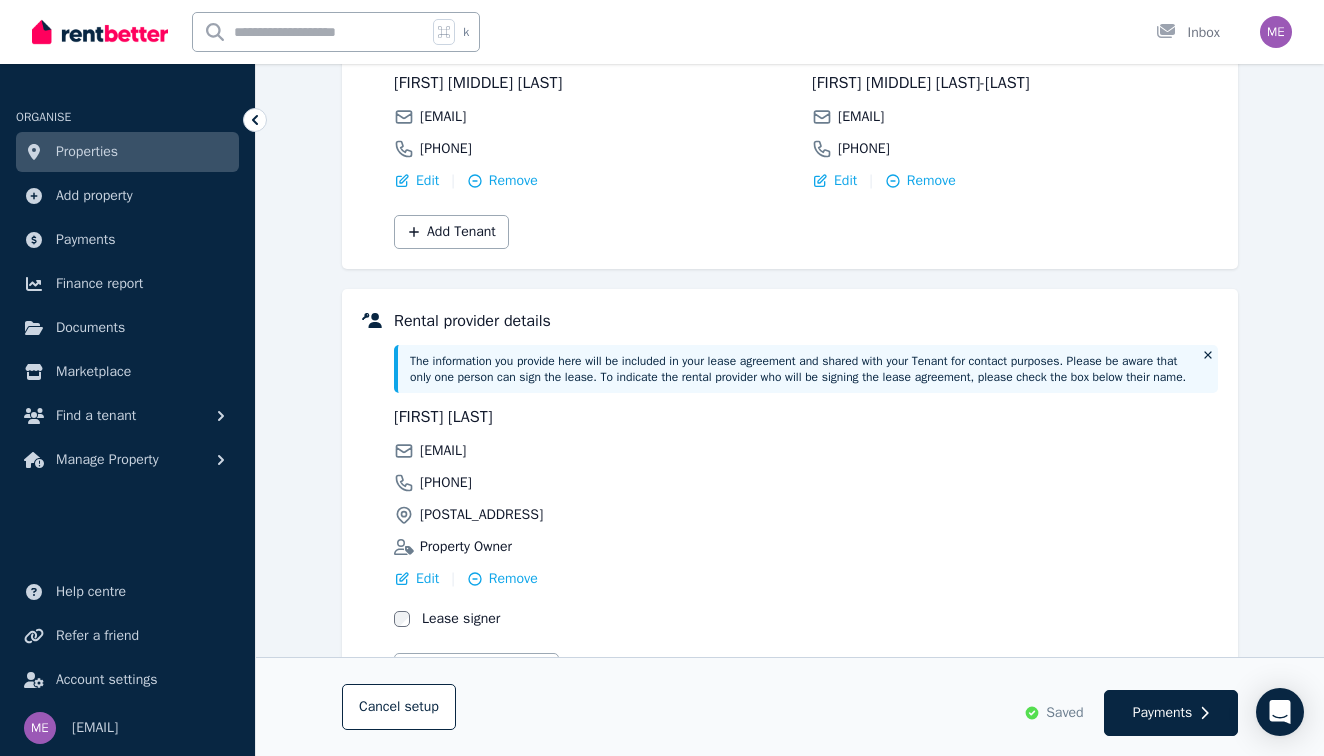 scroll, scrollTop: 390, scrollLeft: 0, axis: vertical 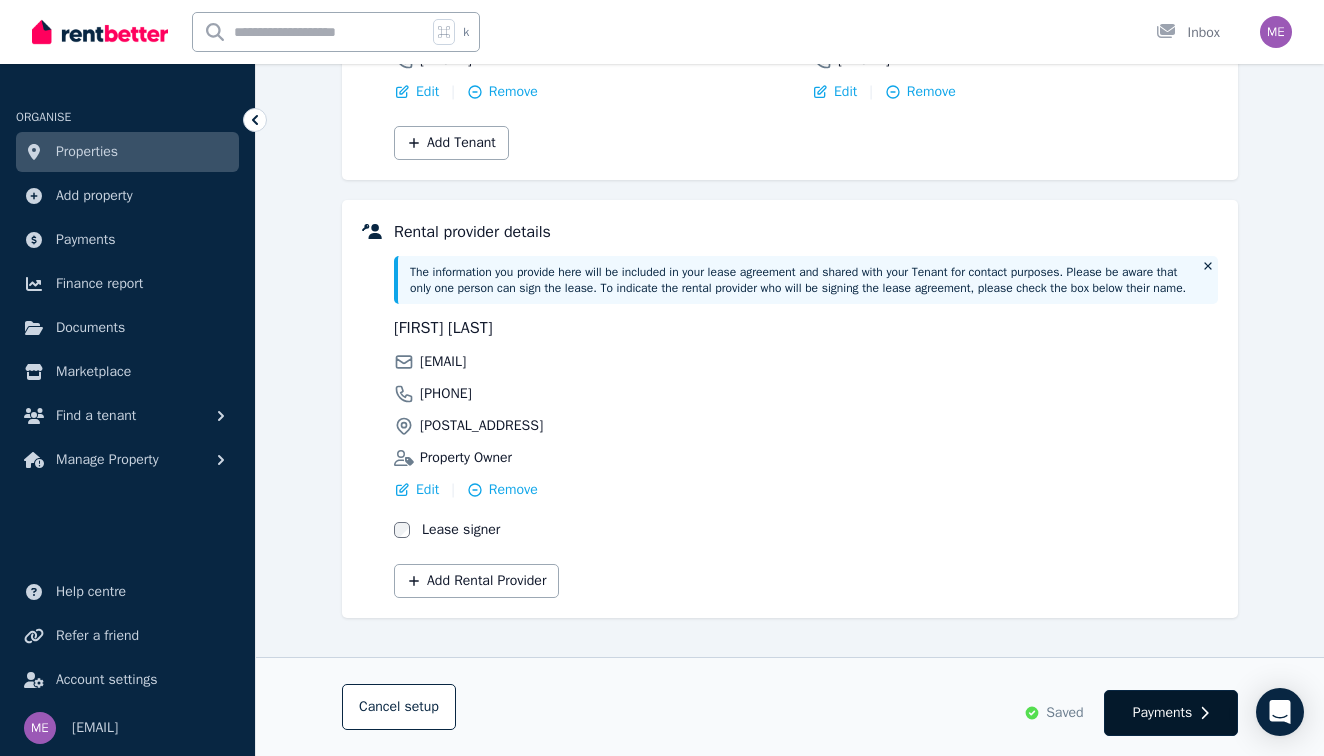 click on "Payments" at bounding box center (1163, 713) 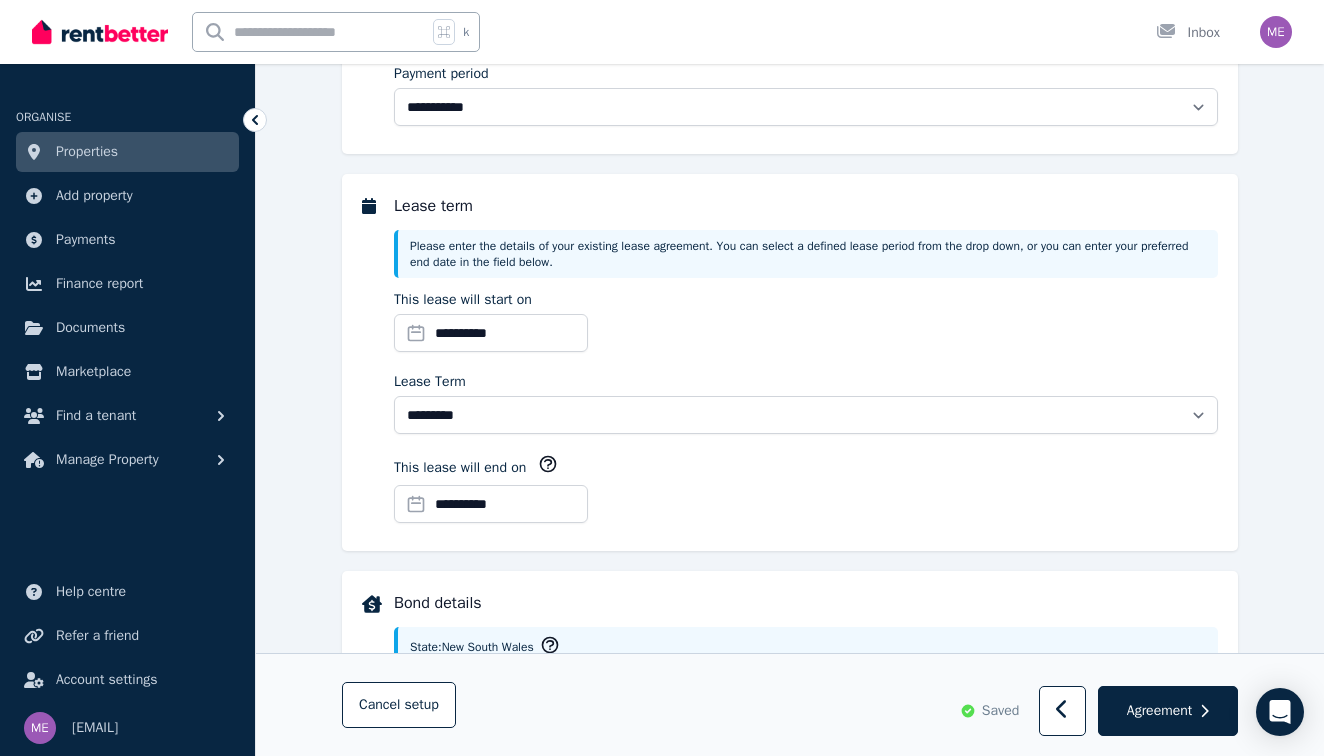 scroll, scrollTop: 0, scrollLeft: 0, axis: both 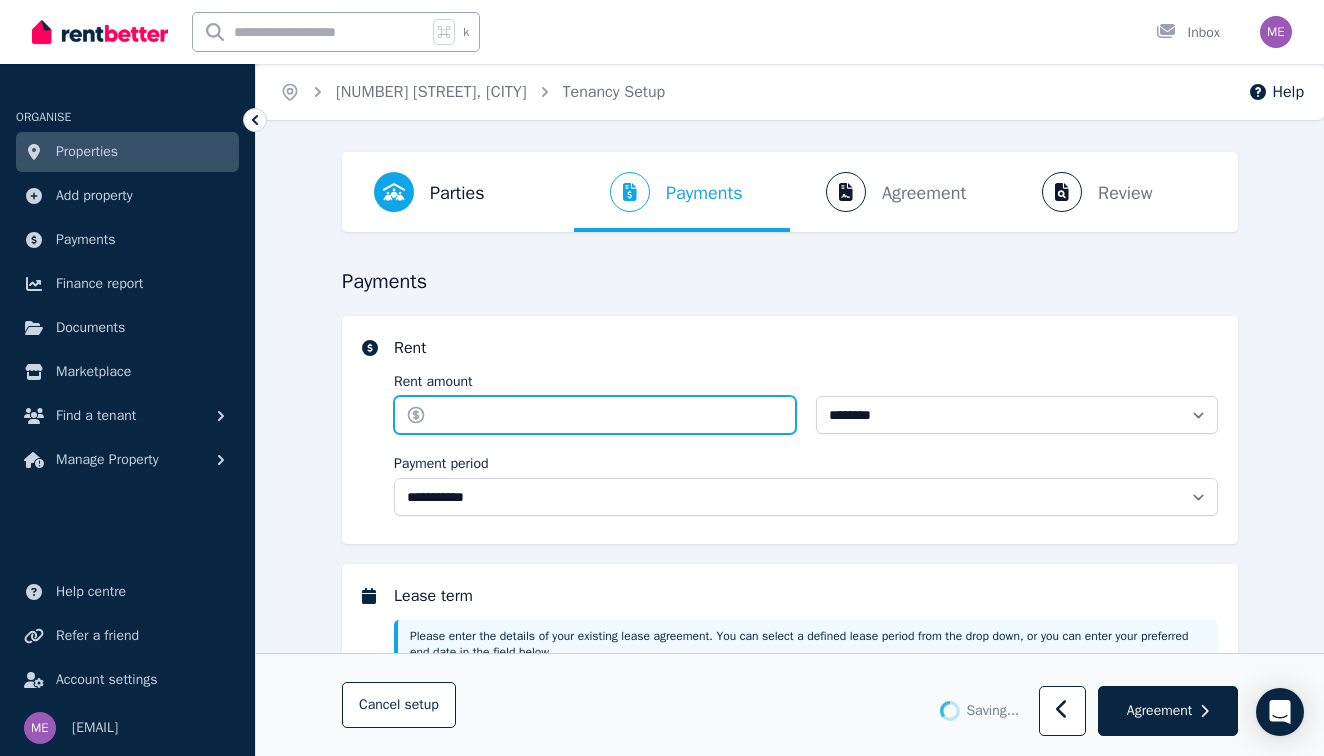 click on "Rent amount" at bounding box center (595, 415) 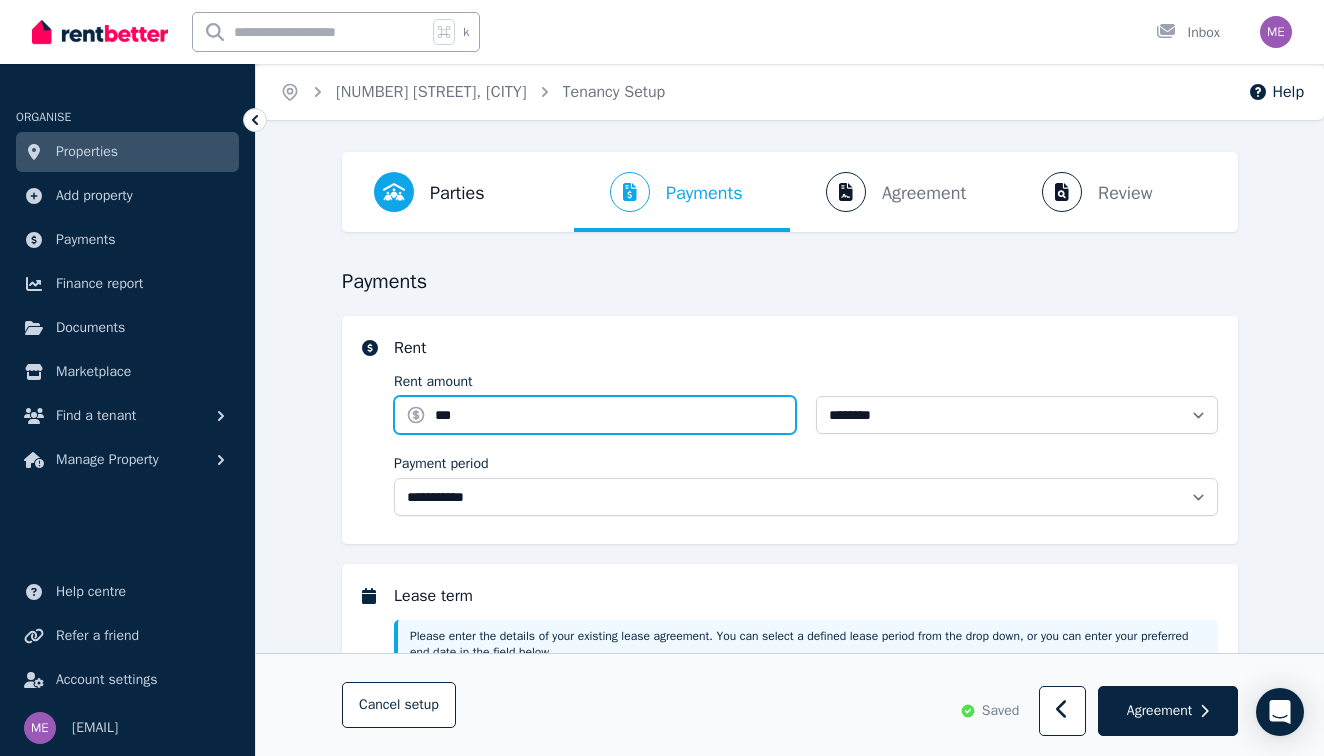 type on "***" 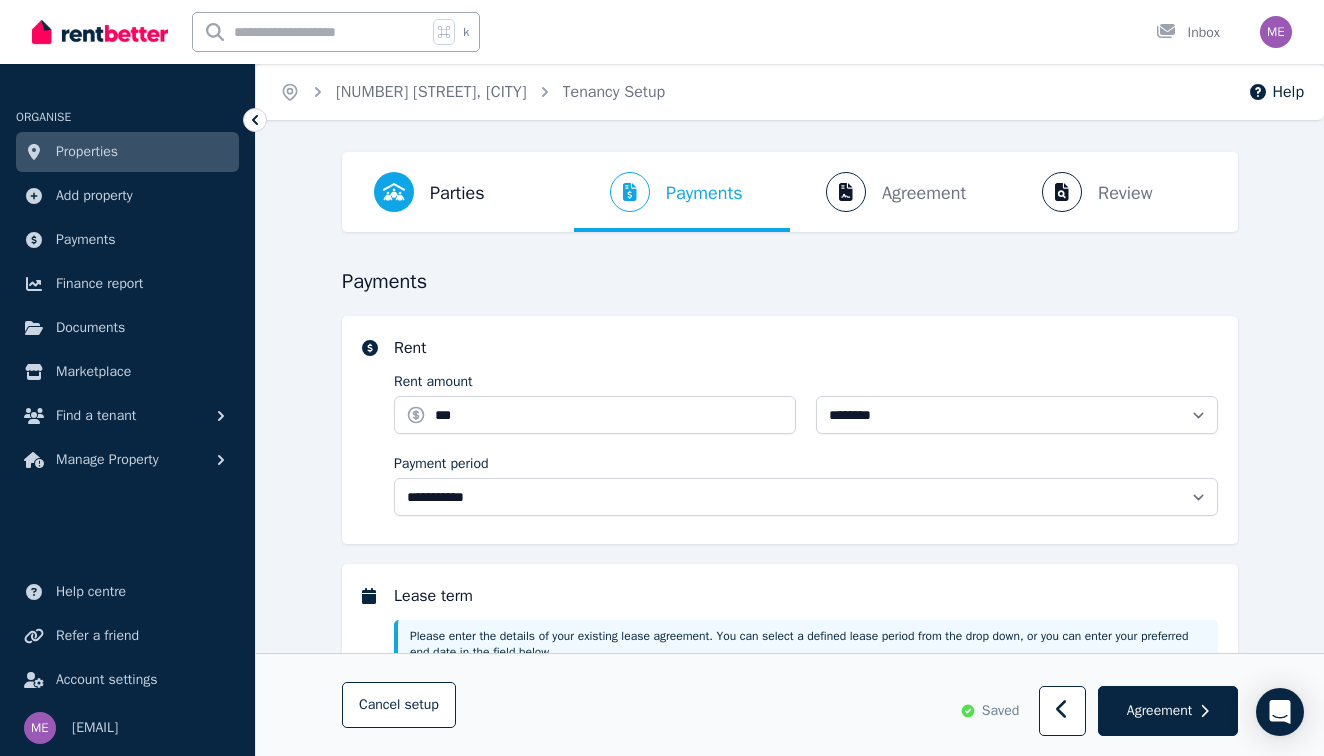 click on "Rent" at bounding box center (806, 348) 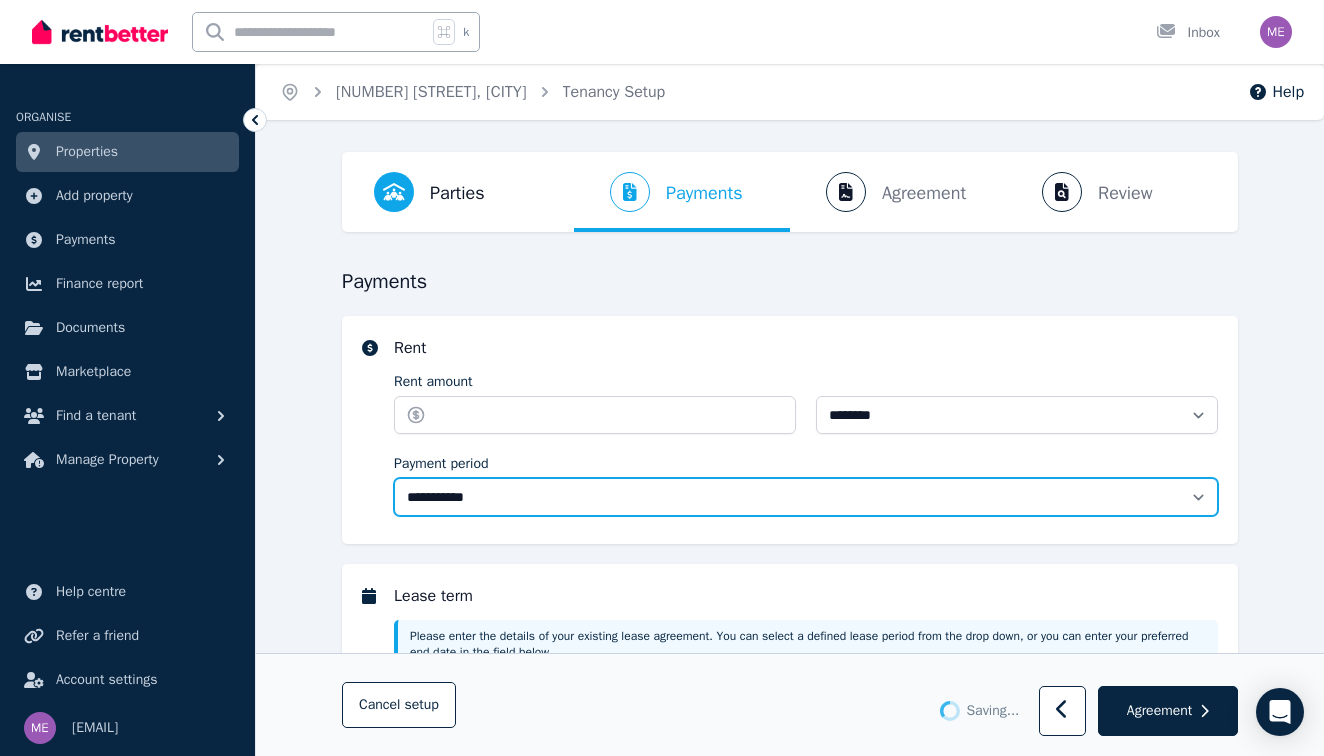 type on "******" 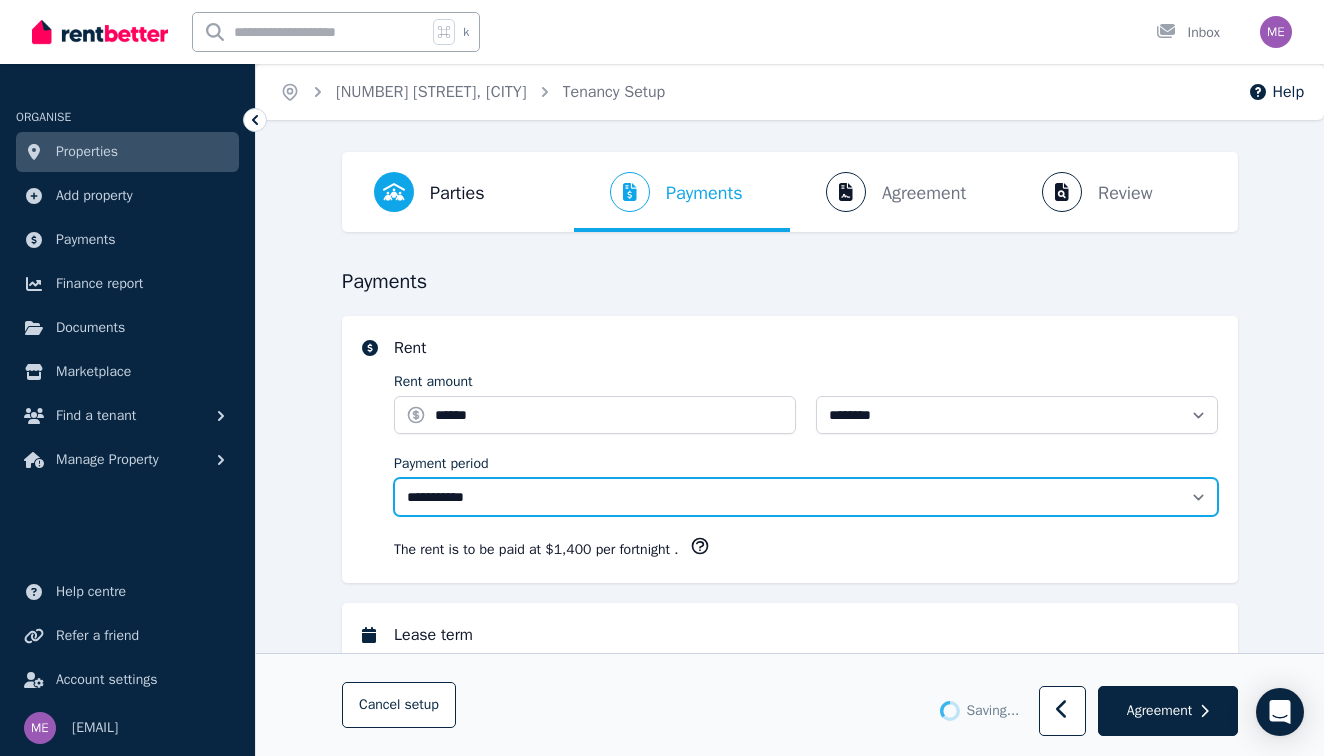 select on "******" 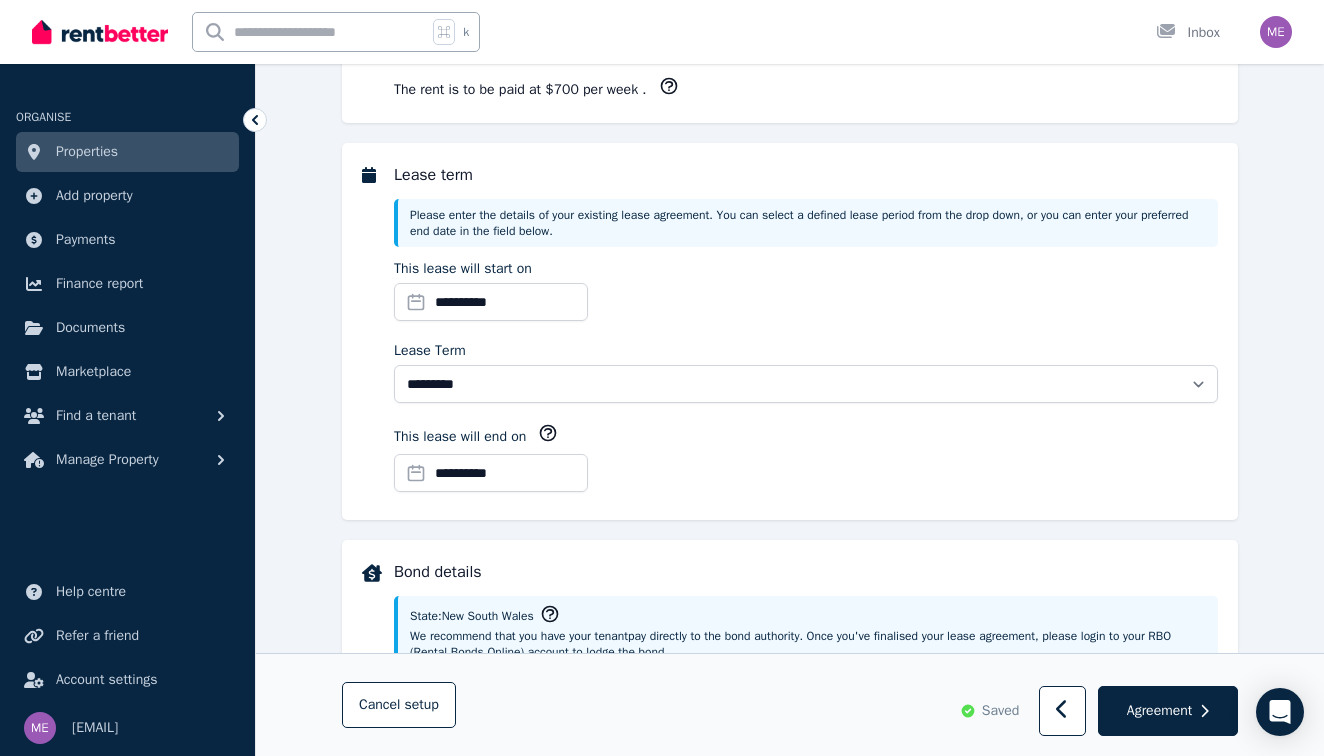scroll, scrollTop: 461, scrollLeft: 0, axis: vertical 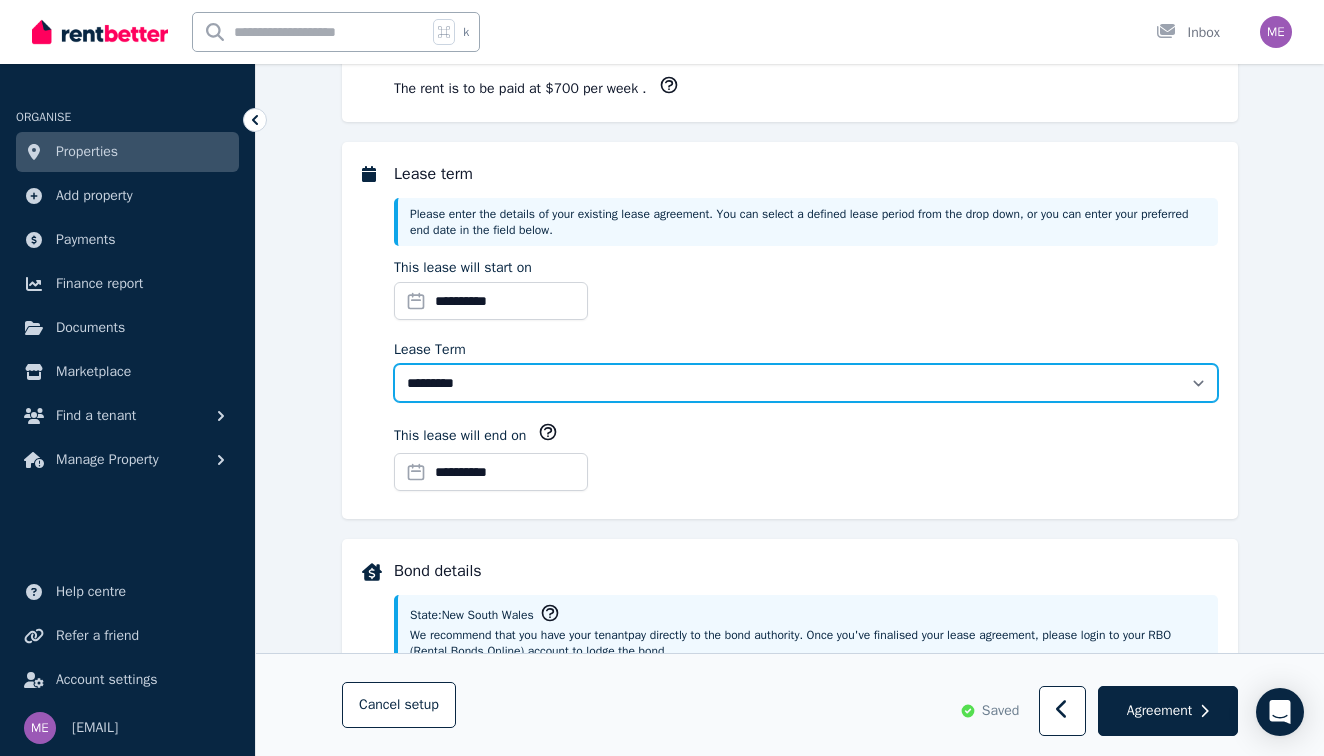 select on "**********" 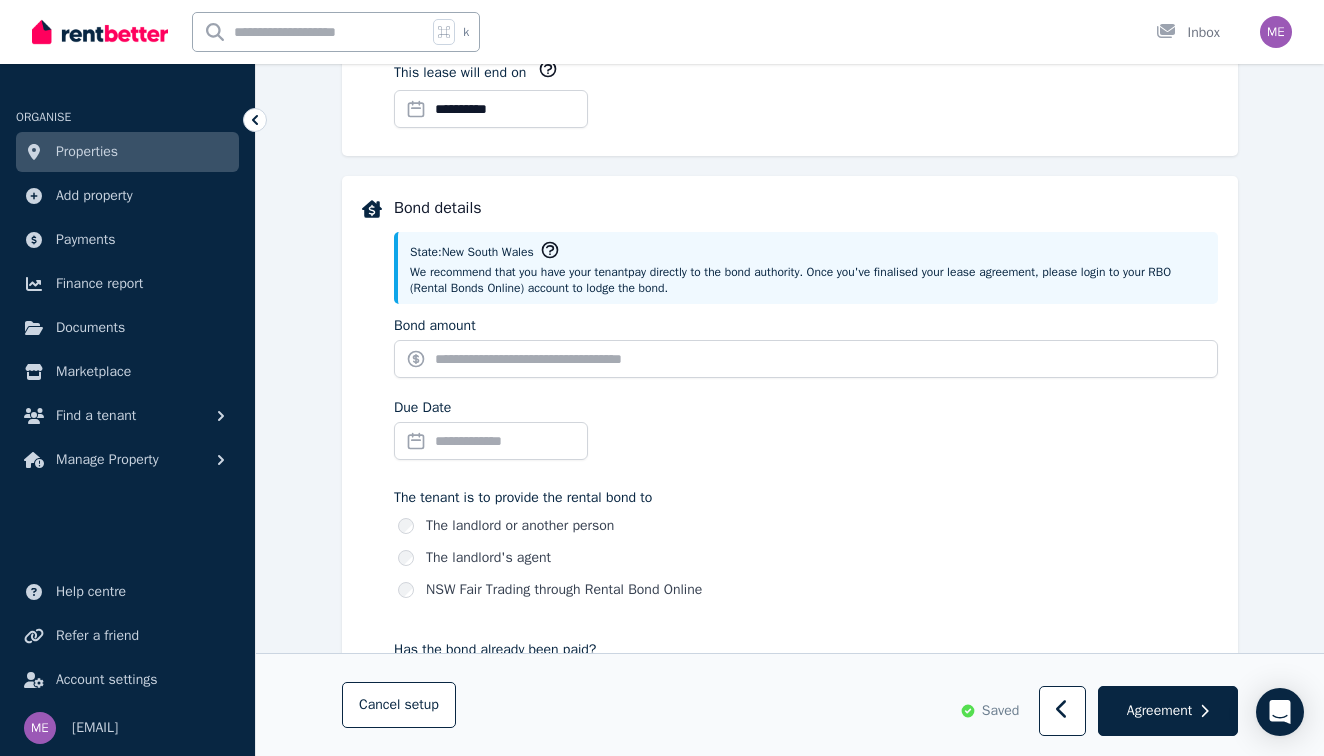 scroll, scrollTop: 825, scrollLeft: 0, axis: vertical 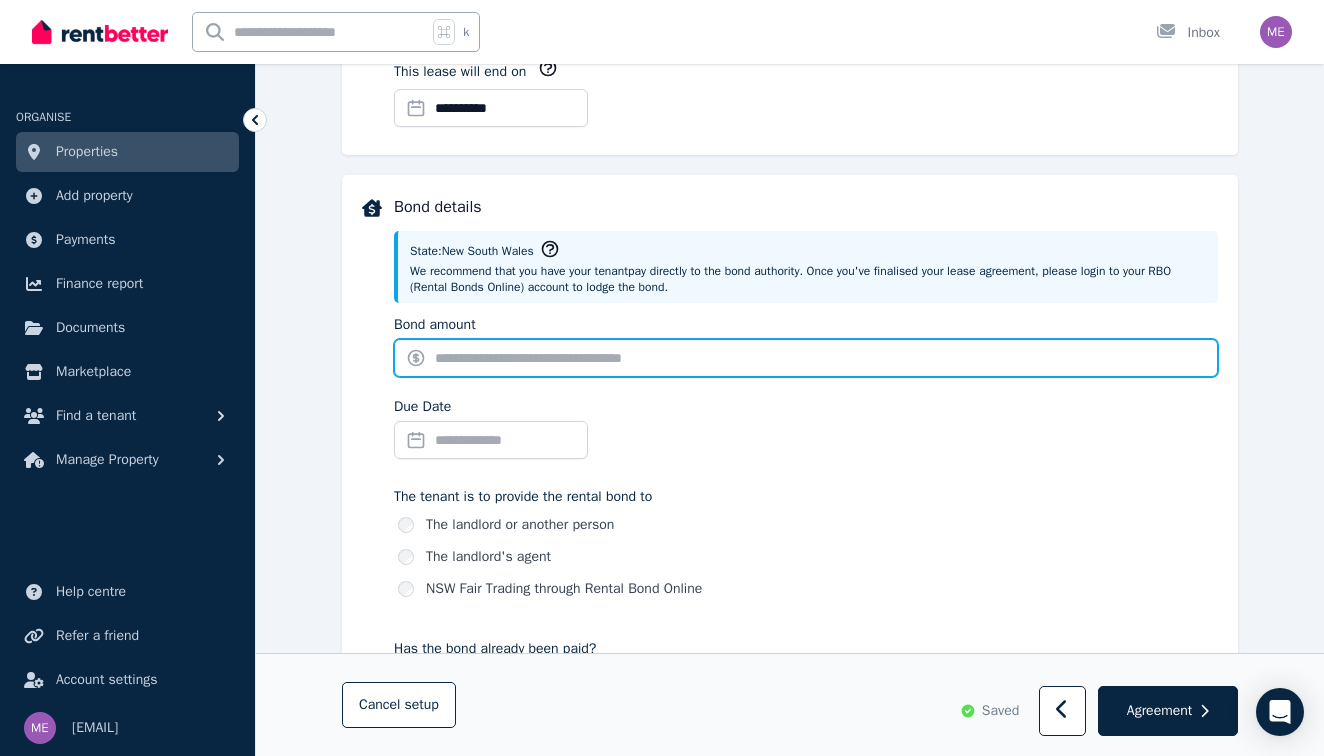 click on "Bond amount" at bounding box center (806, 358) 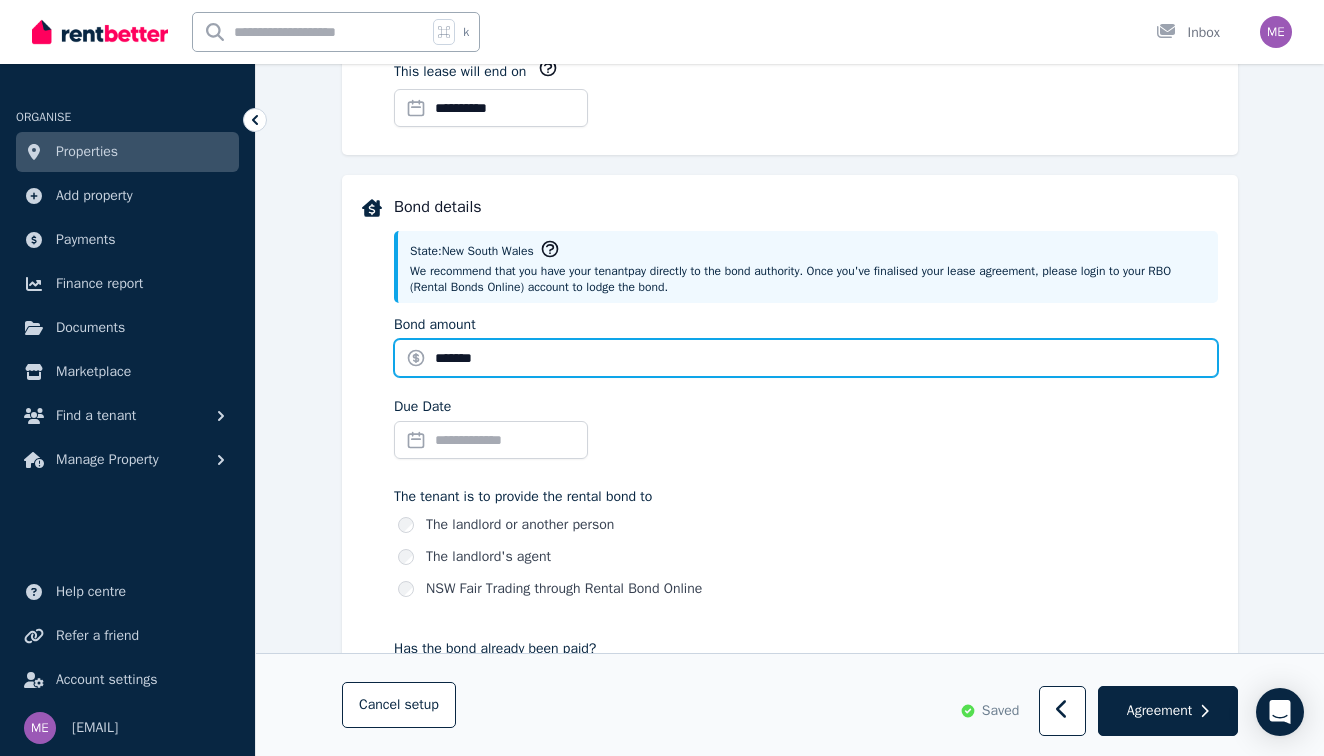 type on "*******" 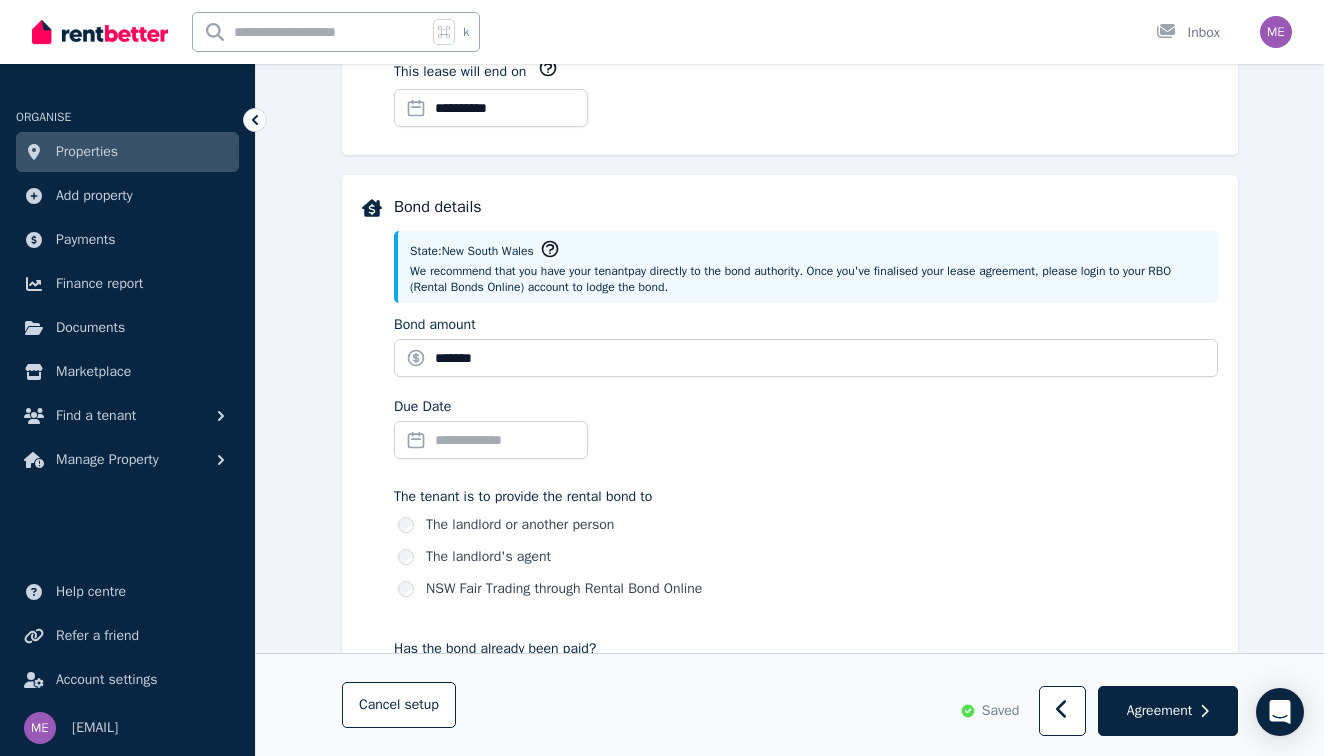 click on "Due Date" at bounding box center [806, 432] 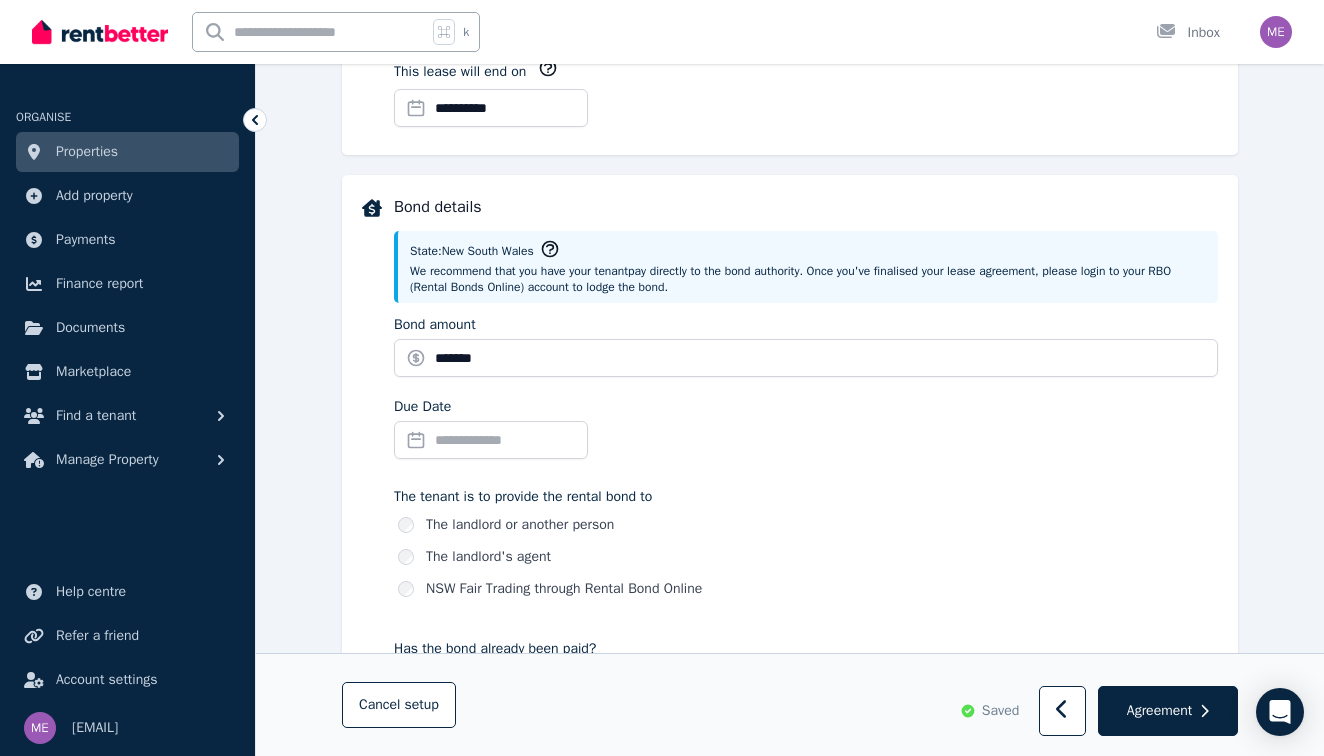 click on "Due Date" at bounding box center [491, 440] 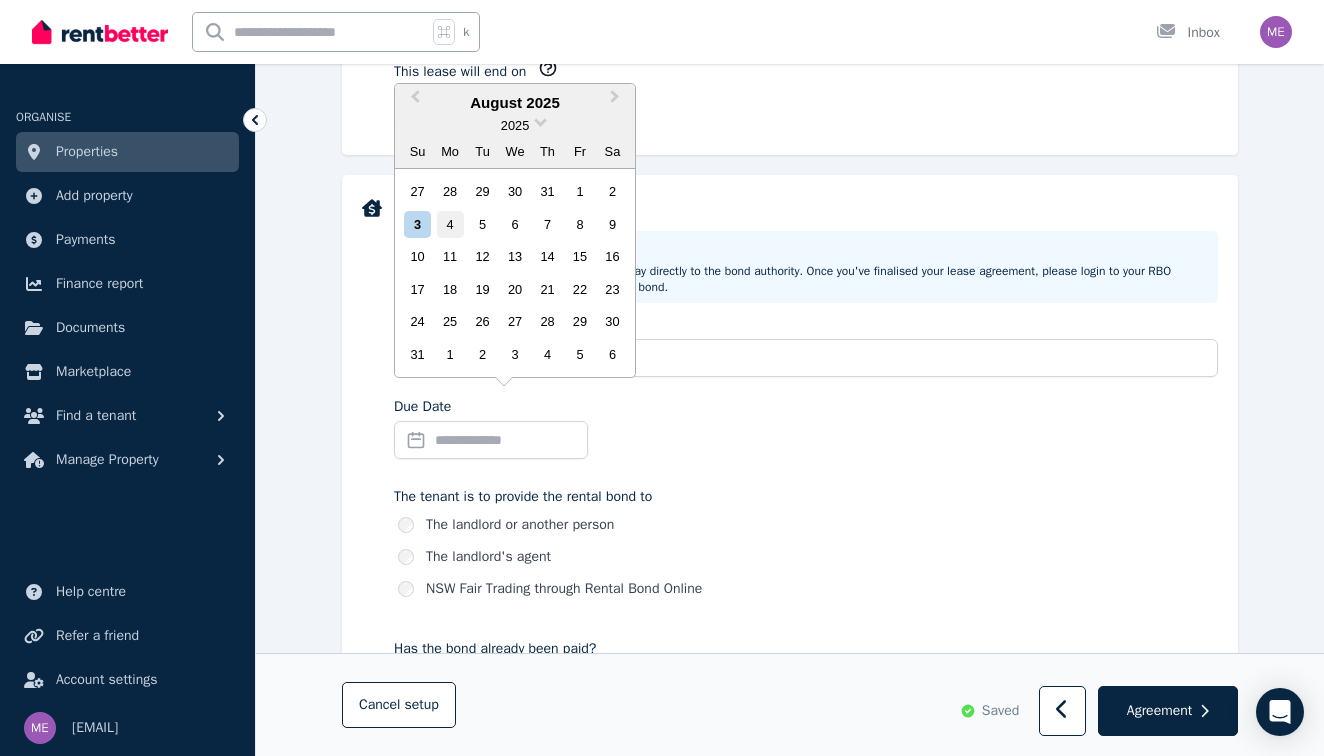 click on "4" at bounding box center [450, 224] 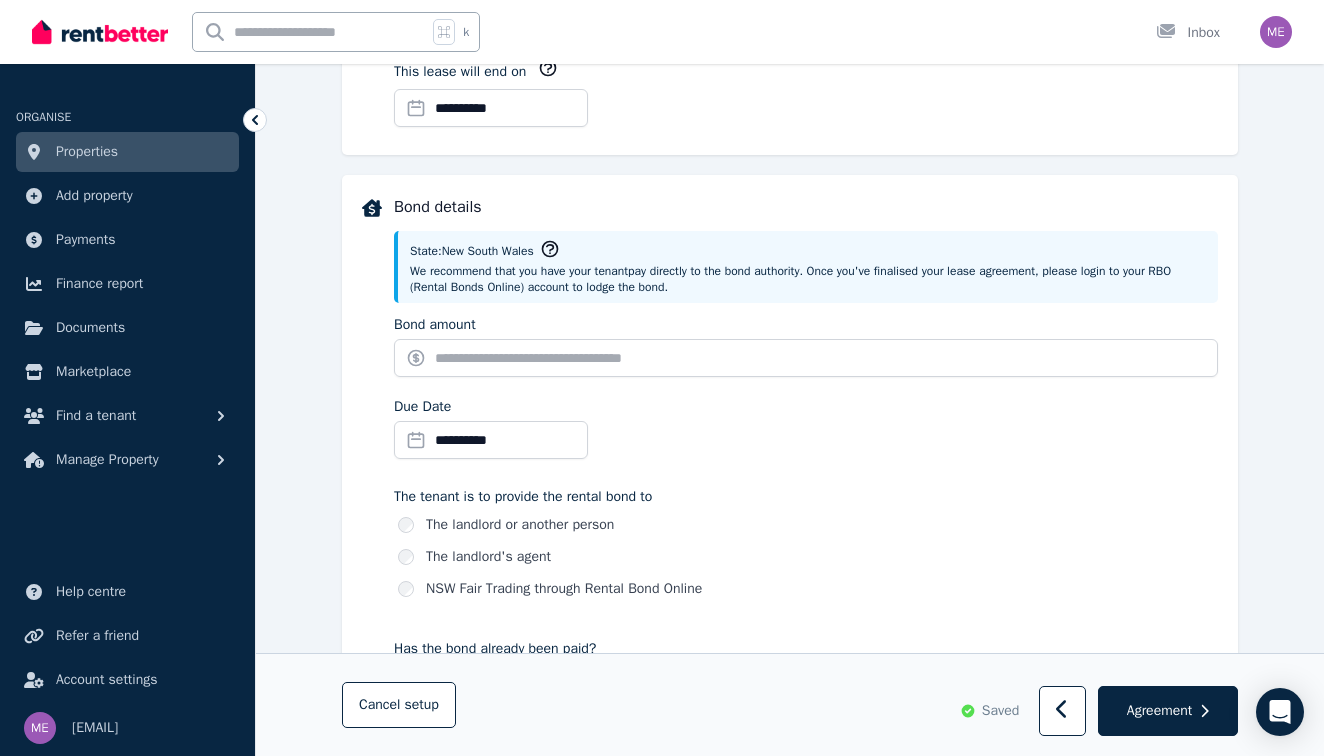 type on "*******" 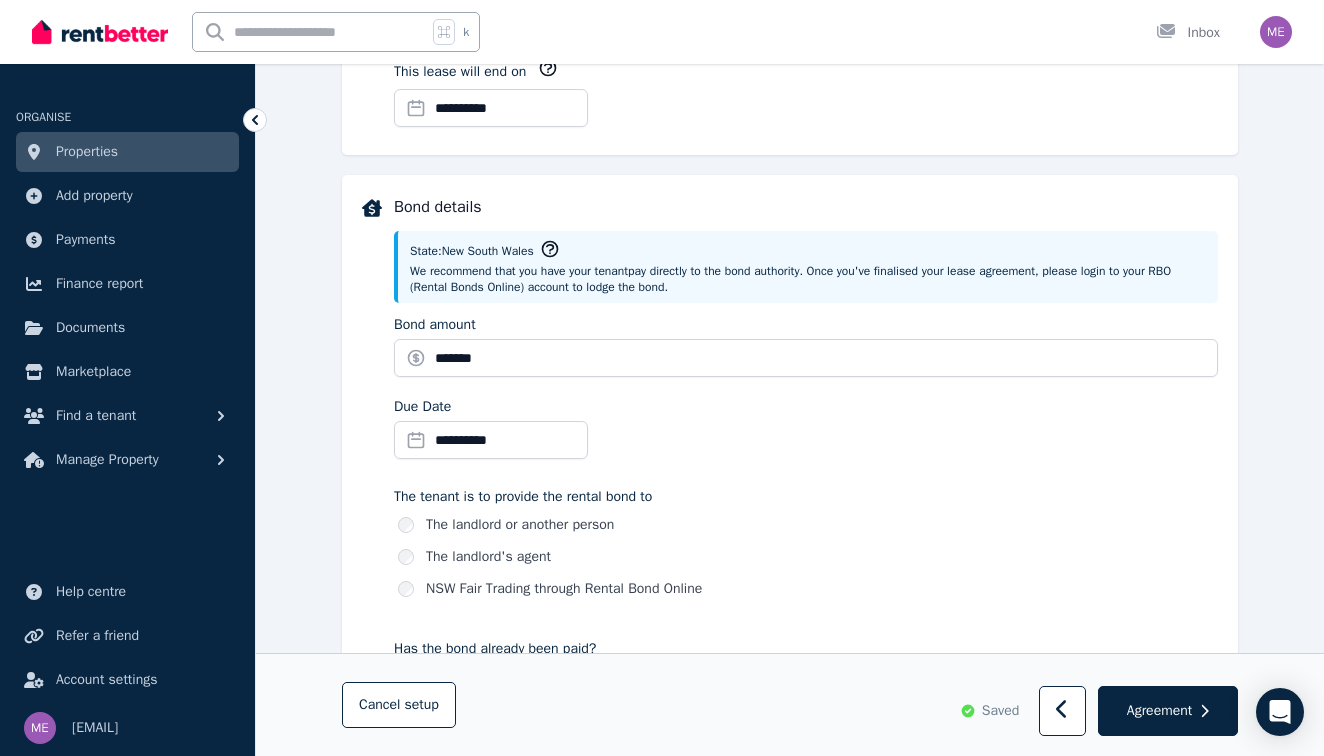 click on "NSW Fair Trading through Rental Bond Online" at bounding box center (564, 589) 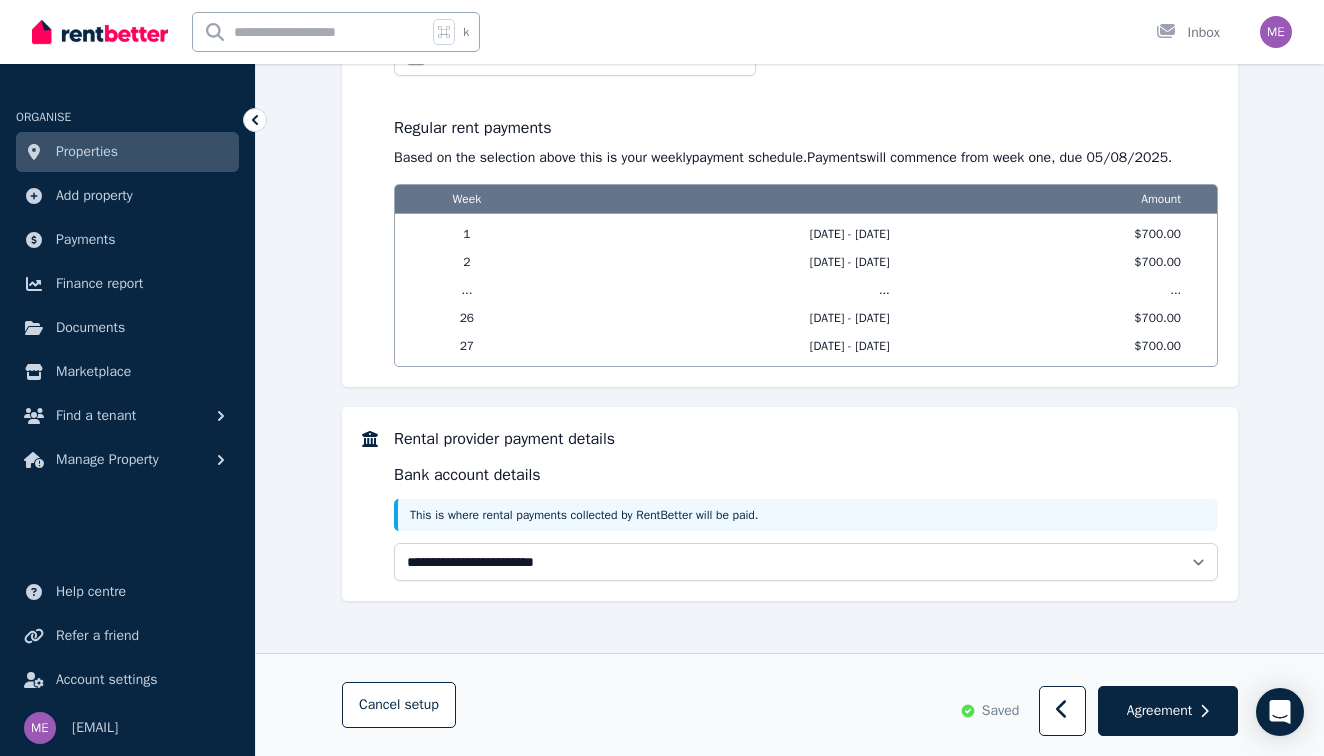 scroll, scrollTop: 1743, scrollLeft: 0, axis: vertical 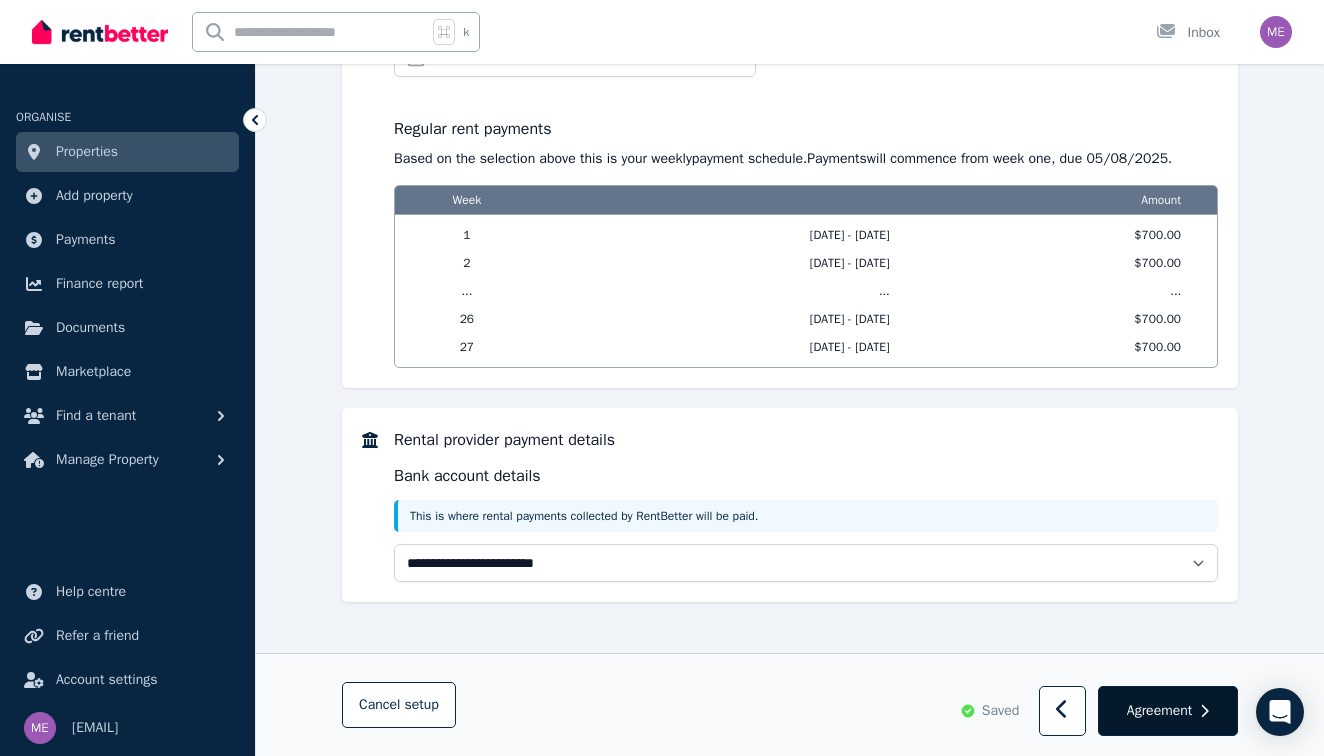 click on "Agreement" at bounding box center [1159, 711] 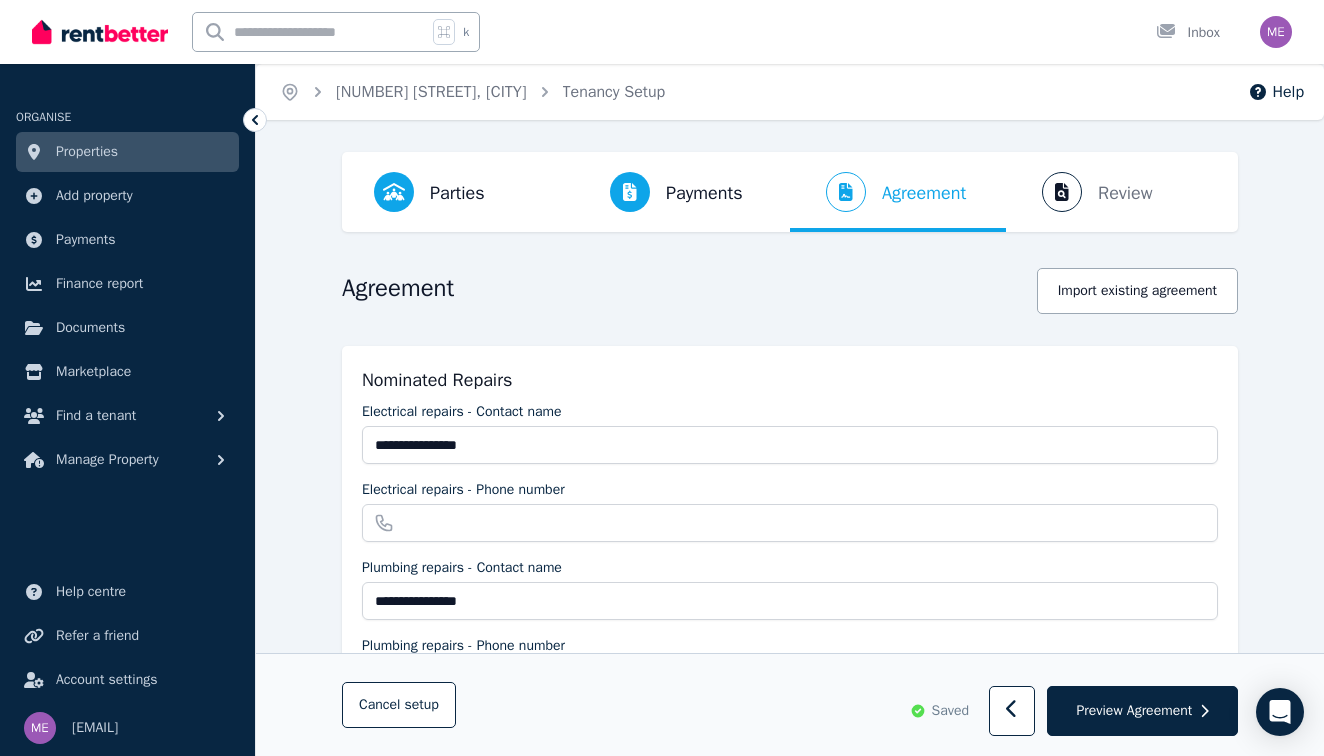 scroll, scrollTop: 0, scrollLeft: 0, axis: both 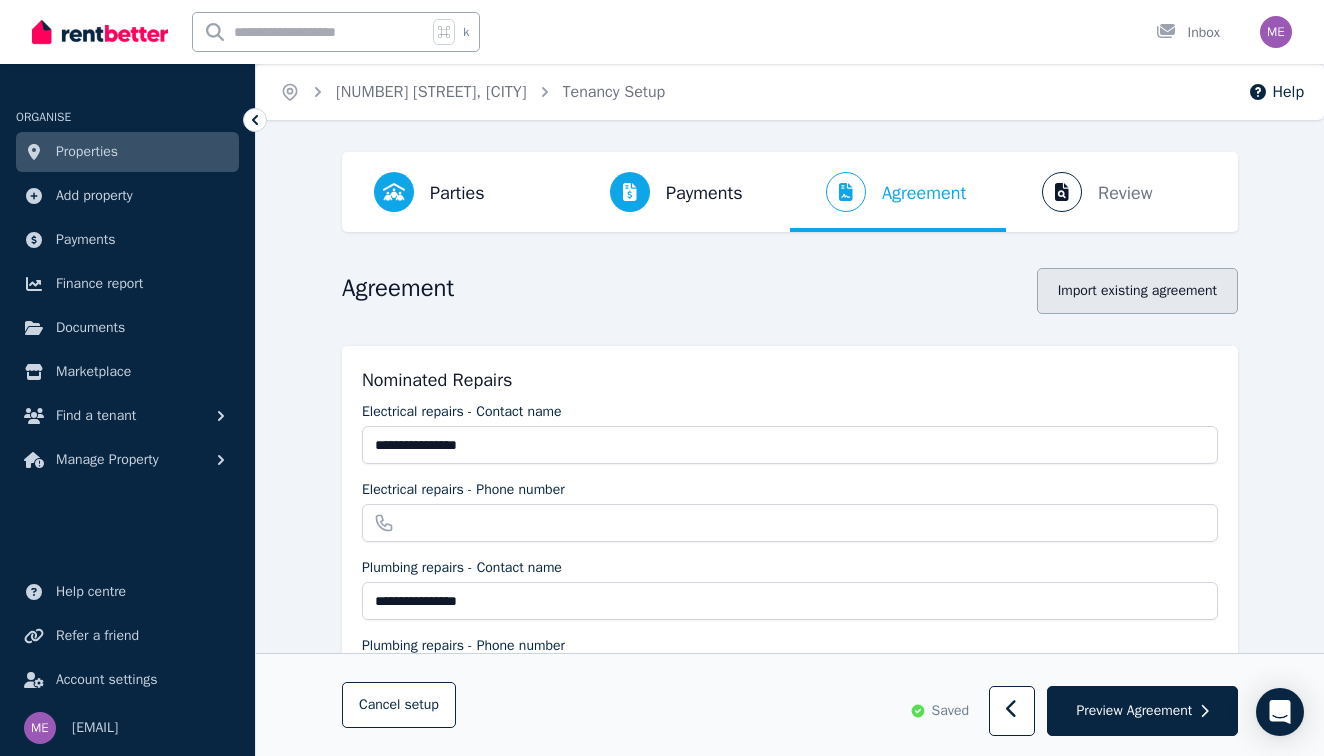 click on "Import existing agreement" at bounding box center [1137, 291] 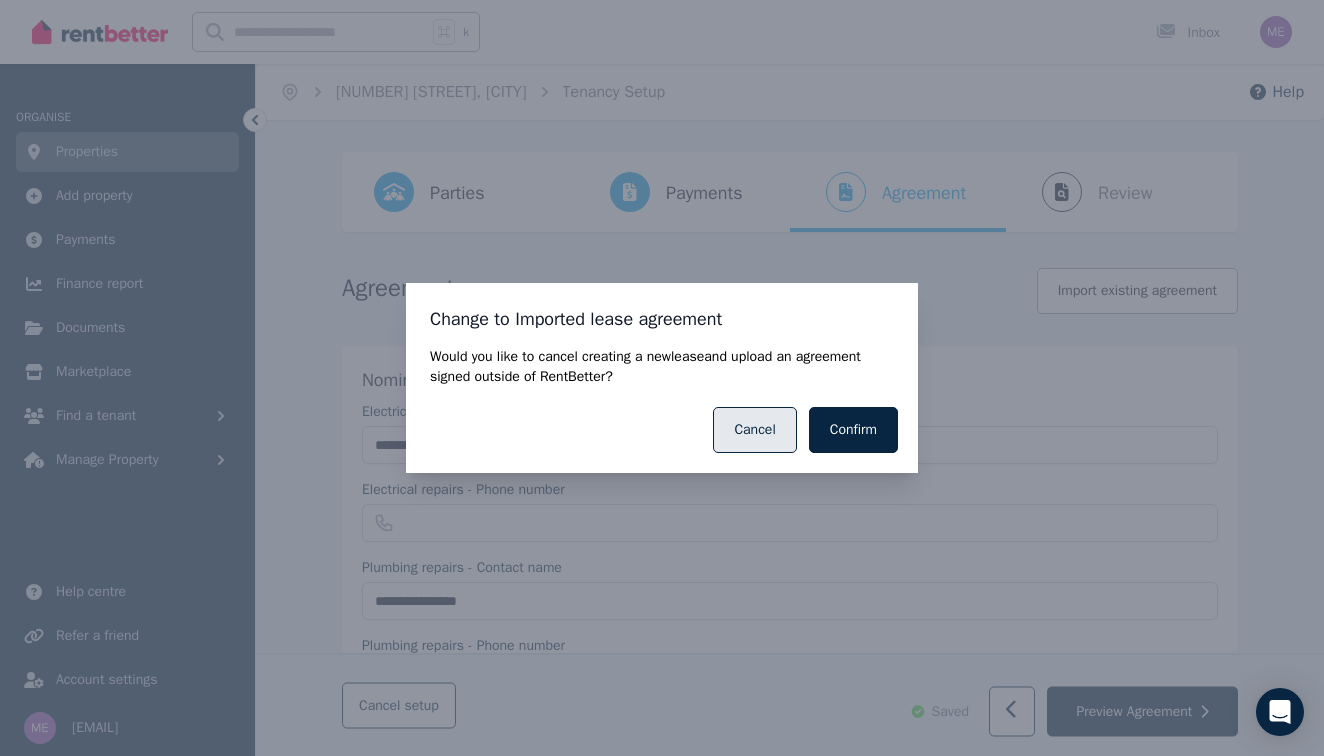 click on "Cancel" at bounding box center (754, 430) 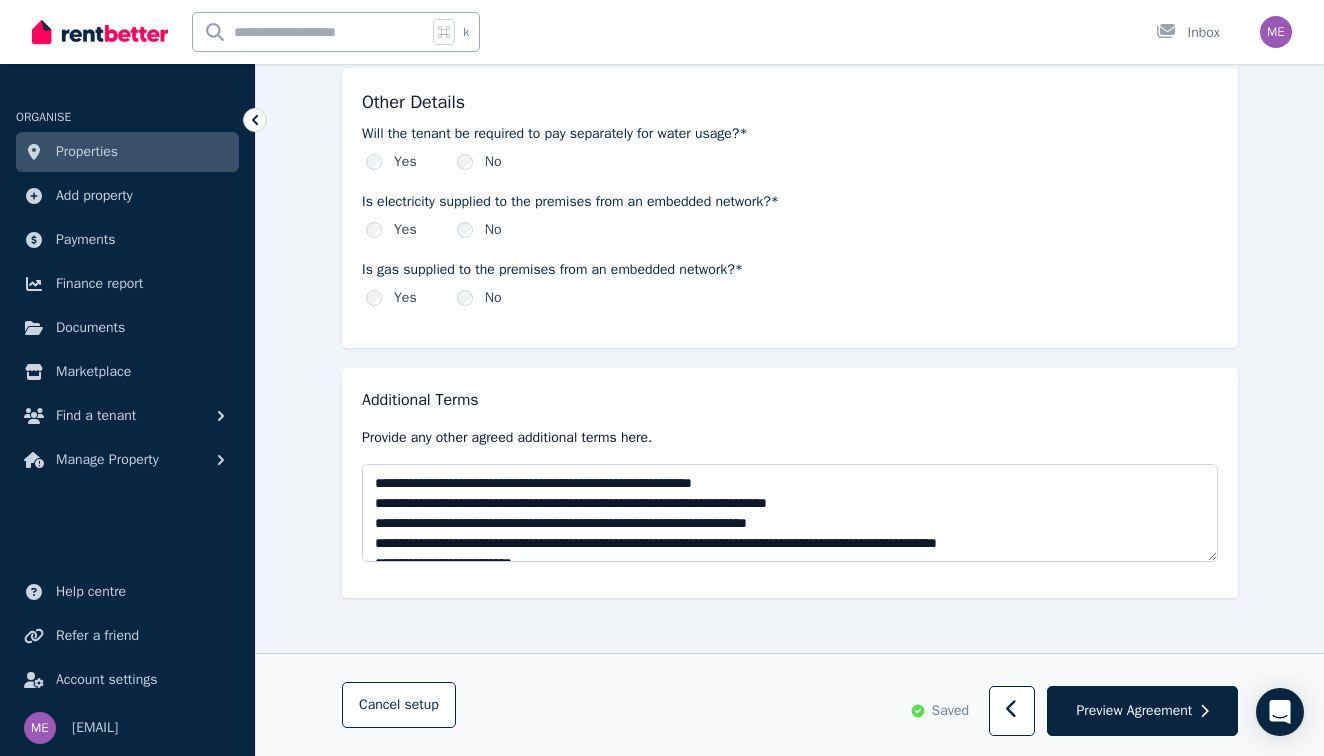 scroll, scrollTop: 2338, scrollLeft: 0, axis: vertical 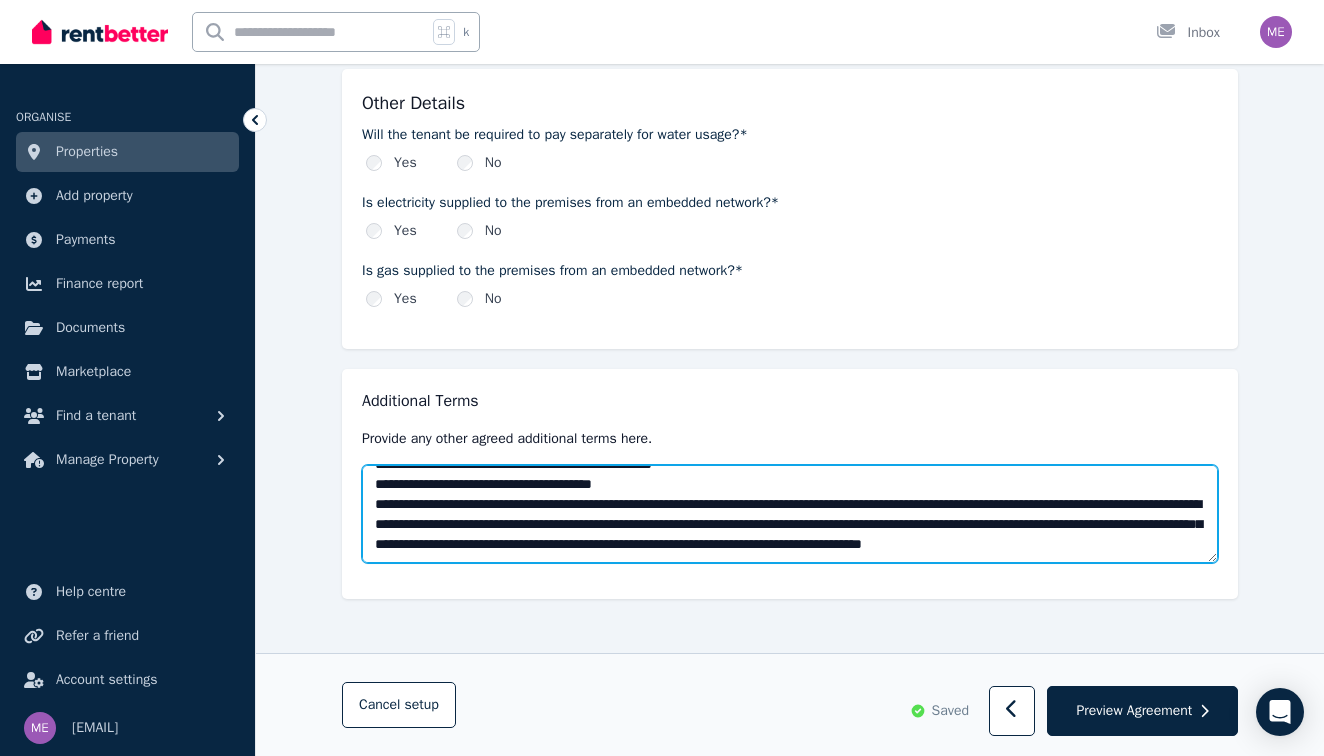 click at bounding box center [790, 514] 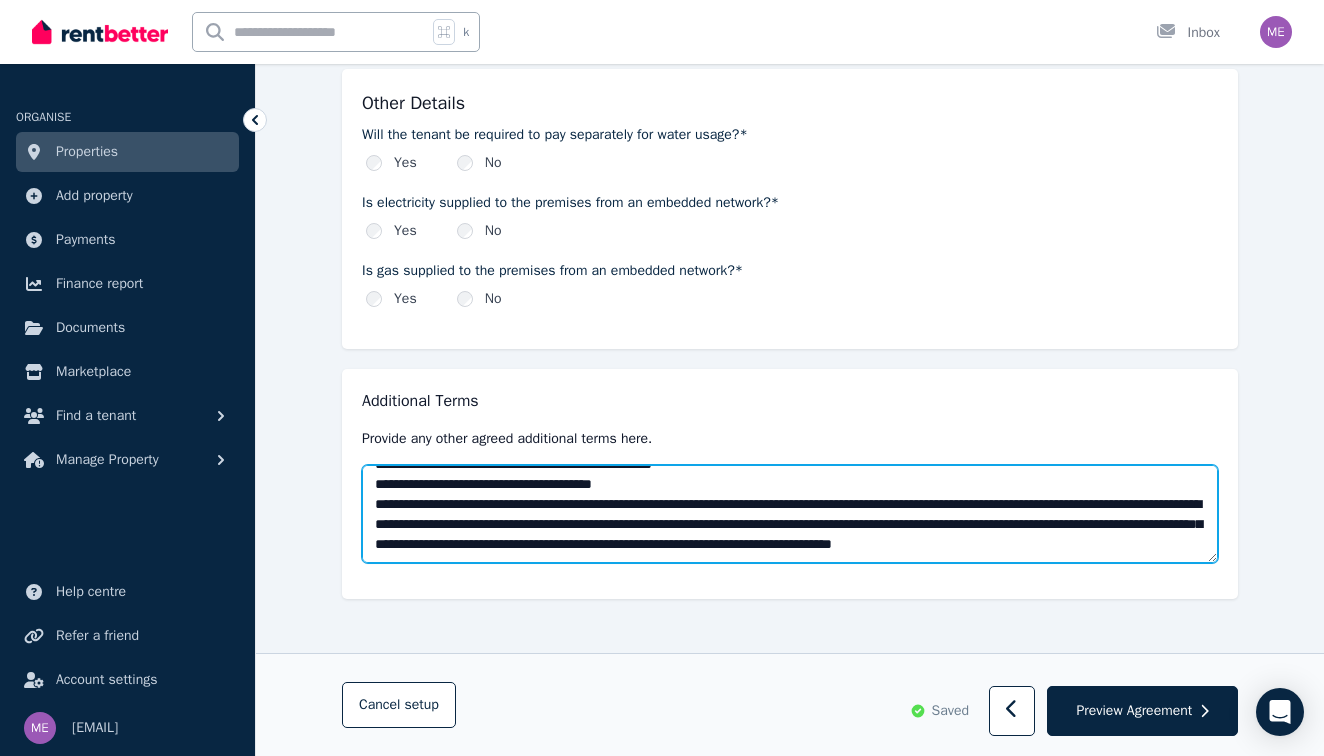 click at bounding box center [790, 514] 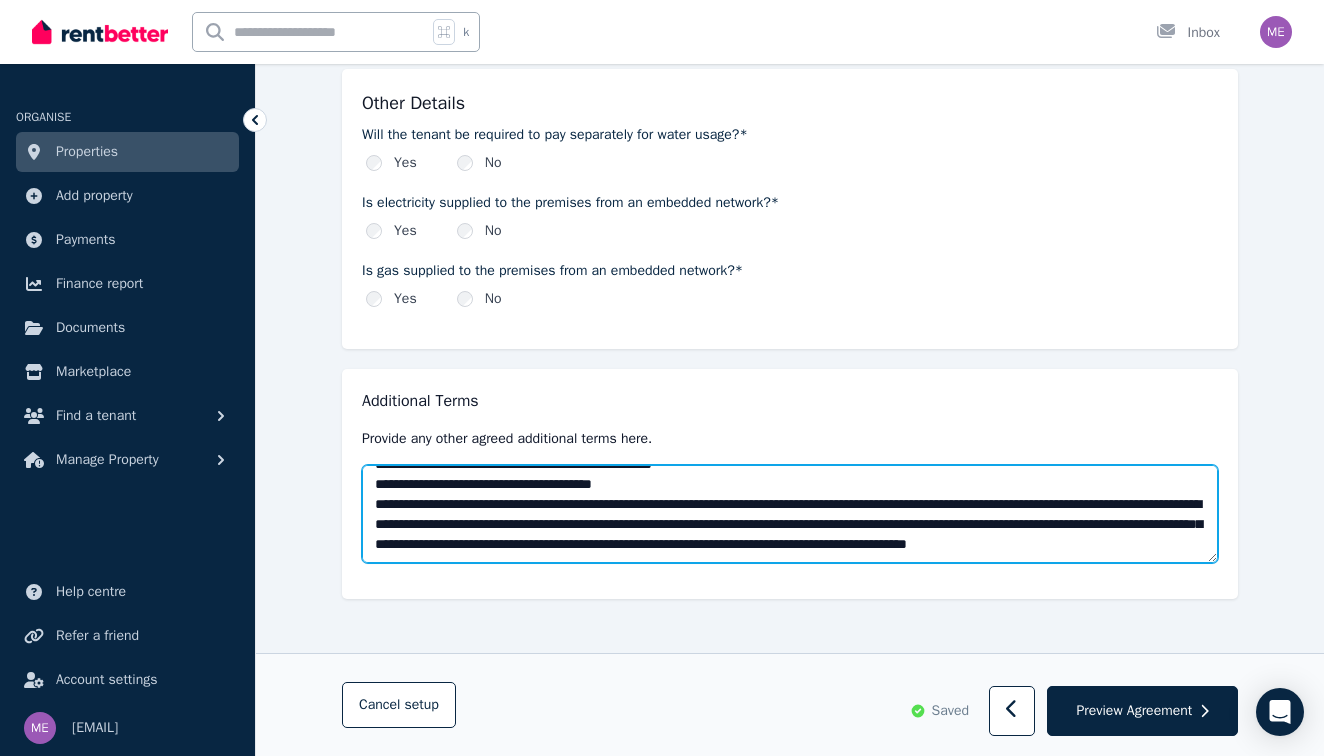 scroll, scrollTop: 240, scrollLeft: 0, axis: vertical 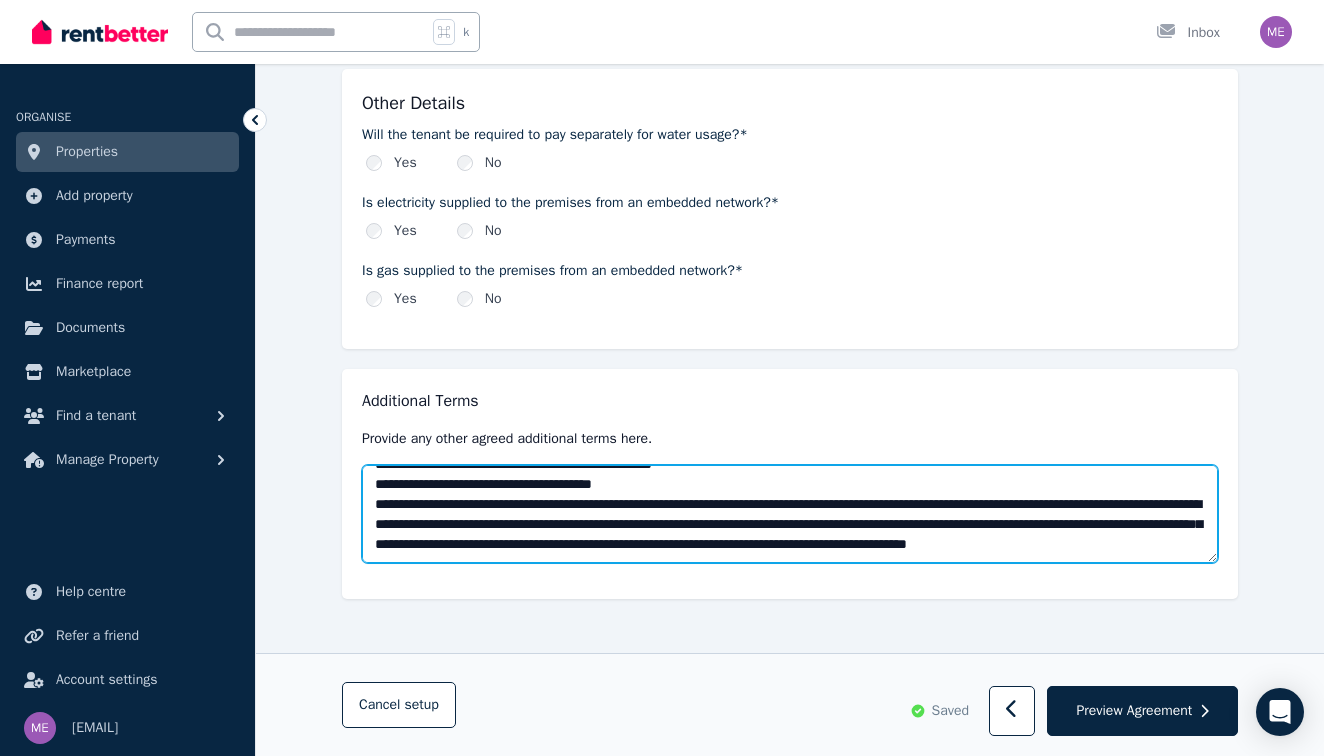 click at bounding box center (790, 514) 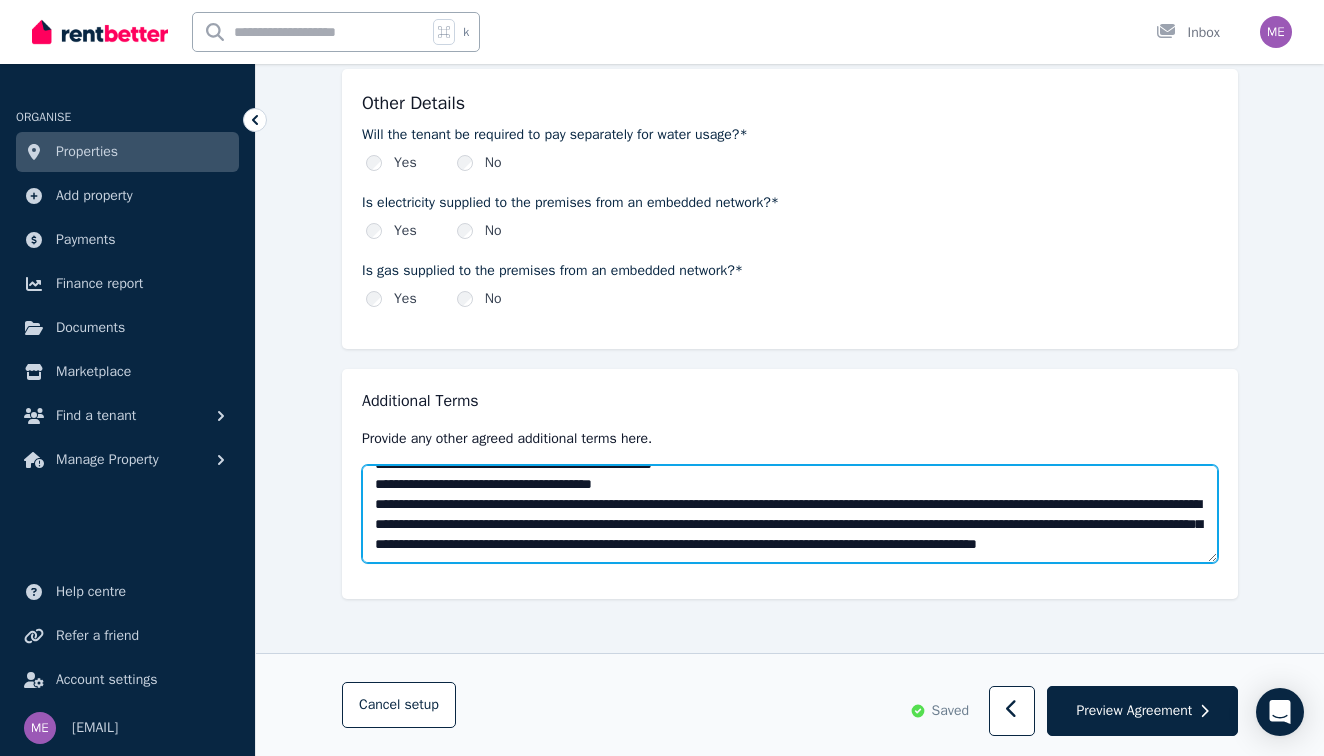 click at bounding box center (790, 514) 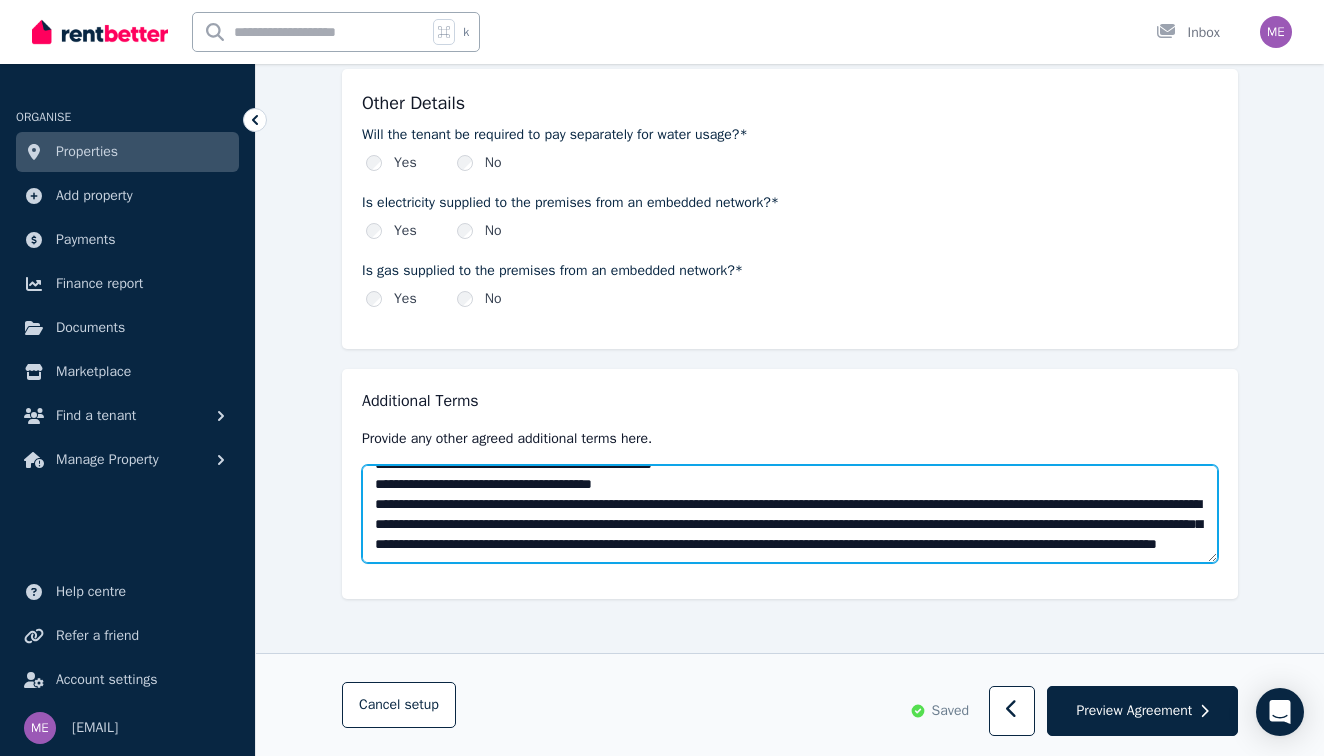 click at bounding box center (790, 514) 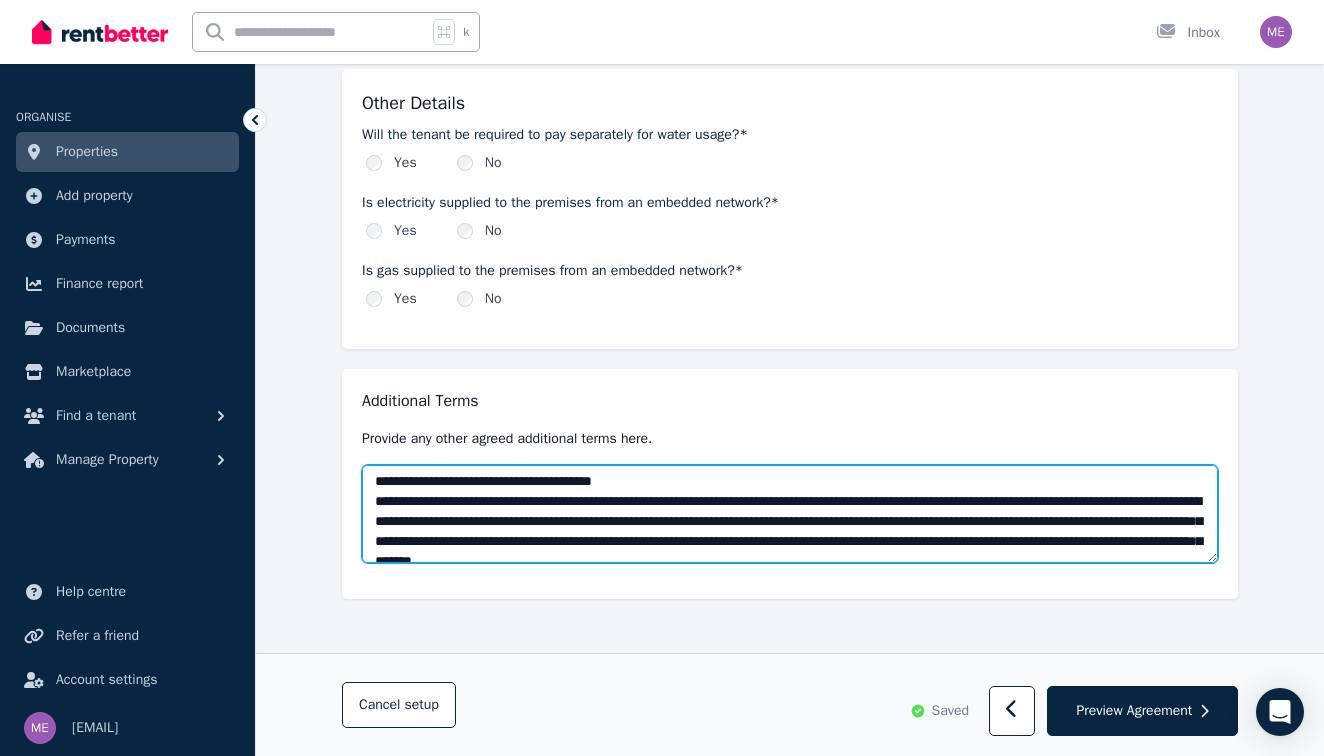 scroll, scrollTop: 221, scrollLeft: 0, axis: vertical 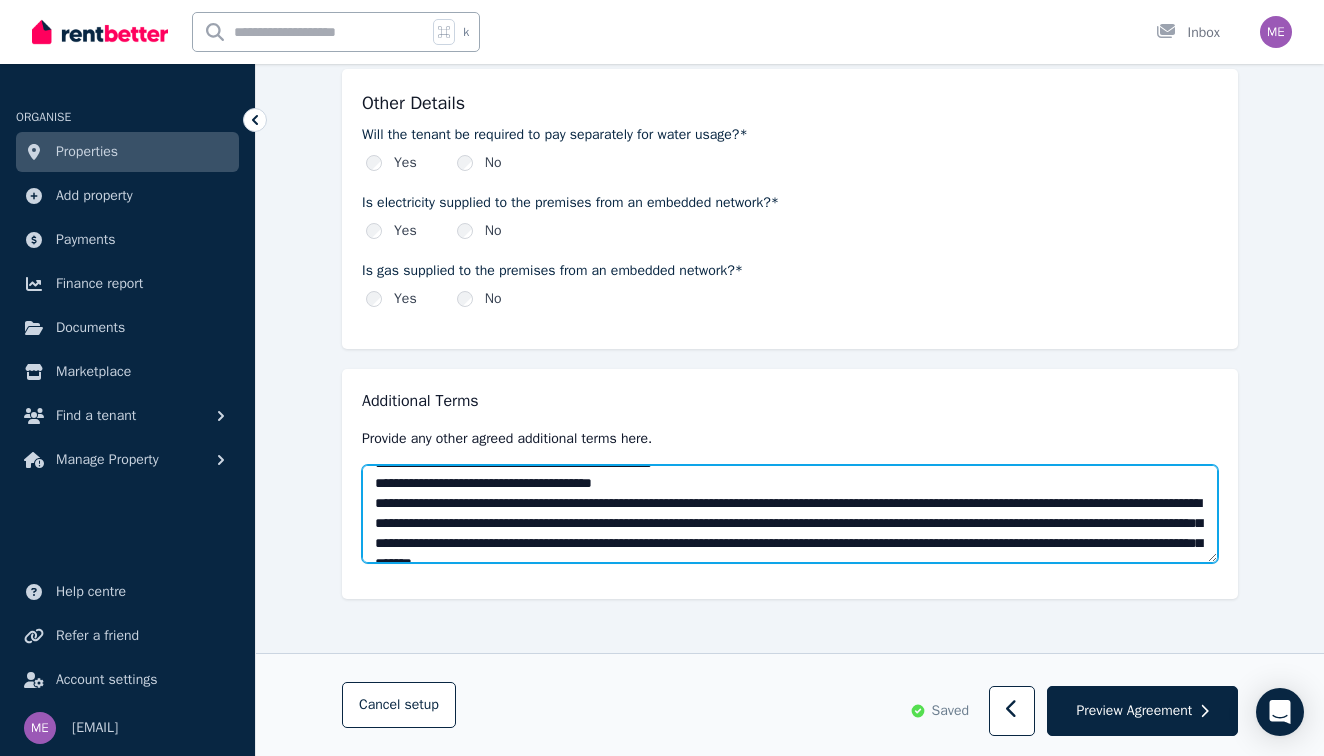 click at bounding box center (790, 514) 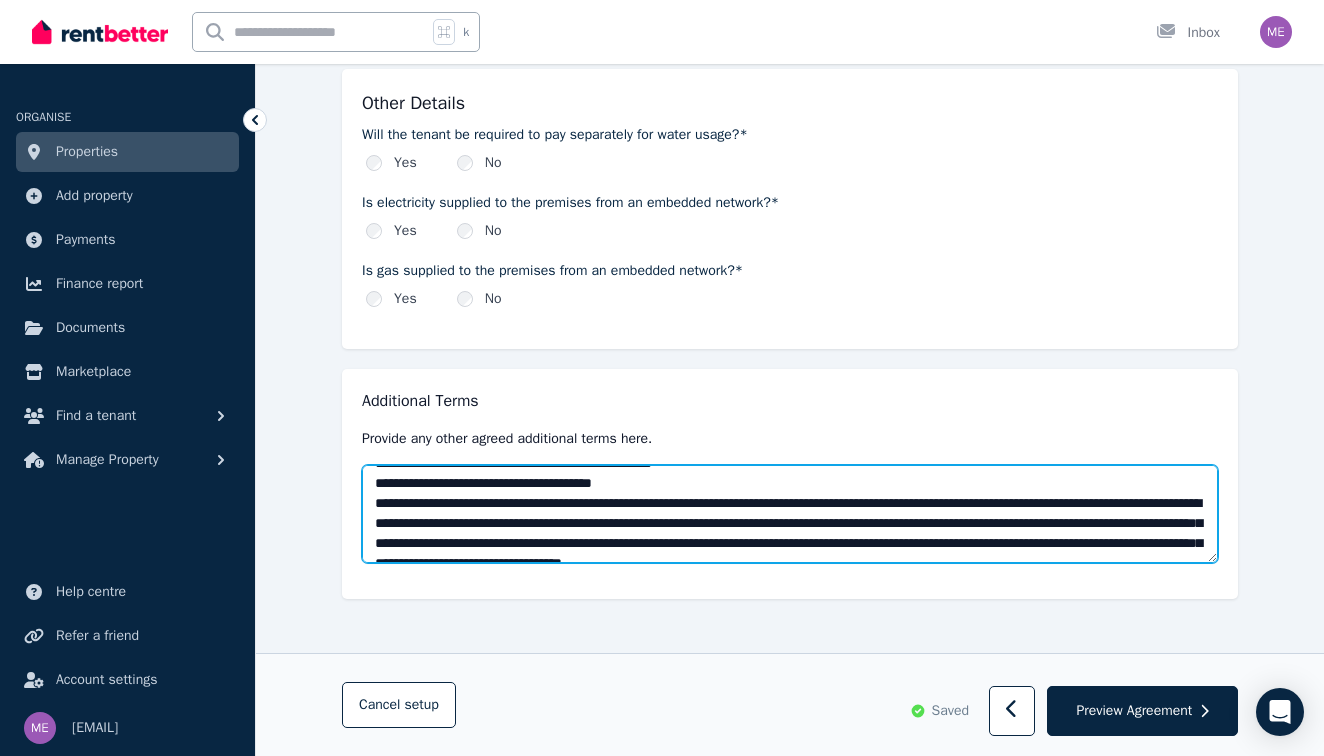 click at bounding box center (790, 514) 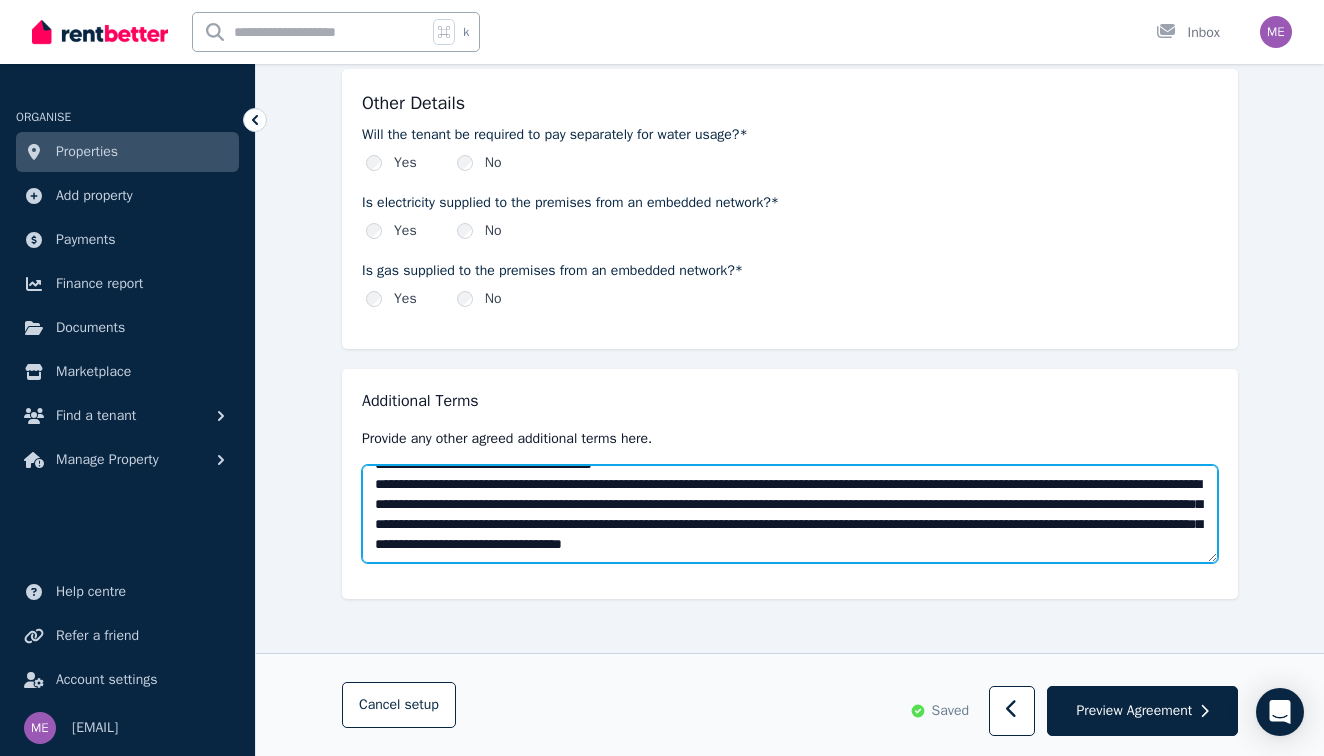 scroll, scrollTop: 260, scrollLeft: 0, axis: vertical 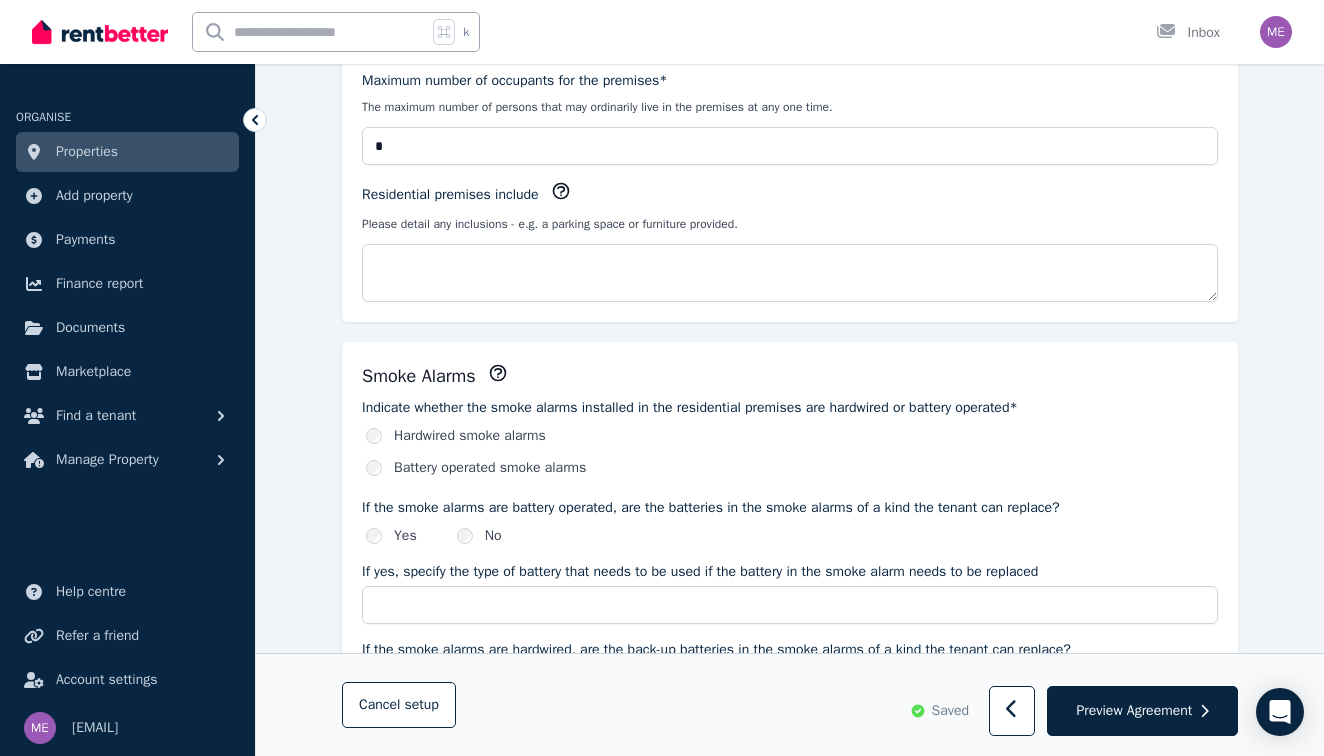 type on "**********" 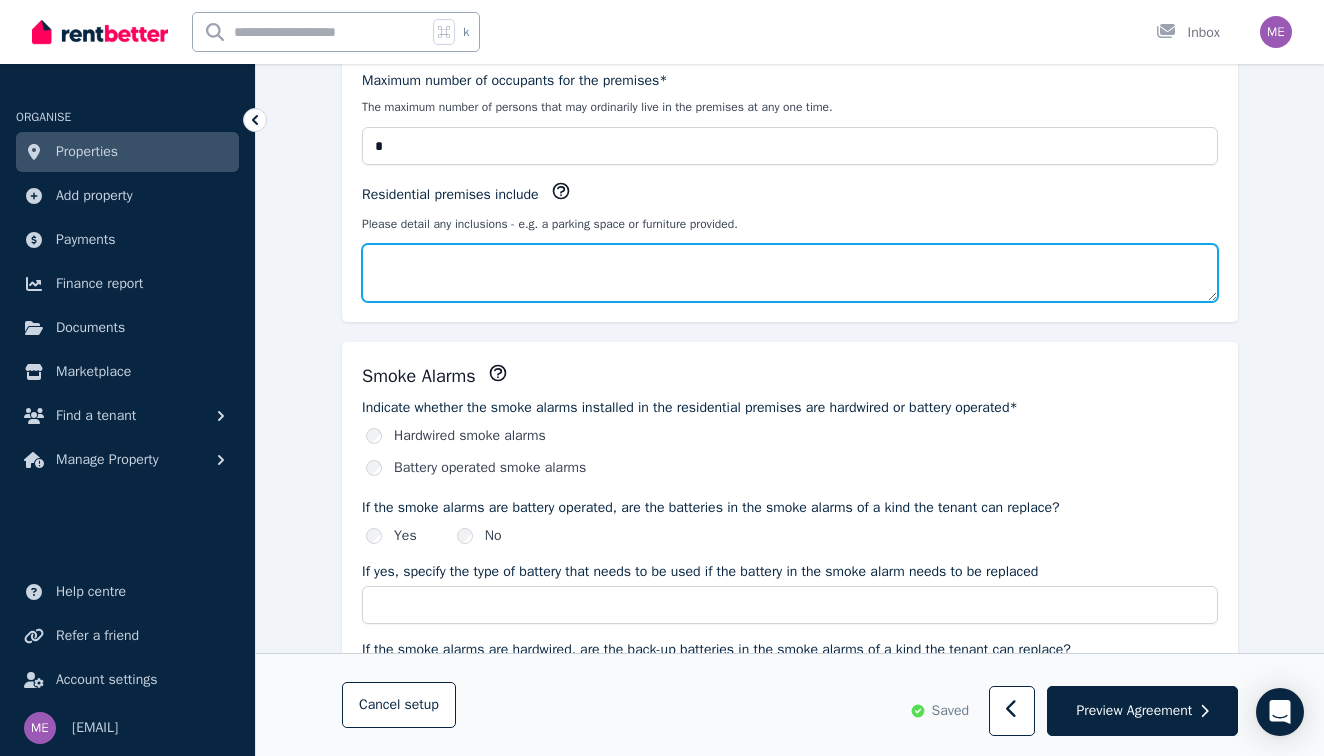 click on "Residential premises include" at bounding box center [790, 273] 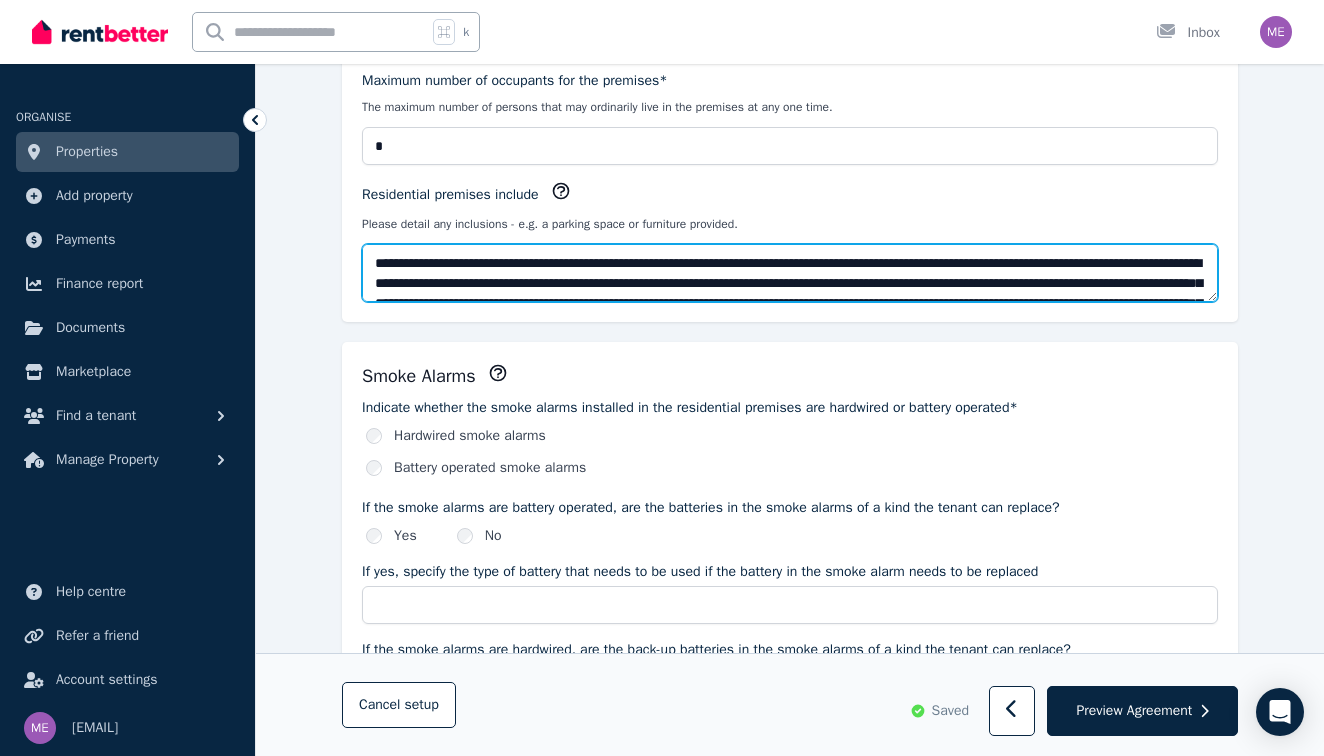 scroll, scrollTop: 60, scrollLeft: 0, axis: vertical 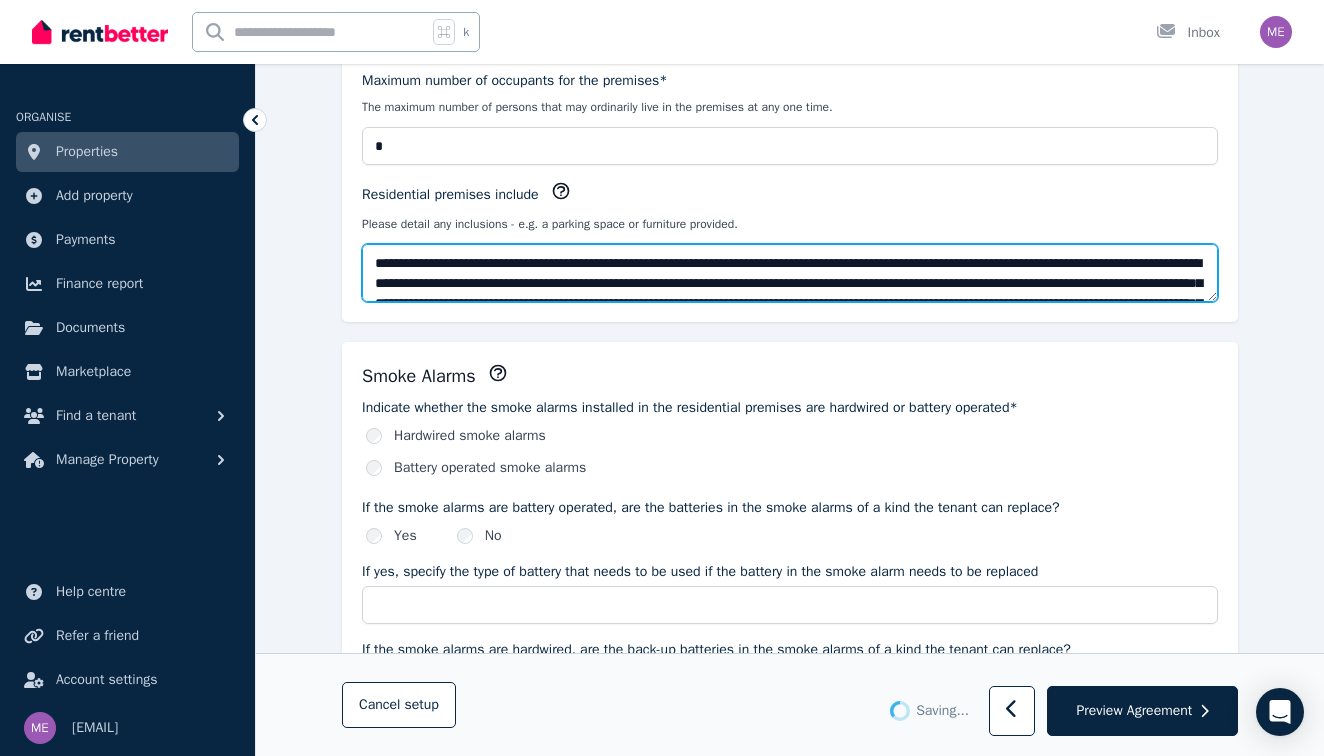 drag, startPoint x: 602, startPoint y: 280, endPoint x: 595, endPoint y: 203, distance: 77.31753 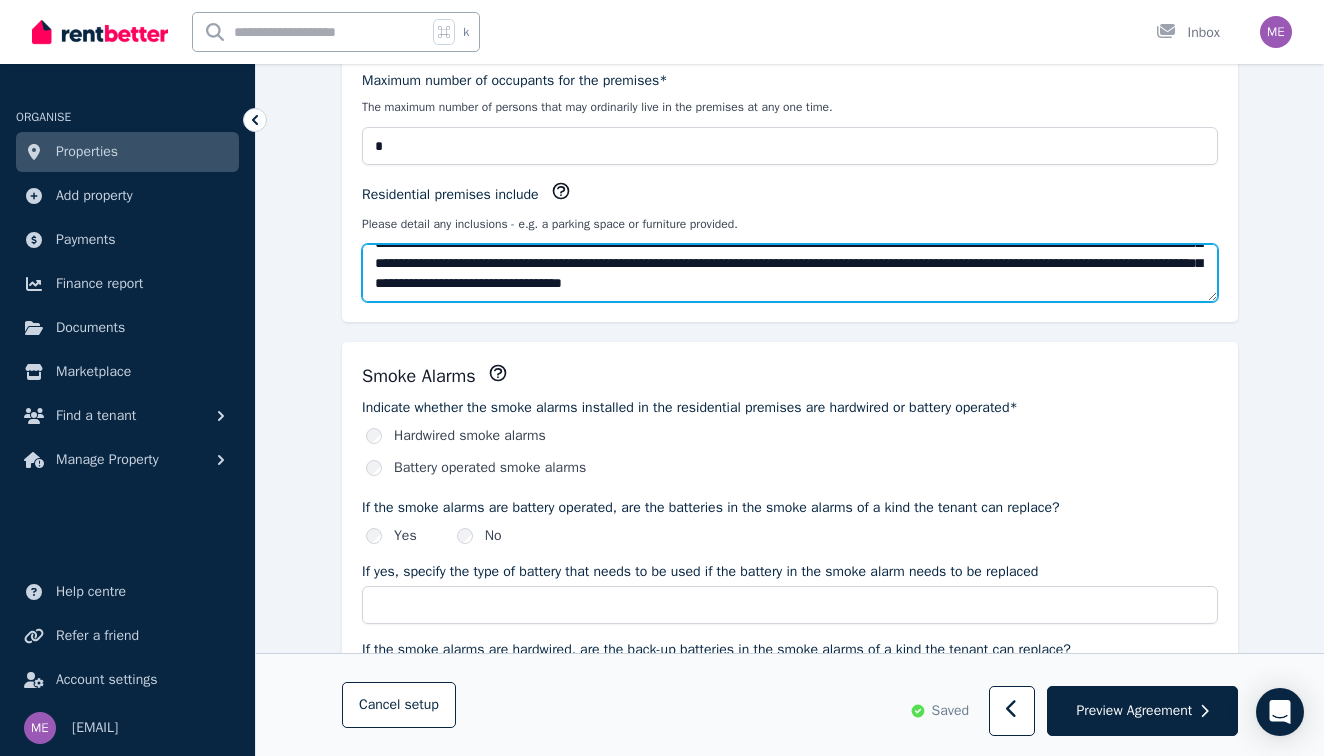 scroll, scrollTop: 60, scrollLeft: 0, axis: vertical 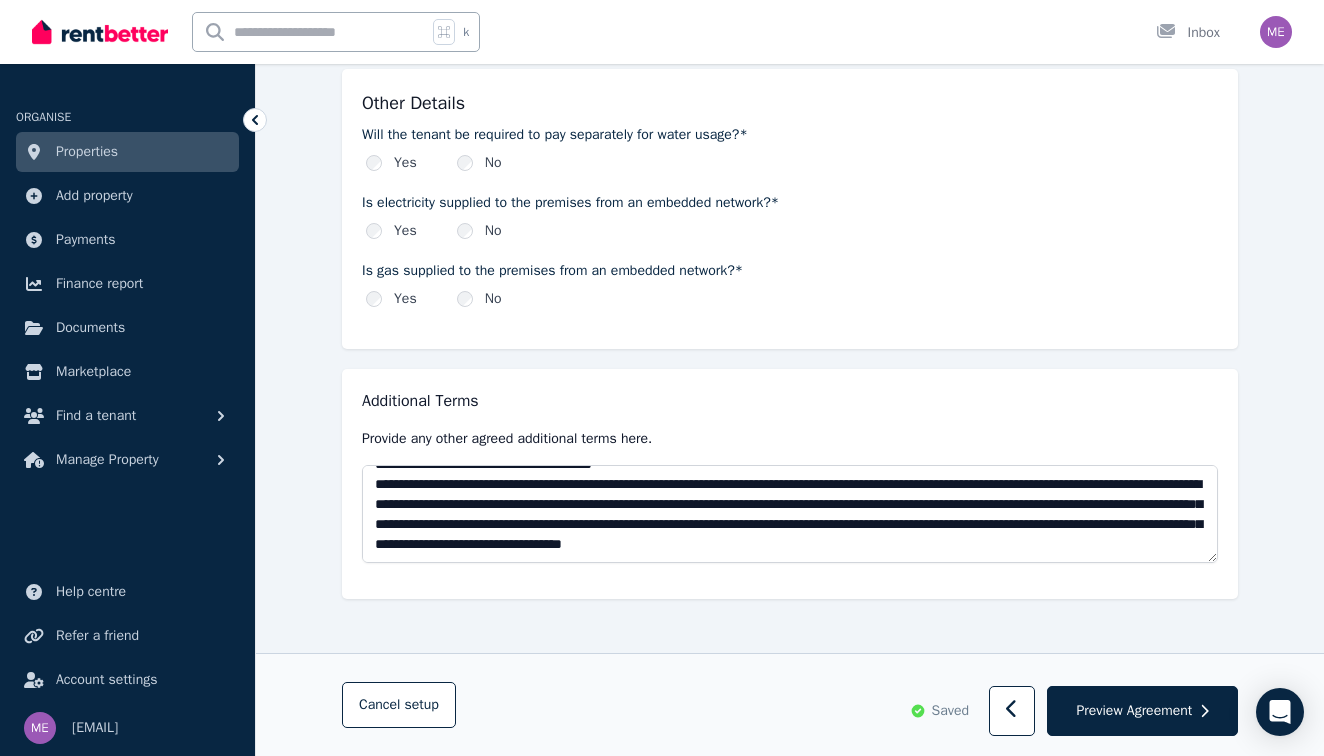 type on "**********" 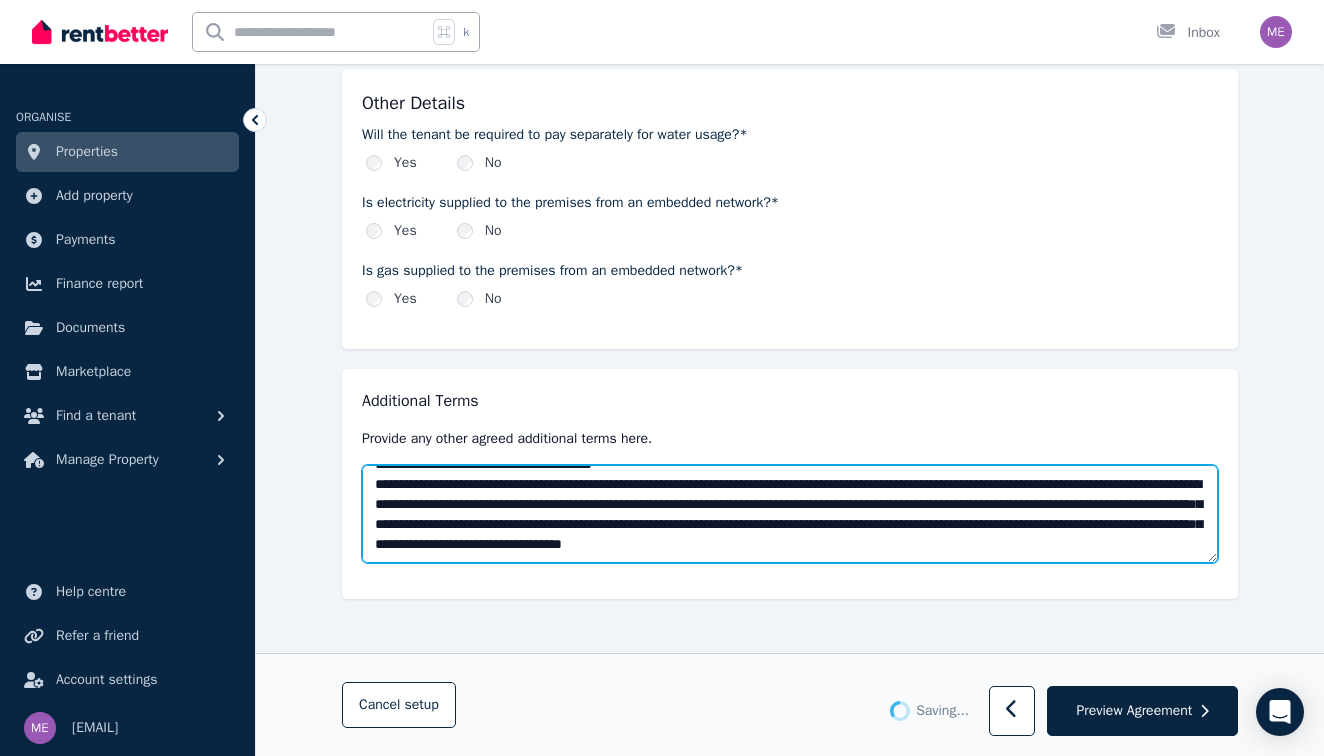 click at bounding box center [790, 514] 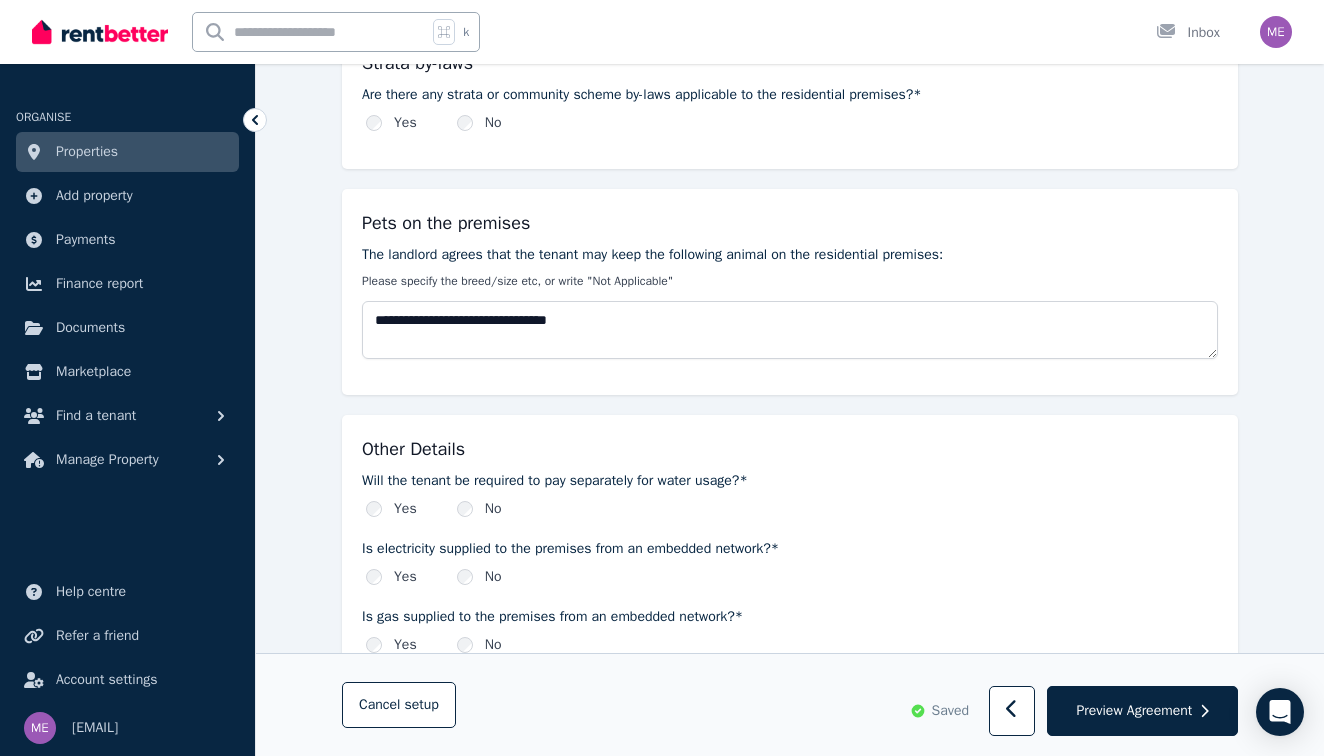 scroll, scrollTop: 2017, scrollLeft: 0, axis: vertical 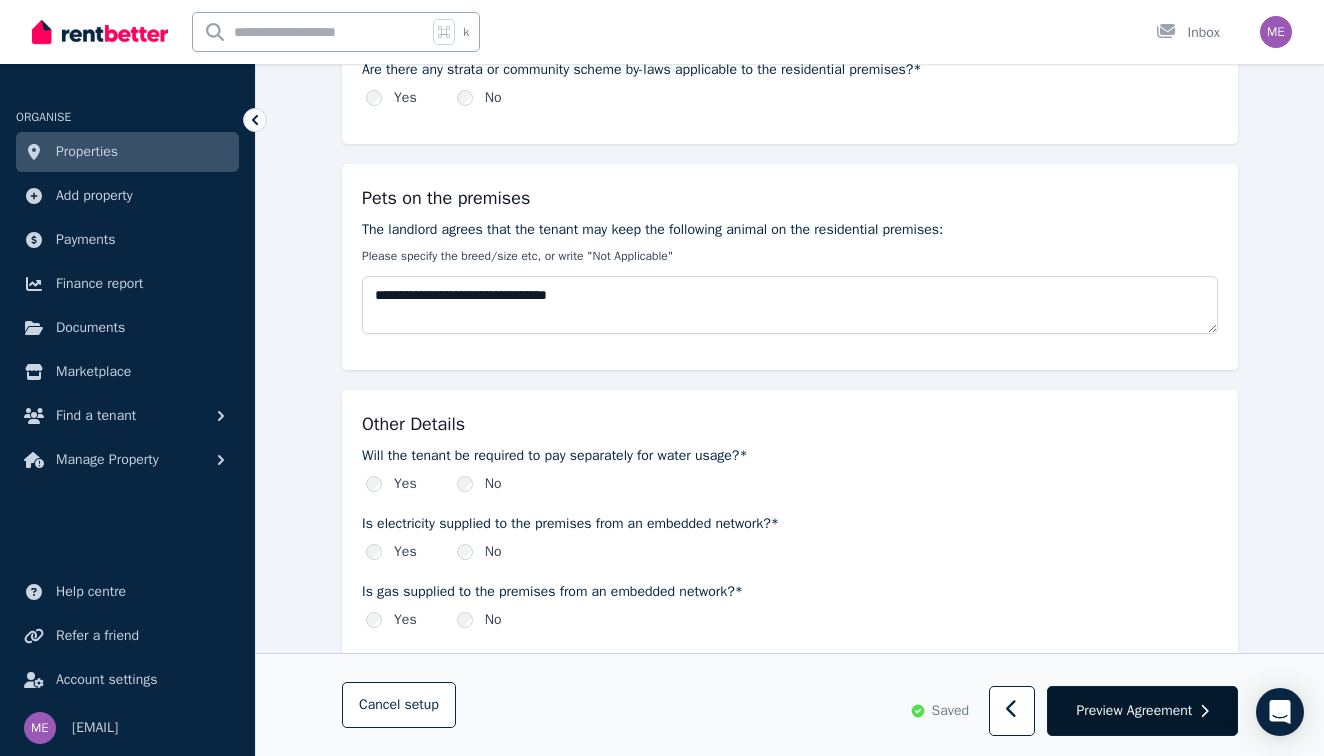 type on "**********" 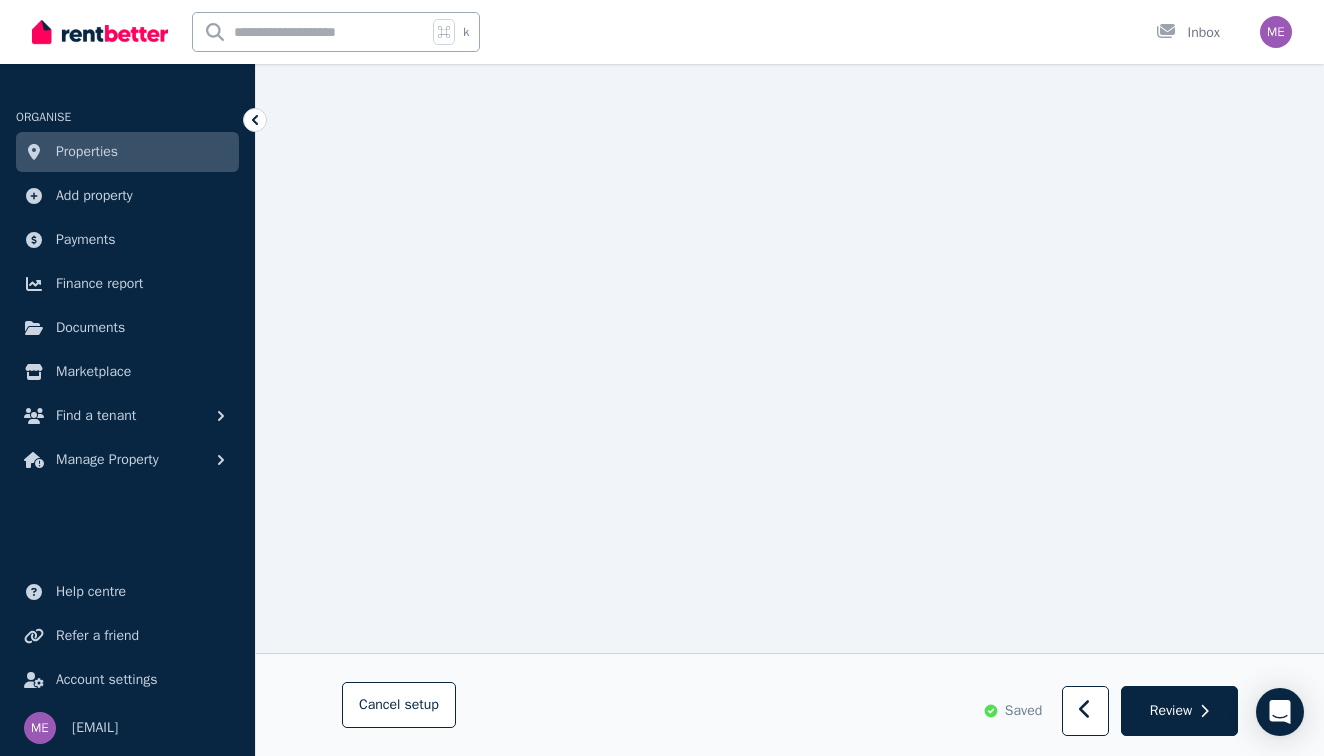 scroll, scrollTop: 25354, scrollLeft: 0, axis: vertical 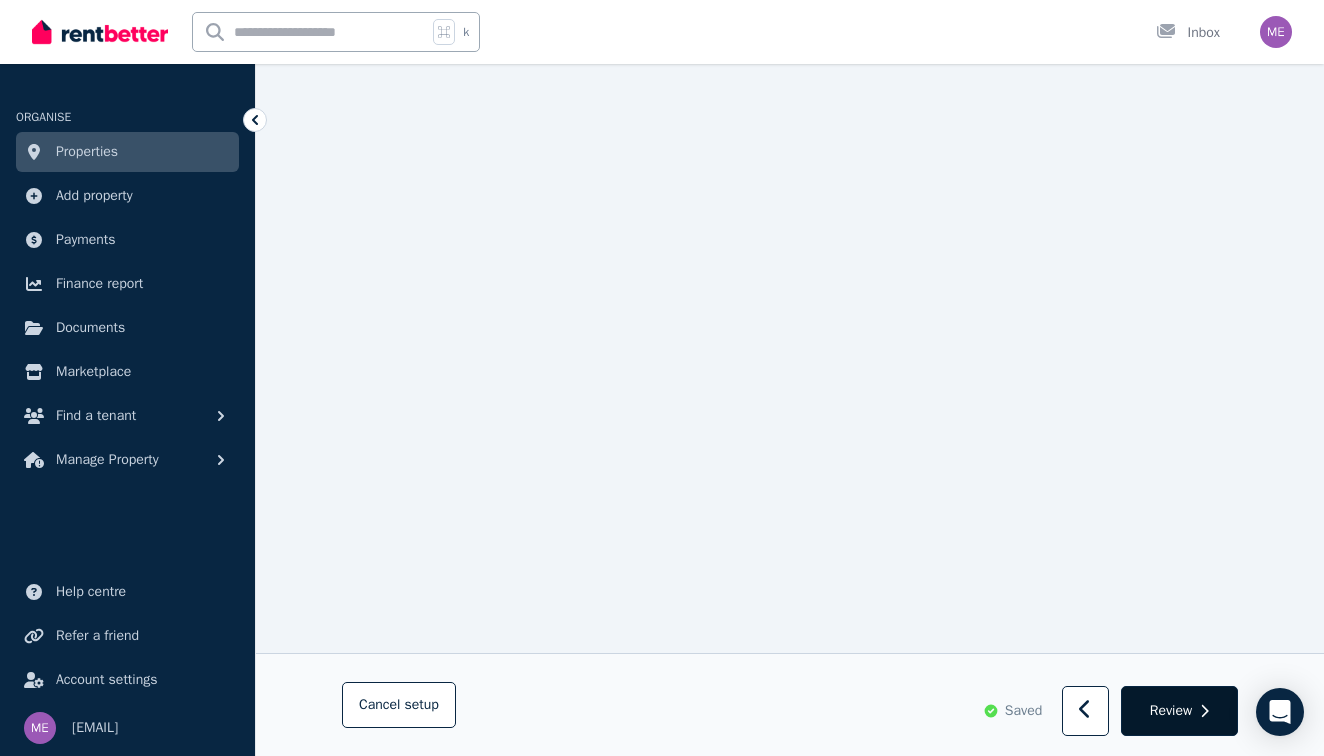 click on "Review" at bounding box center (1171, 711) 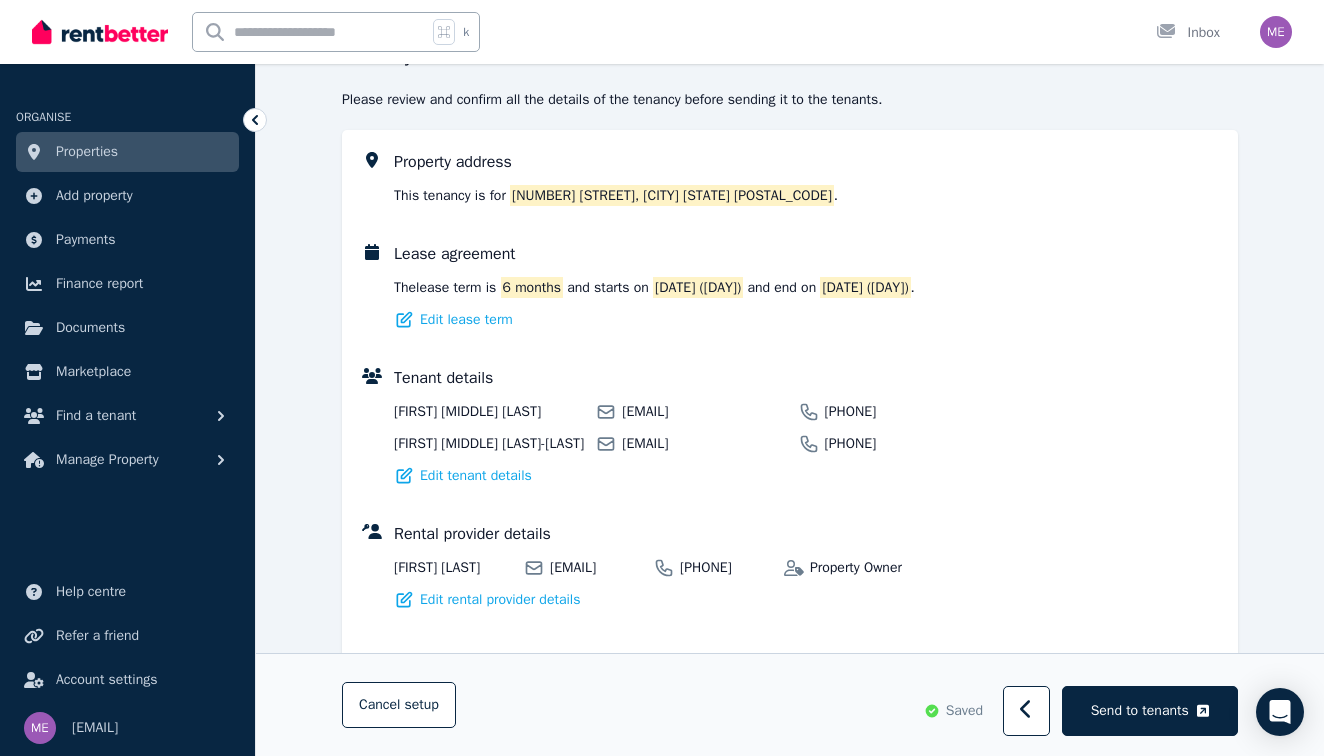 scroll, scrollTop: 222, scrollLeft: 0, axis: vertical 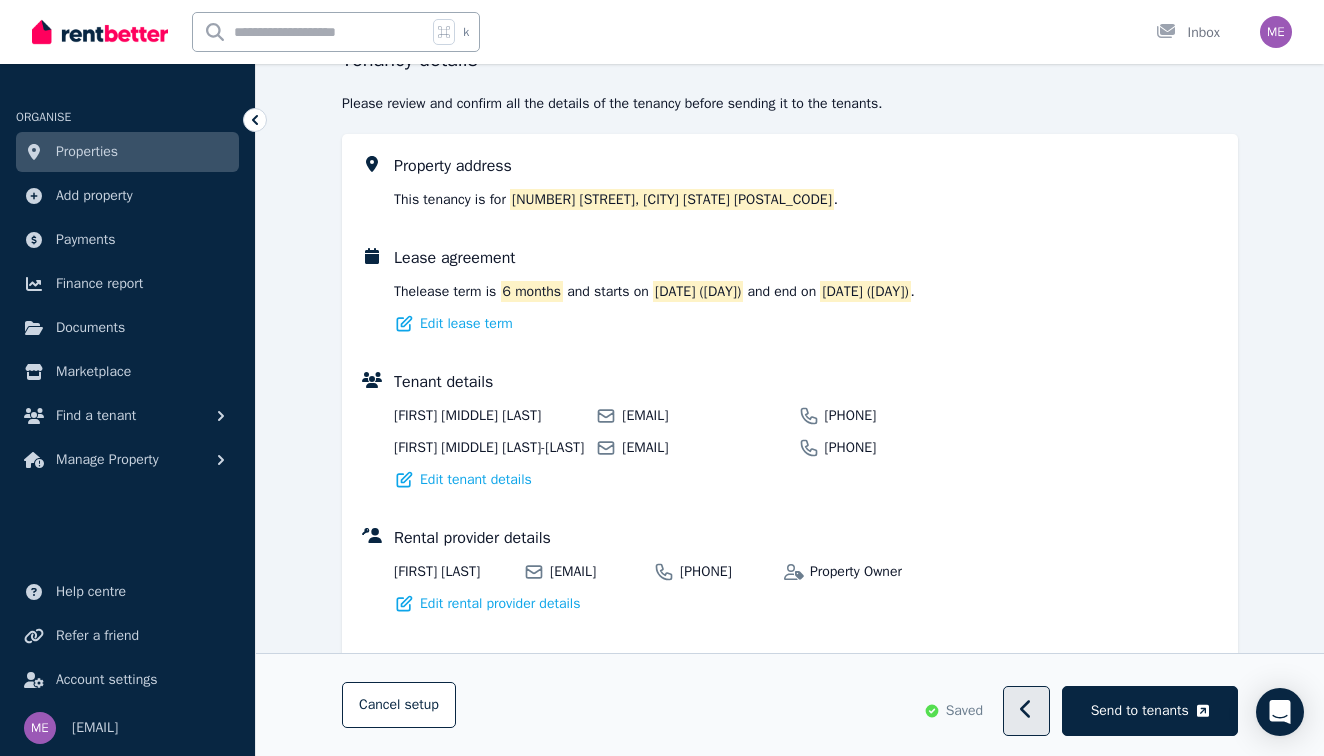 click 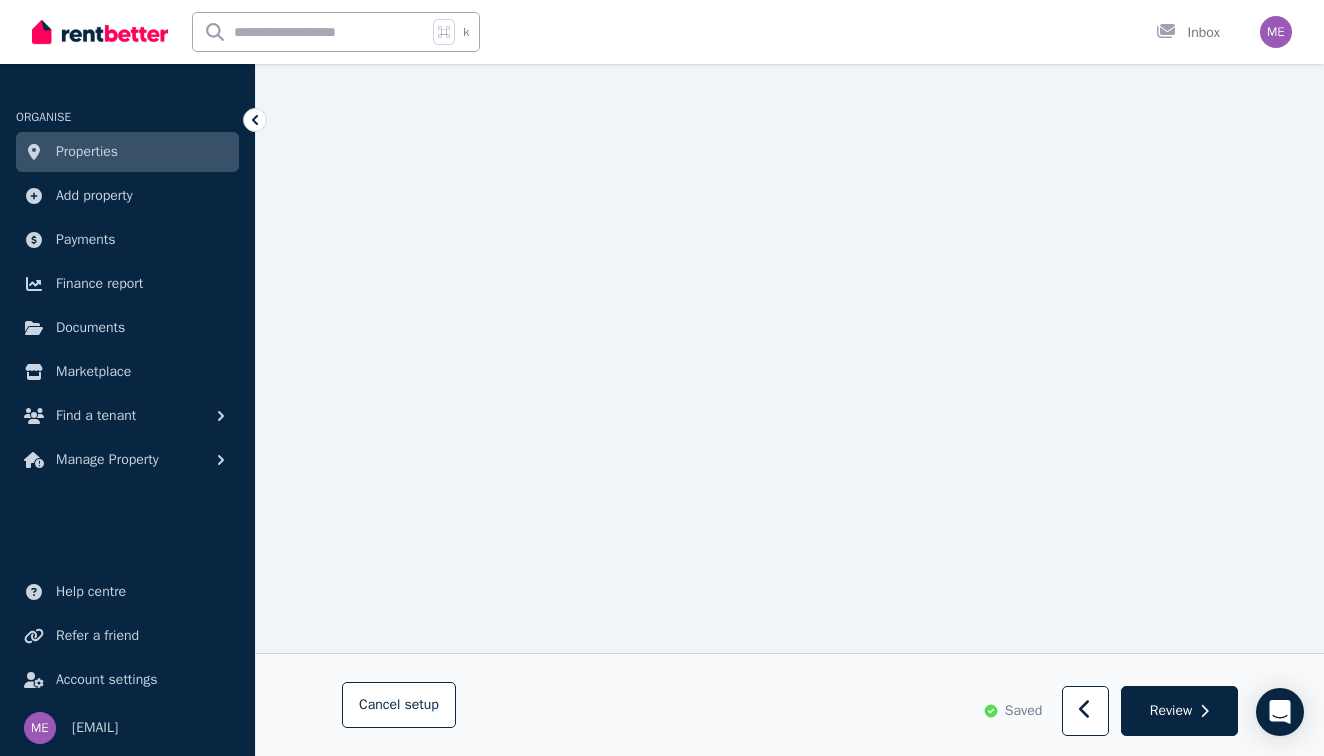 scroll, scrollTop: 24661, scrollLeft: 0, axis: vertical 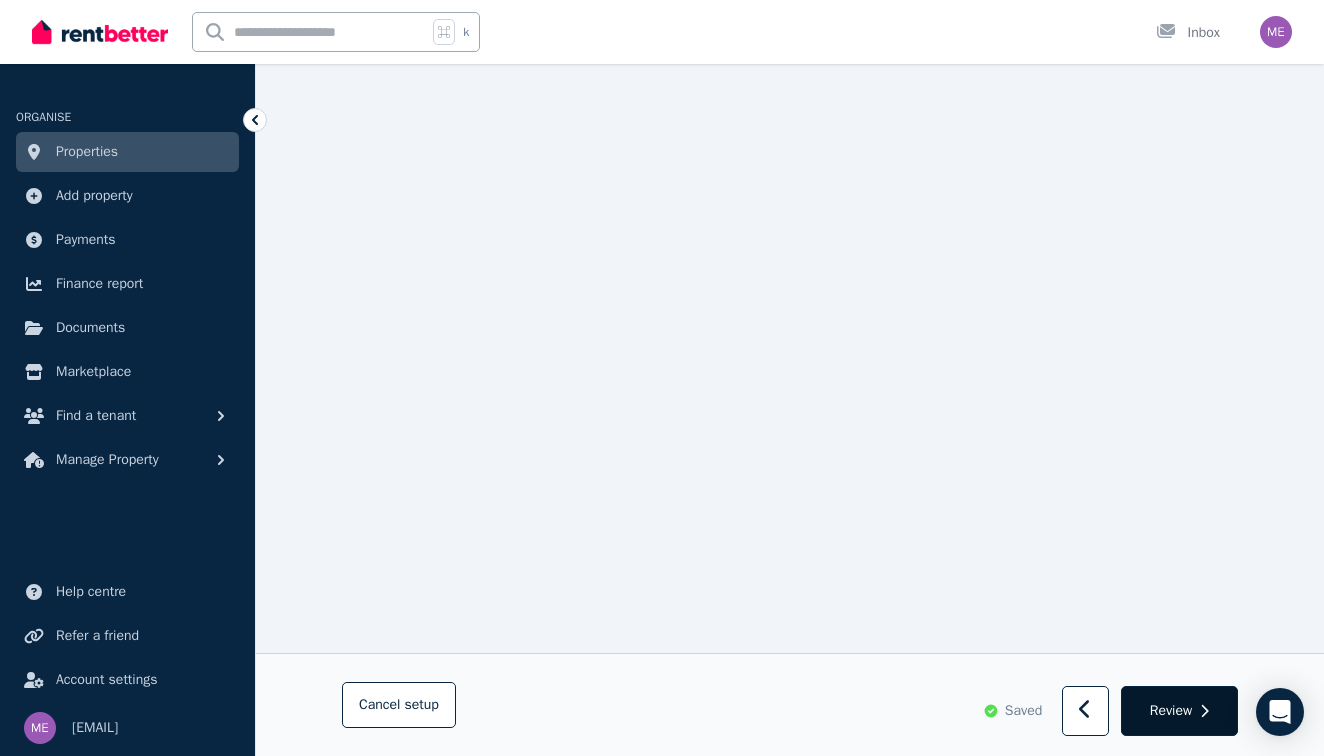 click on "Review" at bounding box center (1171, 711) 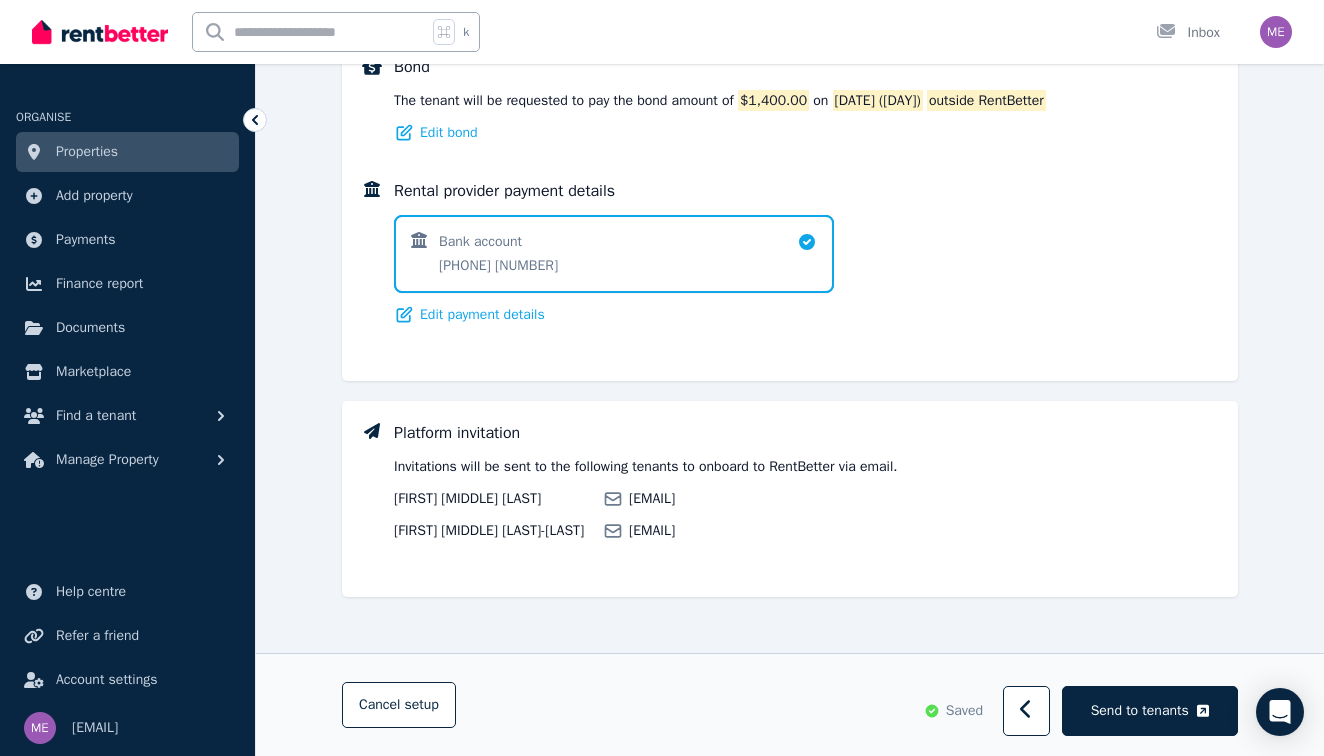 scroll, scrollTop: 1399, scrollLeft: 0, axis: vertical 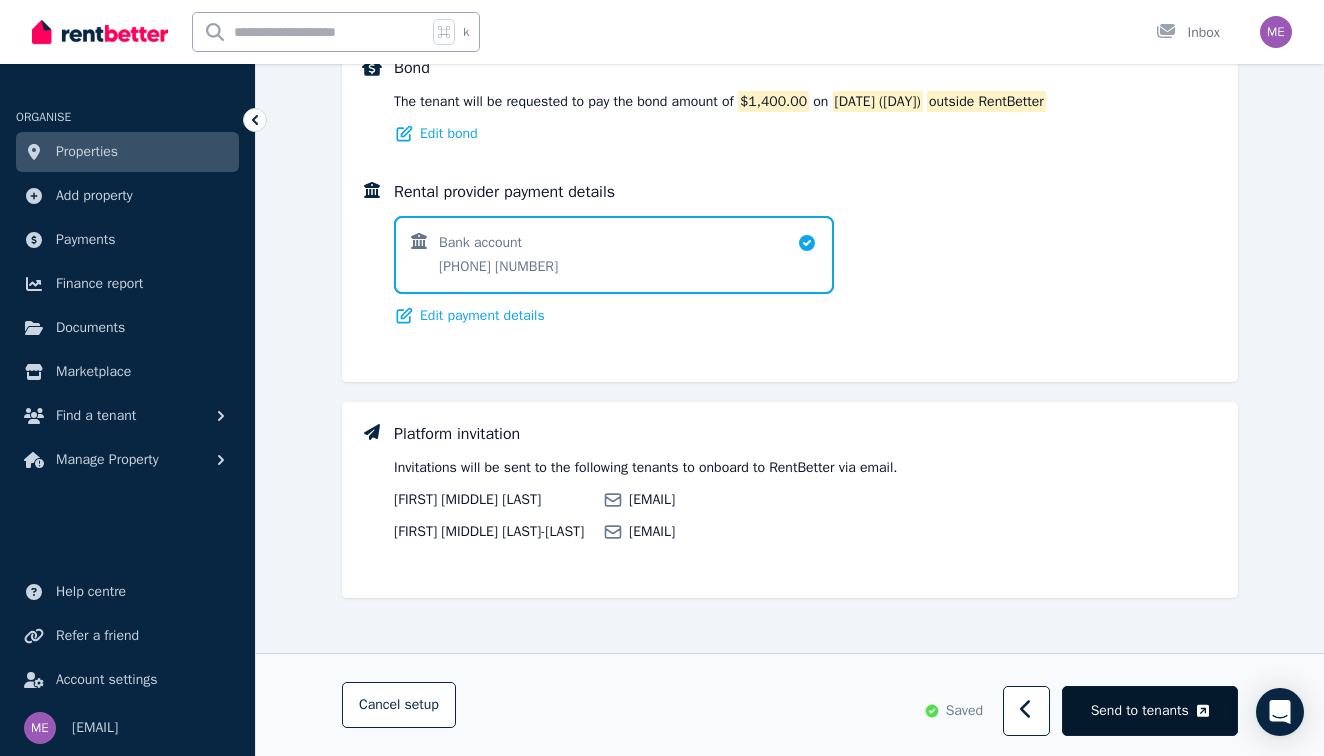 click on "Send to tenants" at bounding box center (1140, 711) 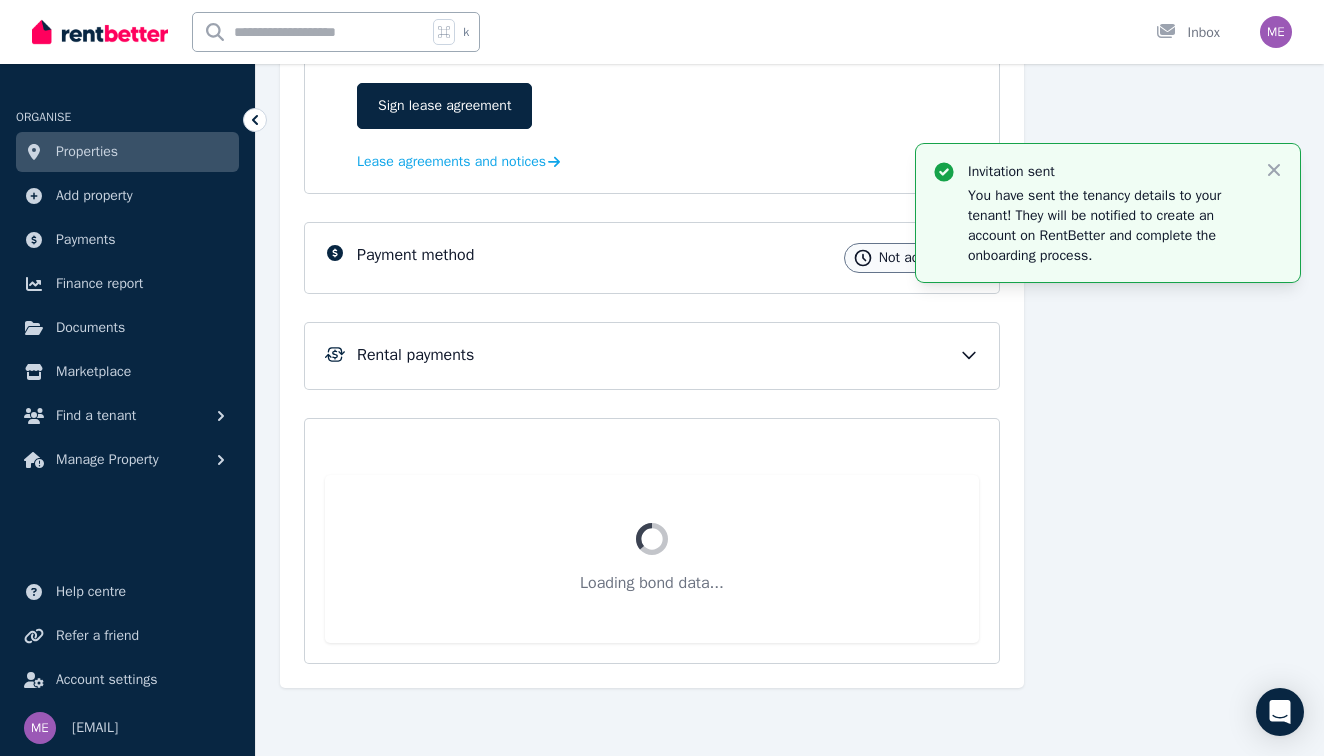 scroll, scrollTop: 464, scrollLeft: 0, axis: vertical 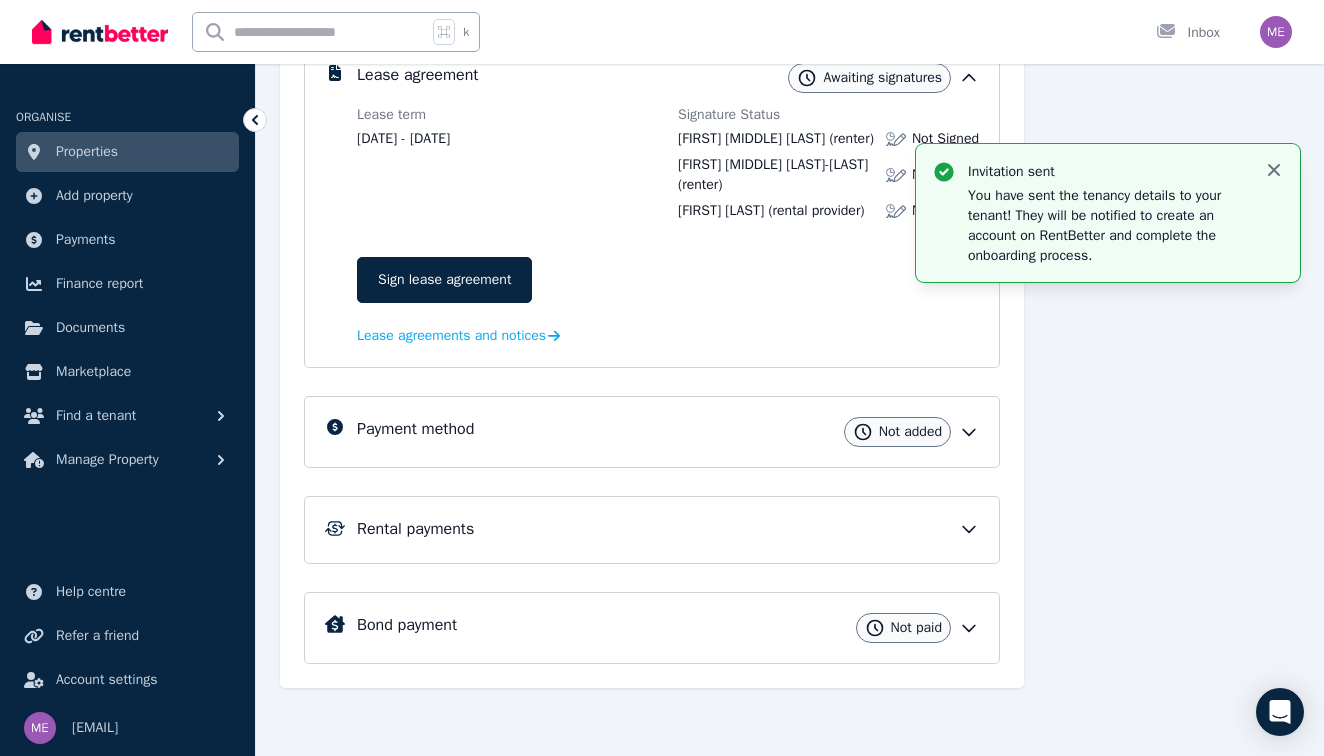click 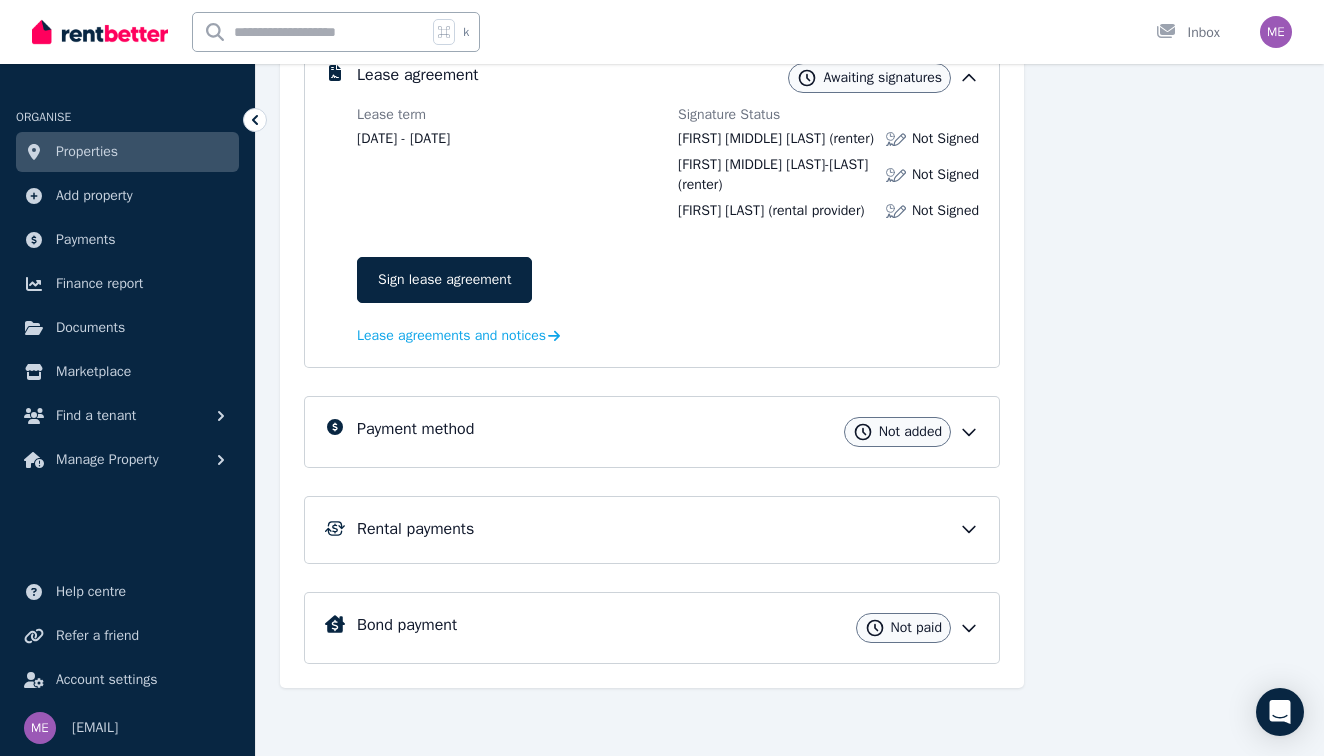click on "Bond payment Not paid" at bounding box center (668, 628) 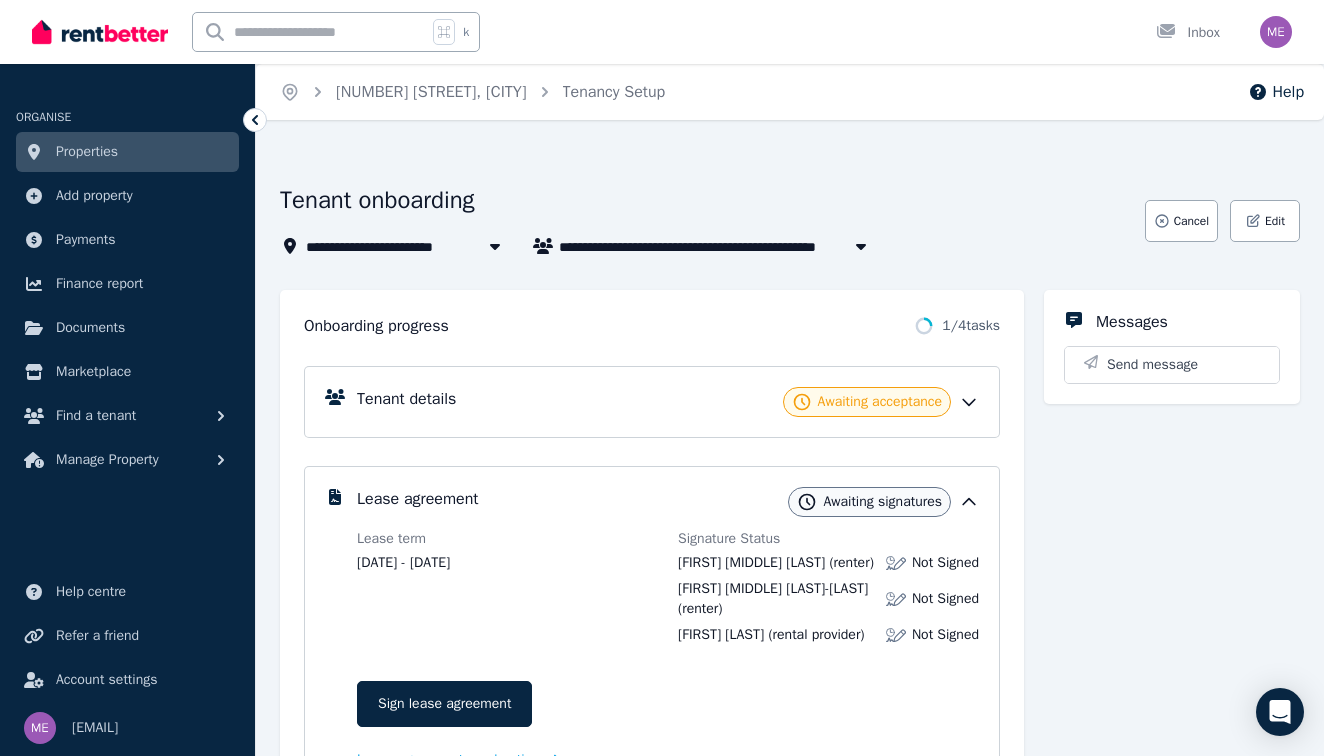scroll, scrollTop: 0, scrollLeft: 0, axis: both 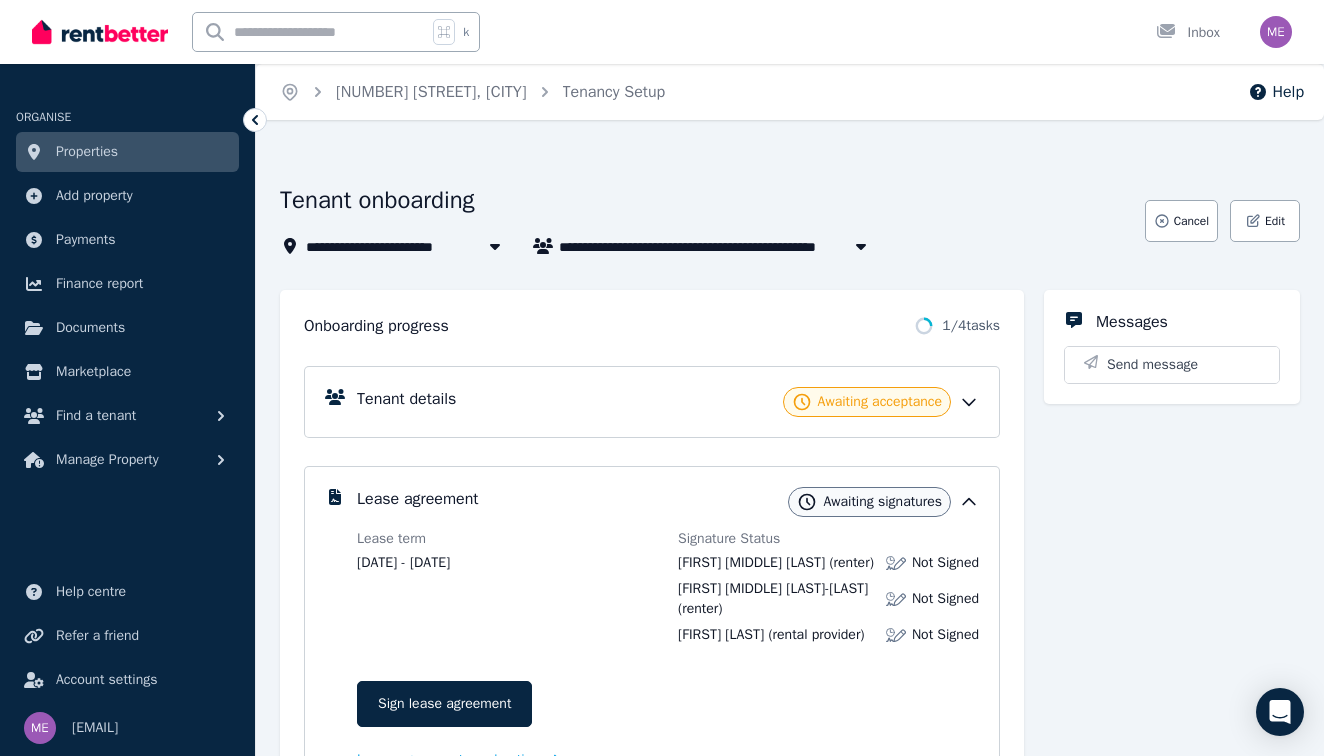 click on "Properties" at bounding box center [127, 152] 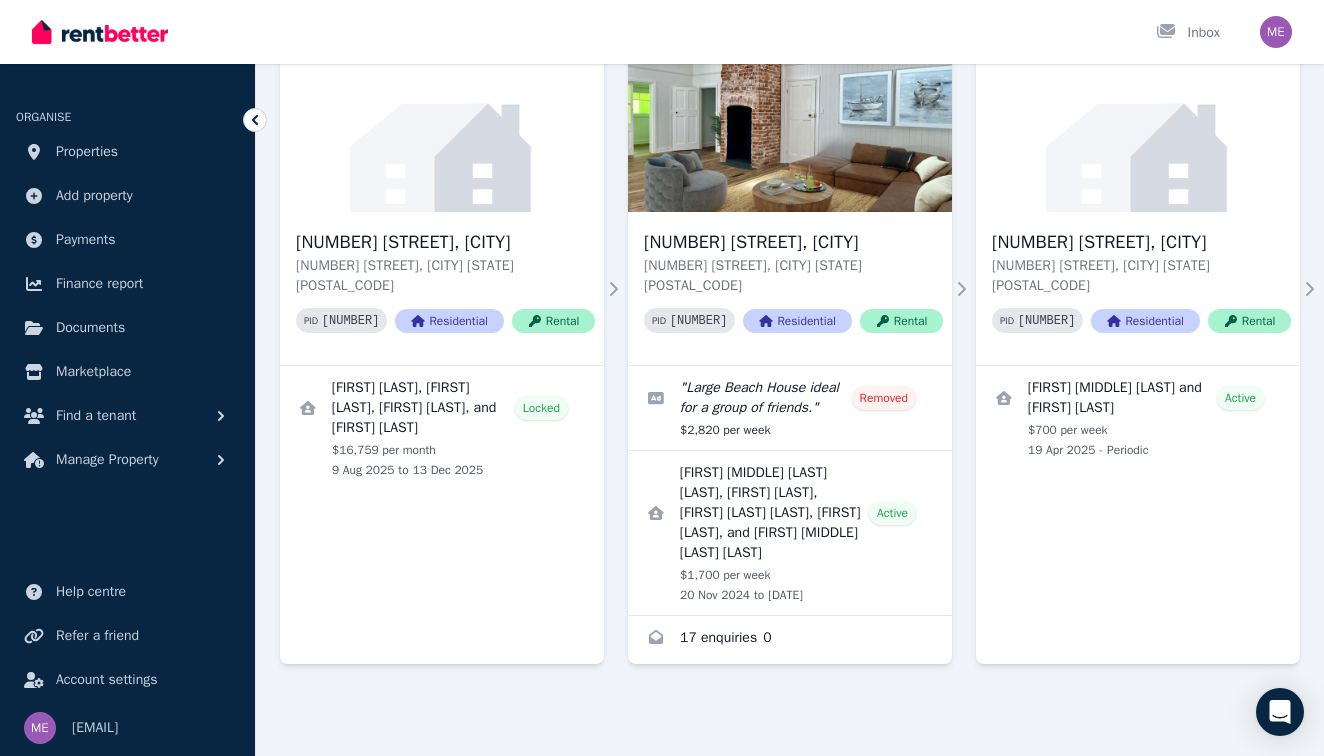 scroll, scrollTop: 70, scrollLeft: 0, axis: vertical 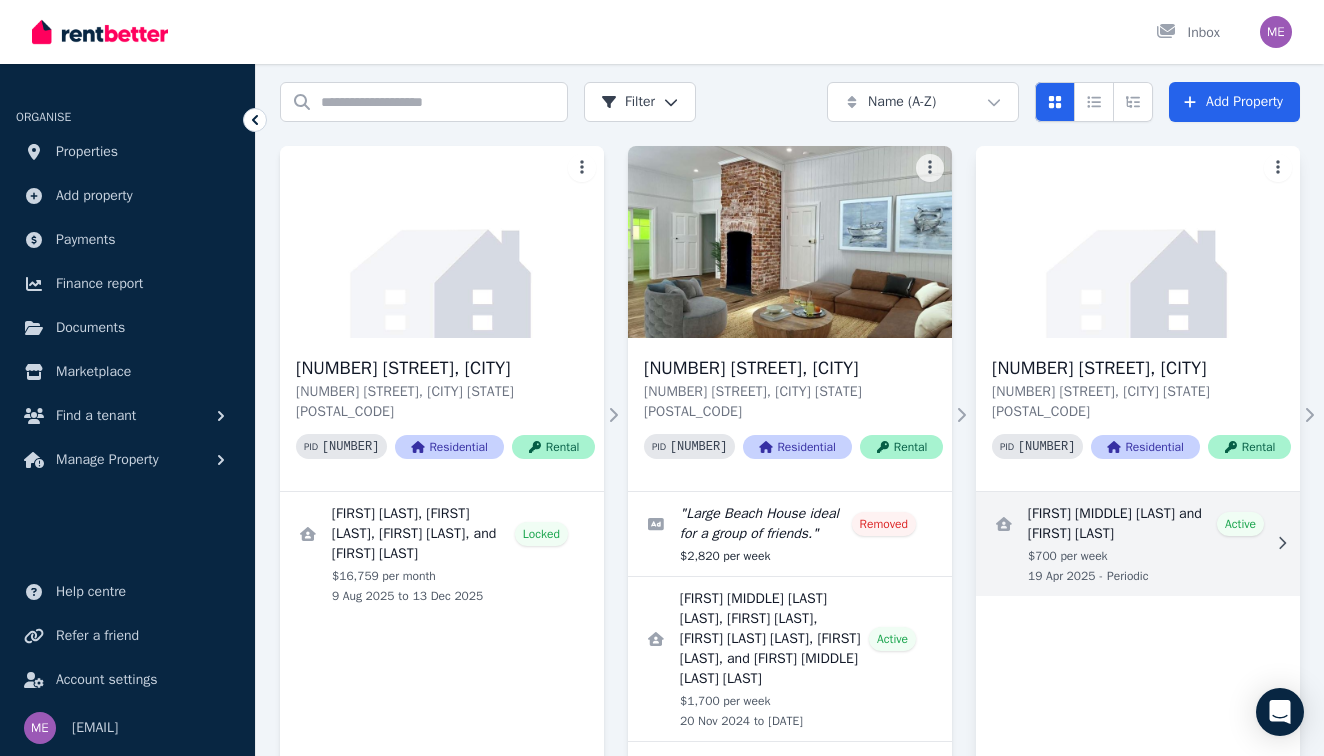 click at bounding box center [1138, 544] 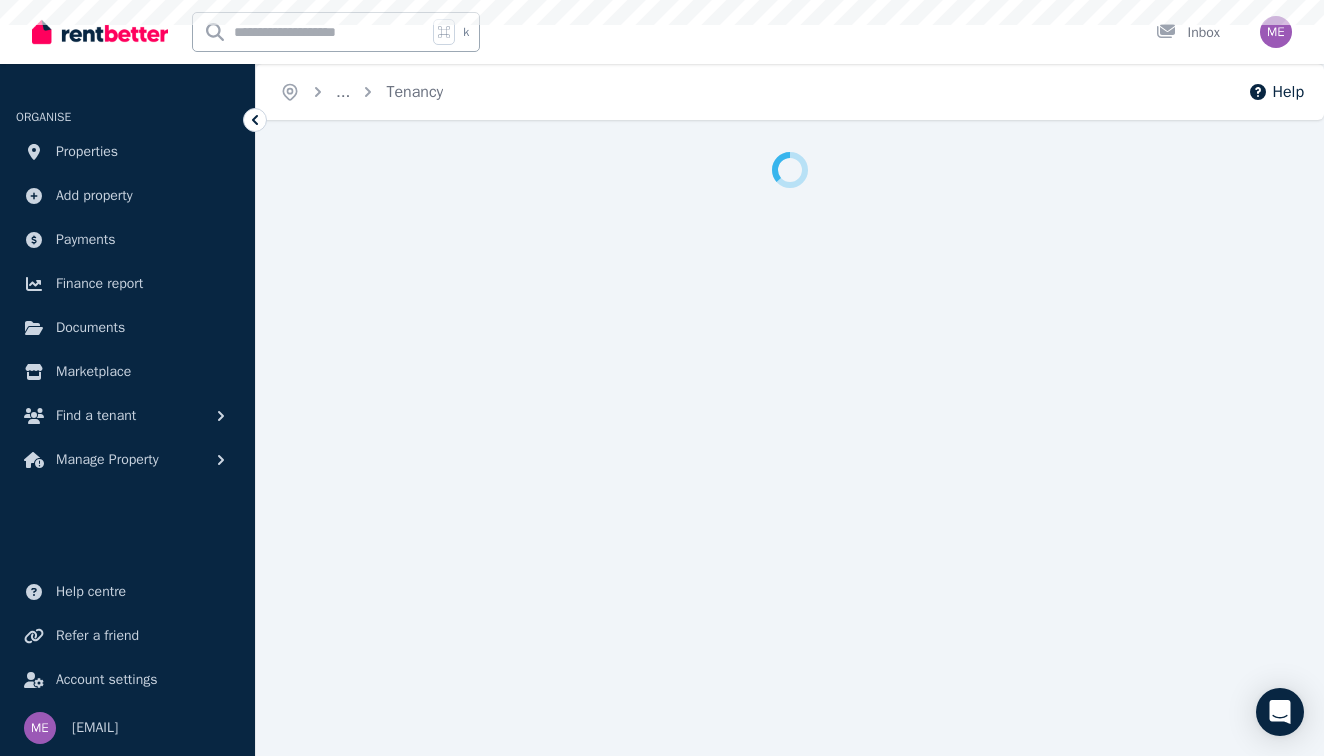 scroll, scrollTop: 0, scrollLeft: 0, axis: both 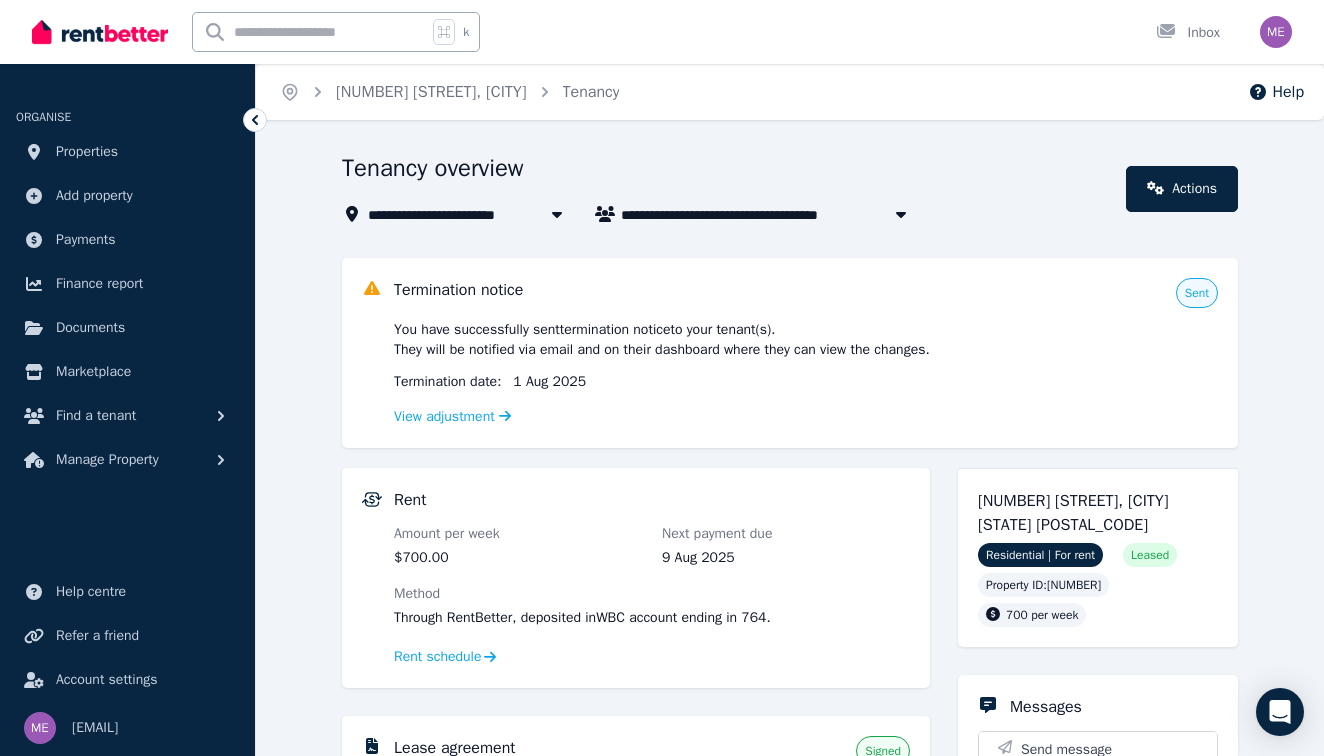 click on "[FIRST] [MIDDLE] [LAST] and [FIRST] [LAST]" at bounding box center (771, 214) 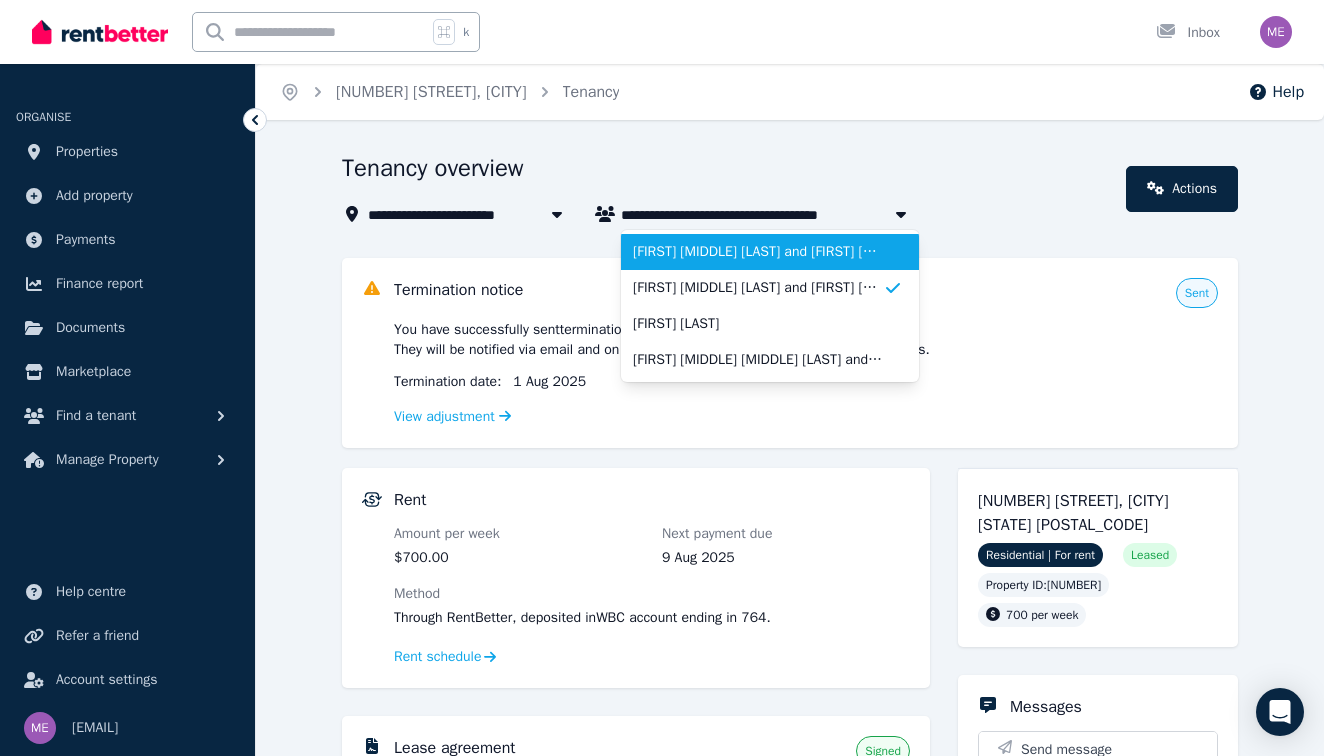 click on "[FIRST] [MIDDLE] [LAST] and [FIRST] [MIDDLE] [LAST]-[LAST]" at bounding box center [758, 252] 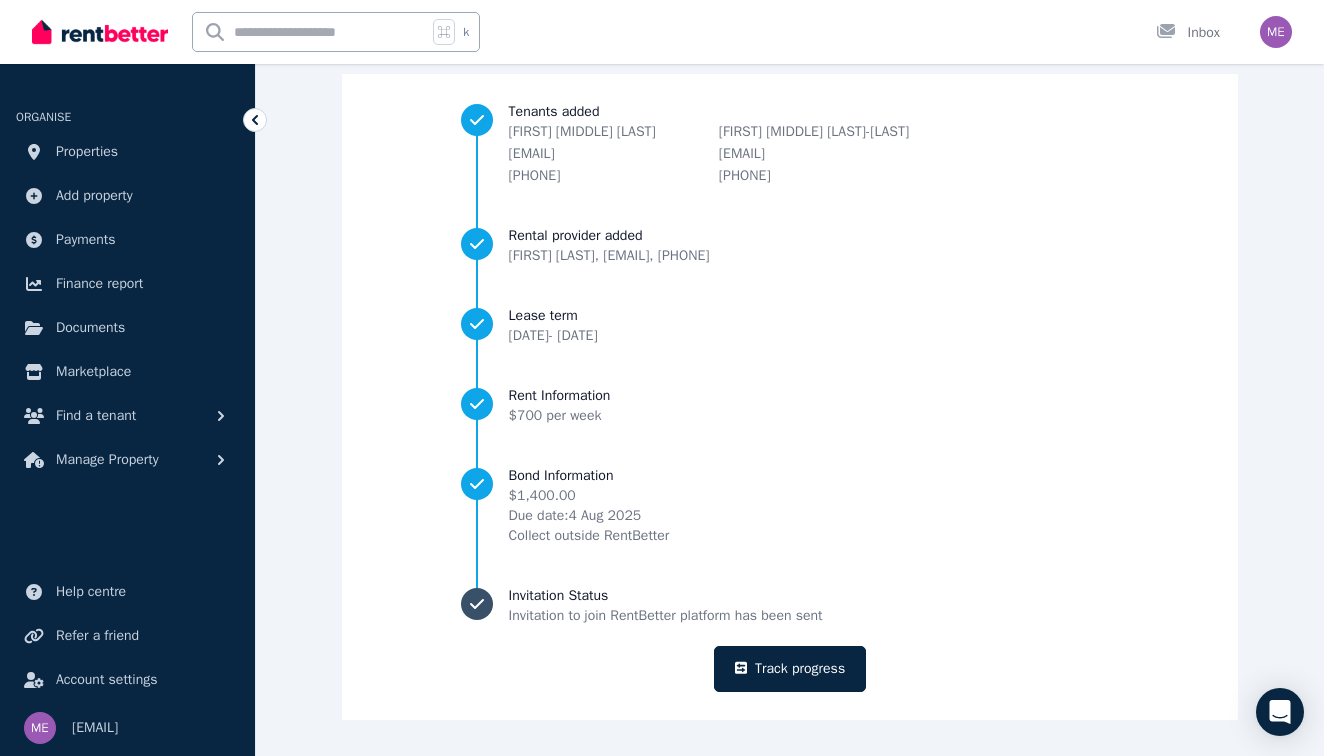 scroll, scrollTop: 184, scrollLeft: 0, axis: vertical 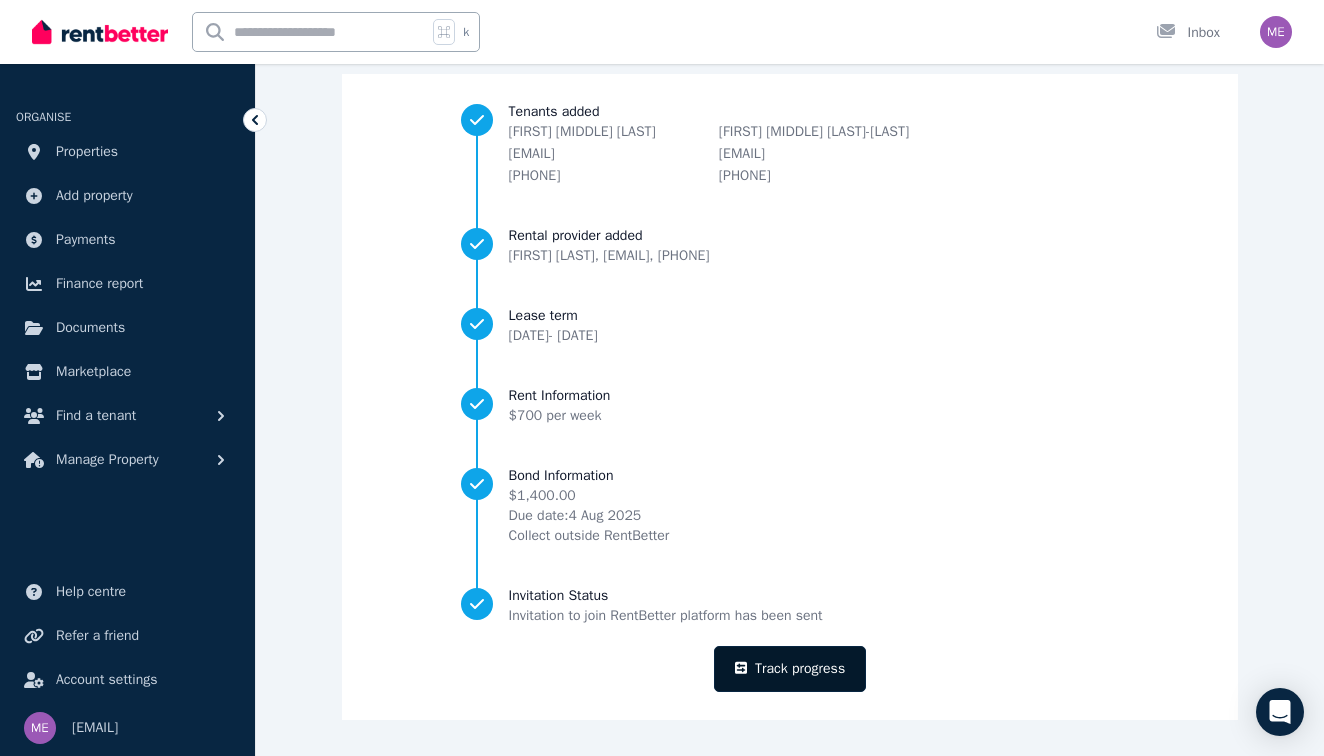 click on "Track progress" at bounding box center (790, 669) 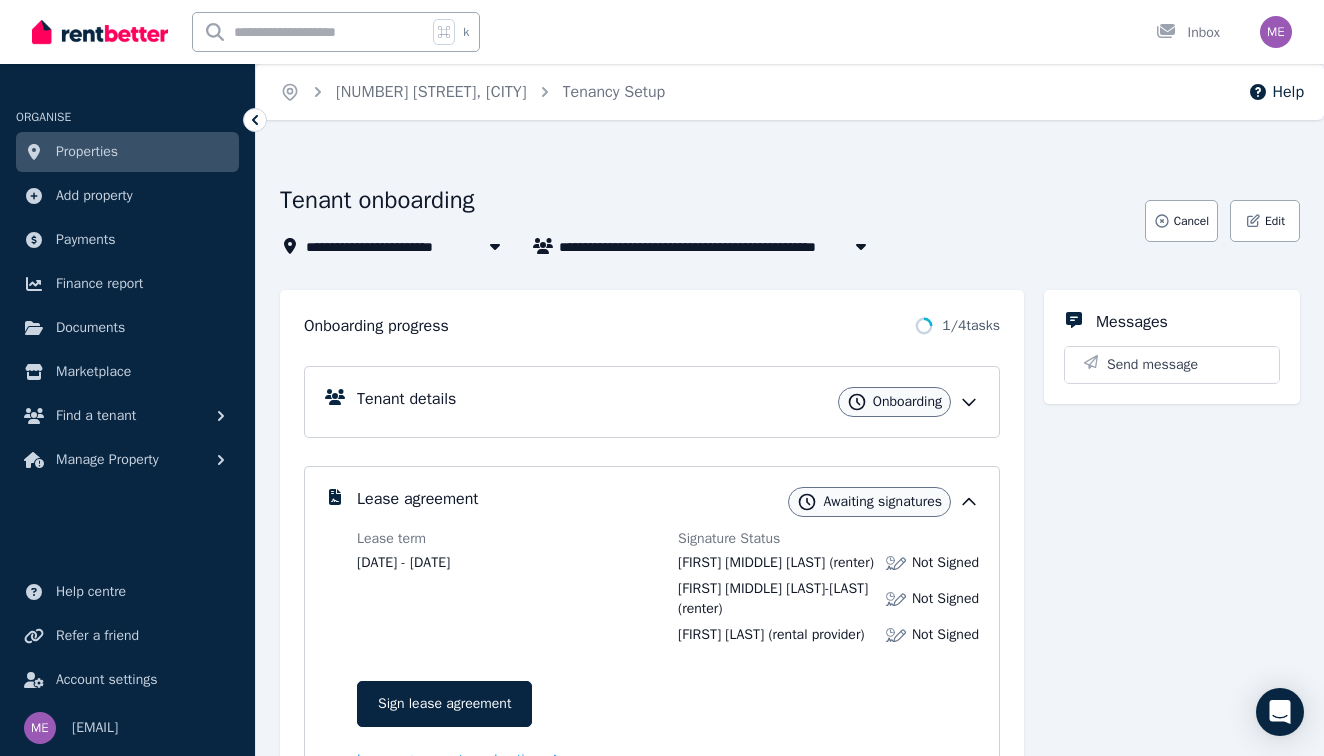 click 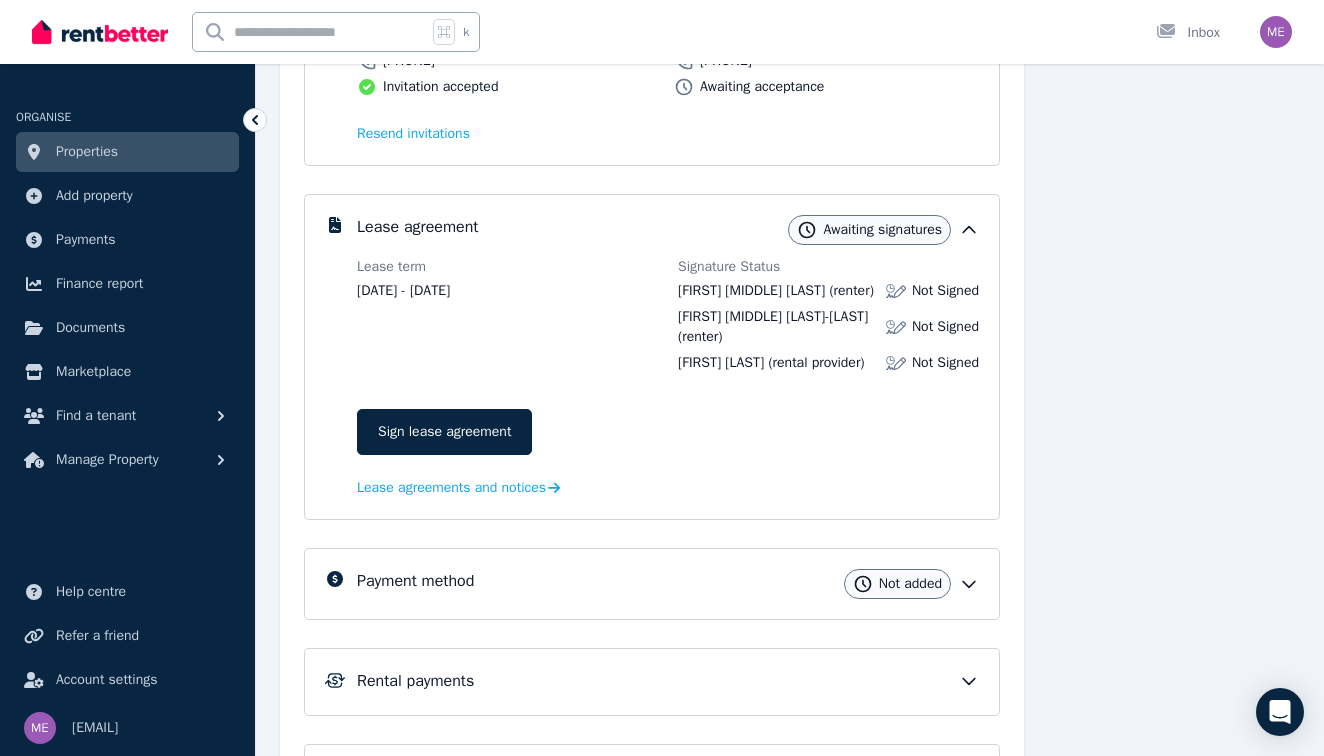 scroll, scrollTop: 431, scrollLeft: 0, axis: vertical 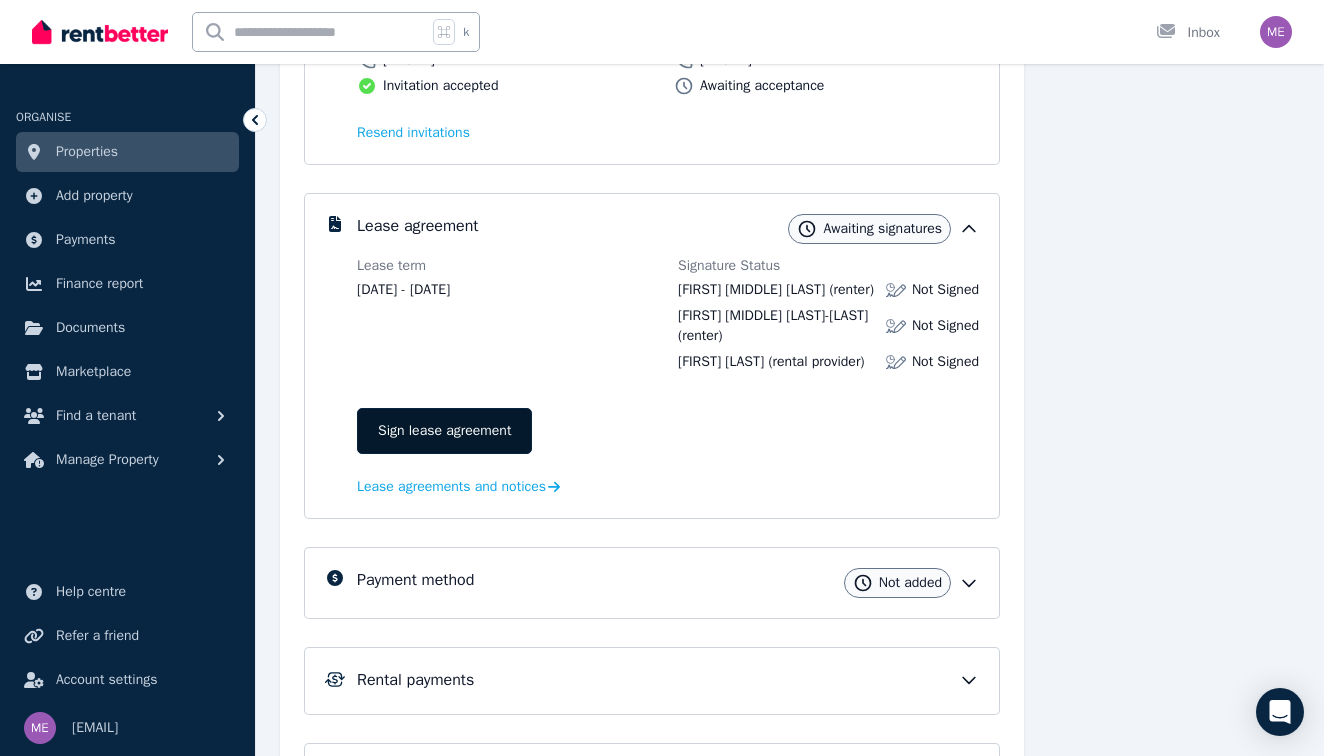 click on "Sign lease agreement" at bounding box center (444, 431) 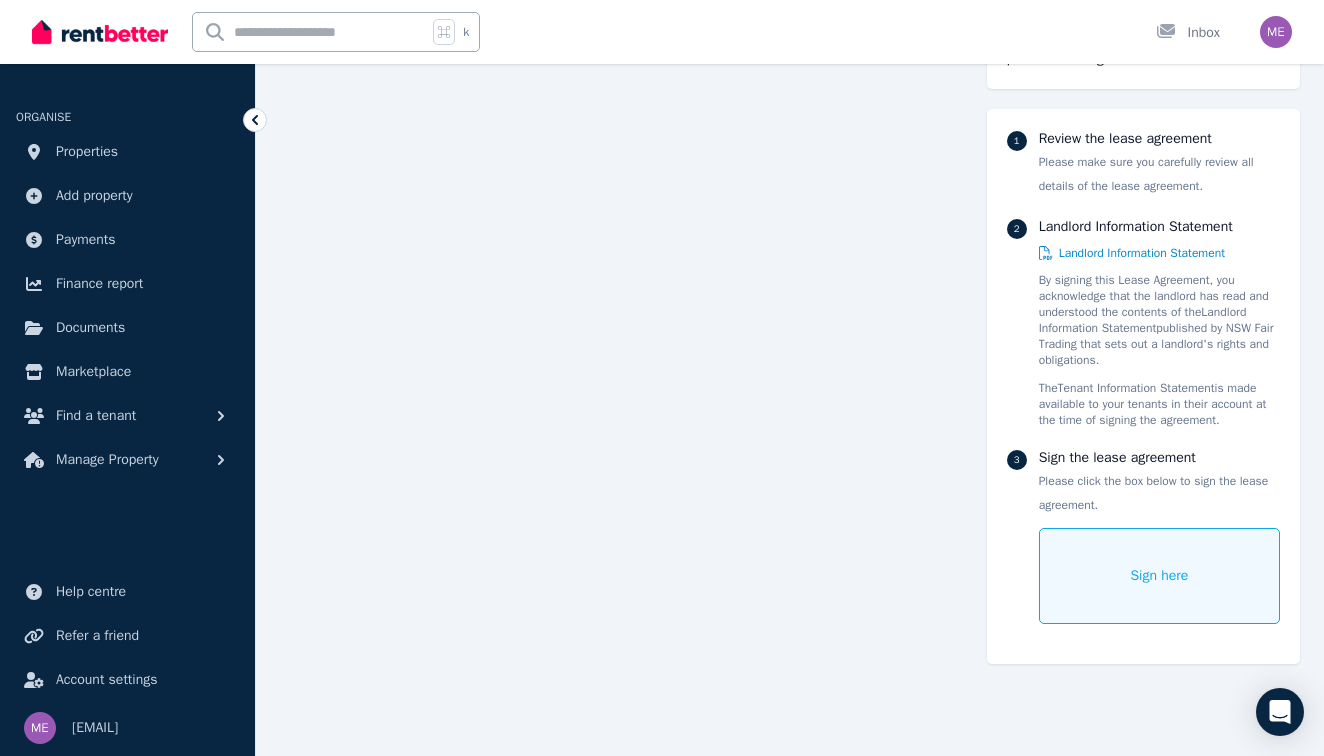 scroll, scrollTop: 18788, scrollLeft: 0, axis: vertical 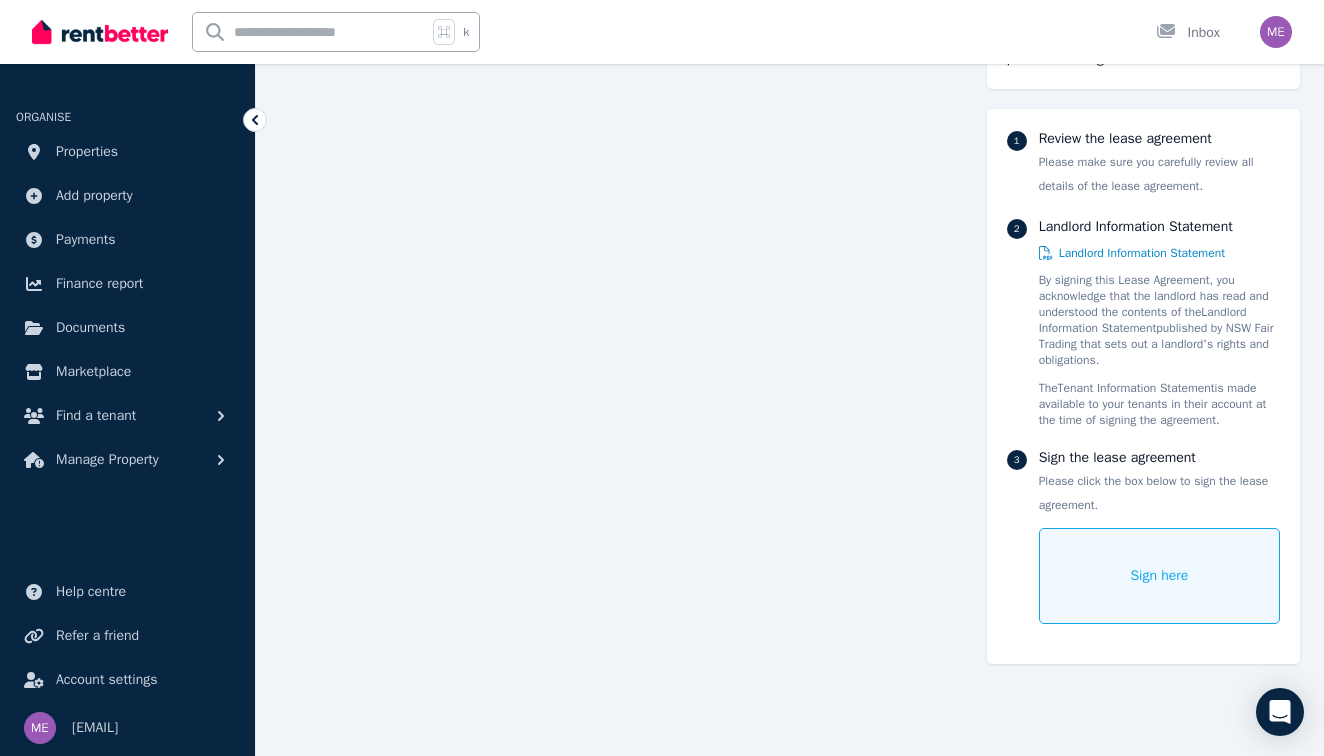 click on "Sign here" at bounding box center [1159, 576] 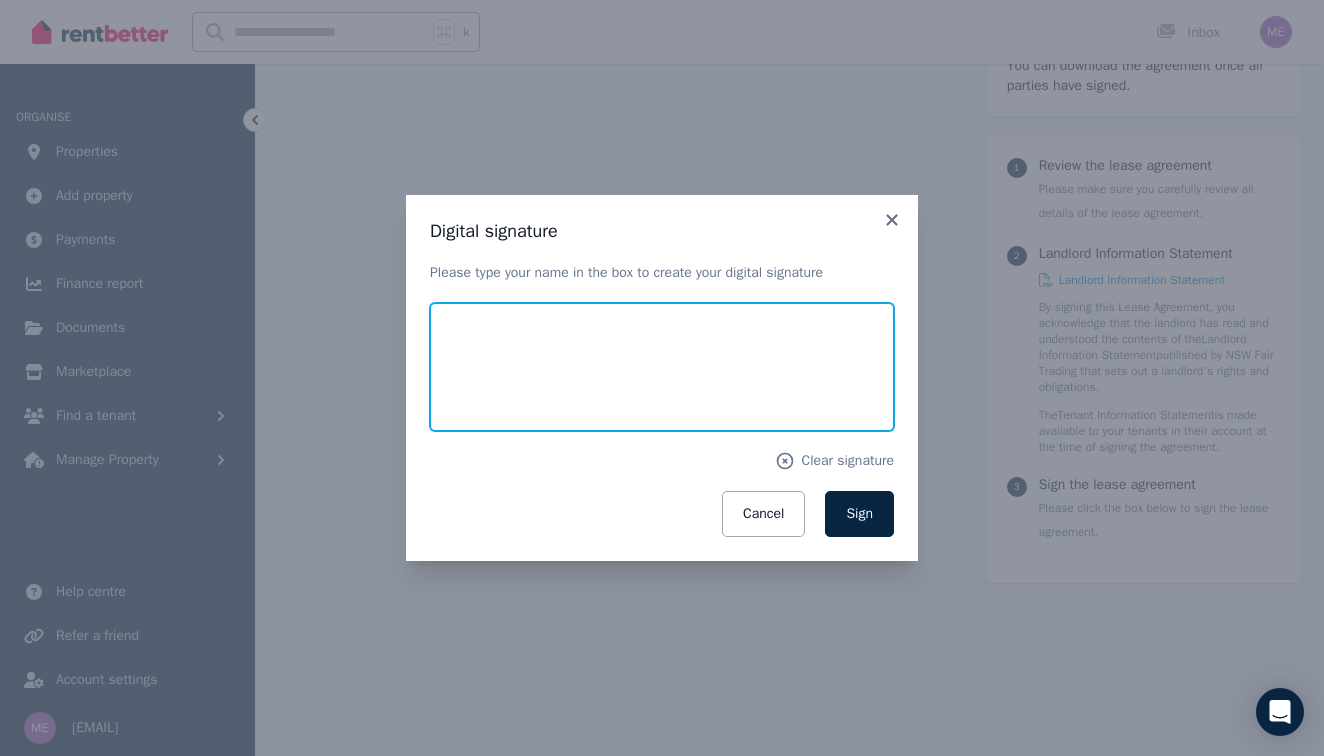 click at bounding box center (662, 367) 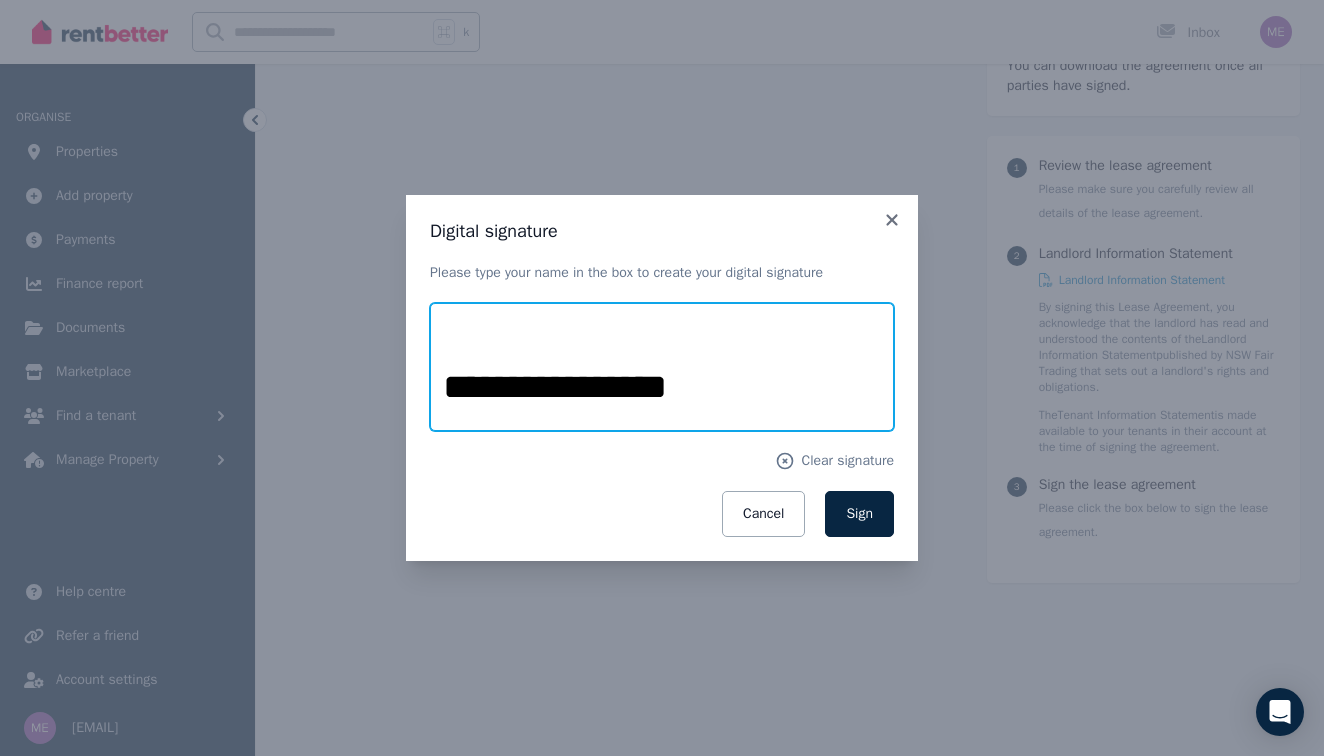 type on "**********" 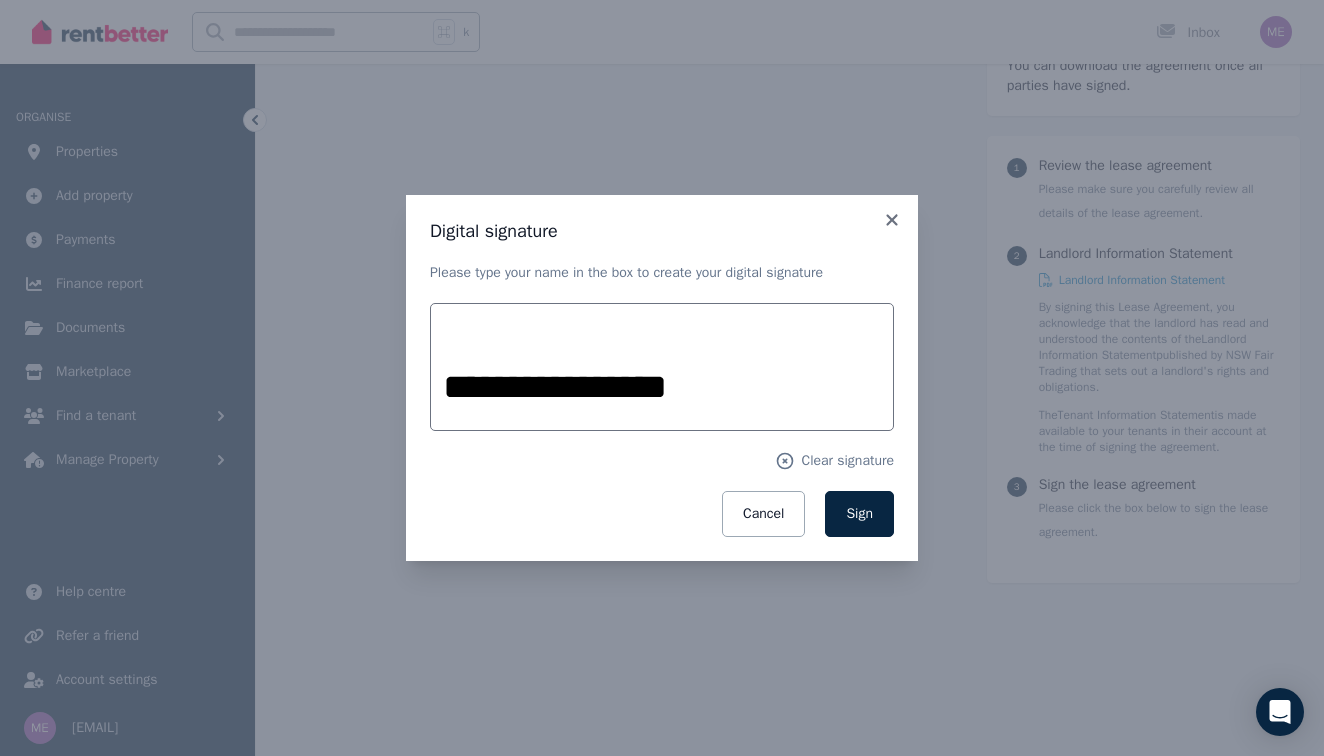 click on "Cancel Sign" at bounding box center [662, 514] 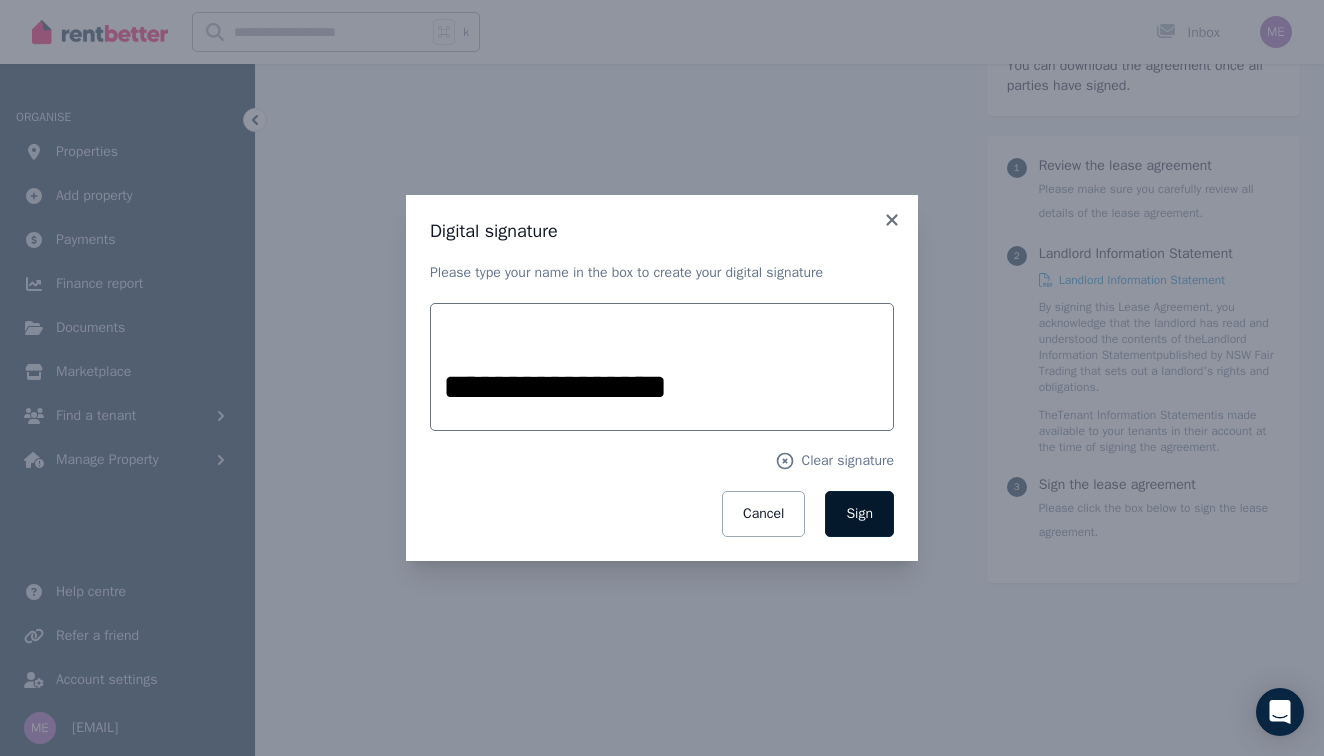 click on "Sign" at bounding box center (859, 513) 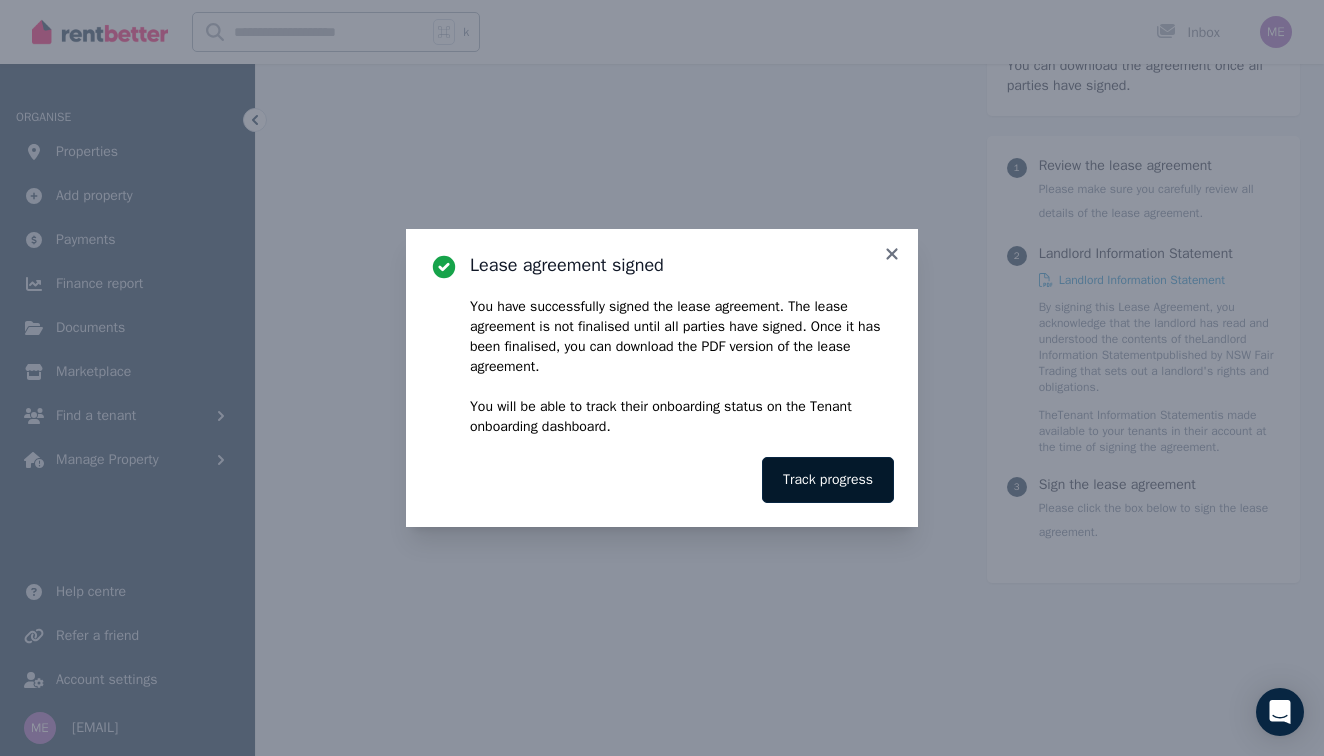 click on "Track progress" at bounding box center [828, 480] 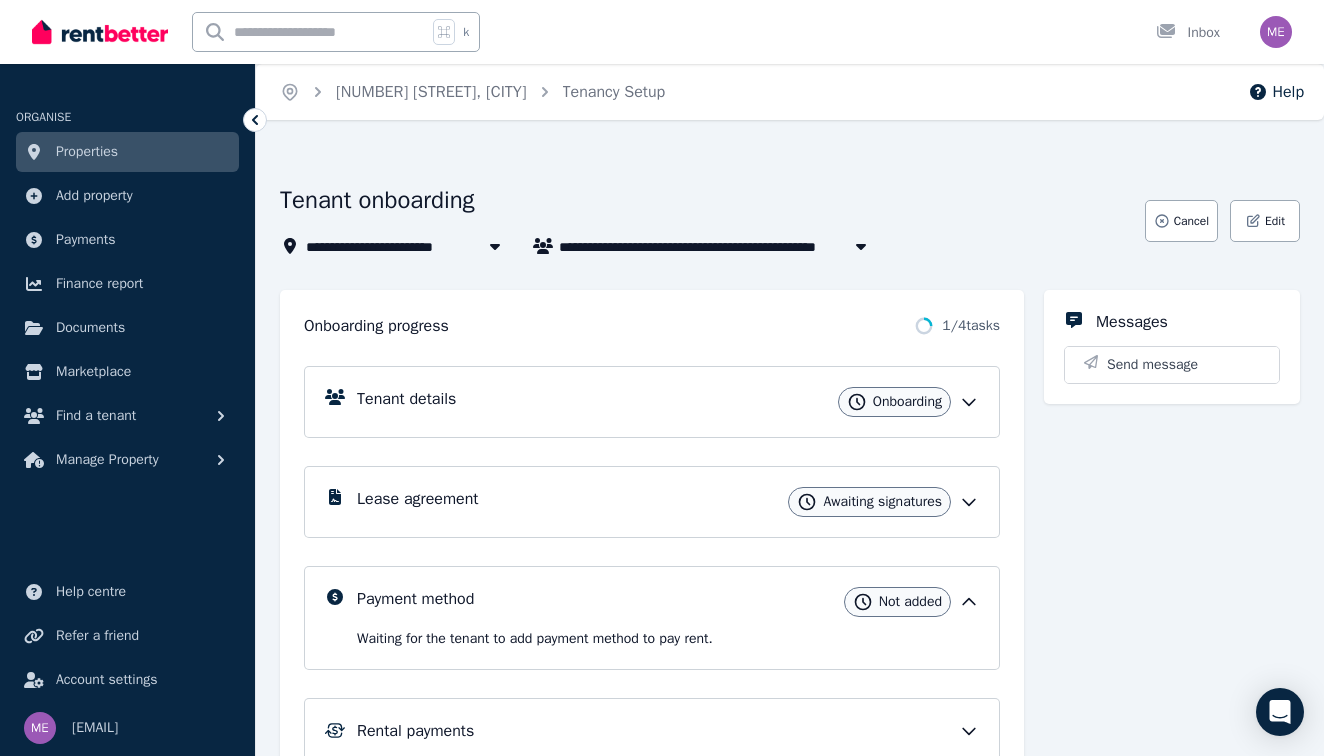 click on "Tenant details Onboarding" at bounding box center (668, 402) 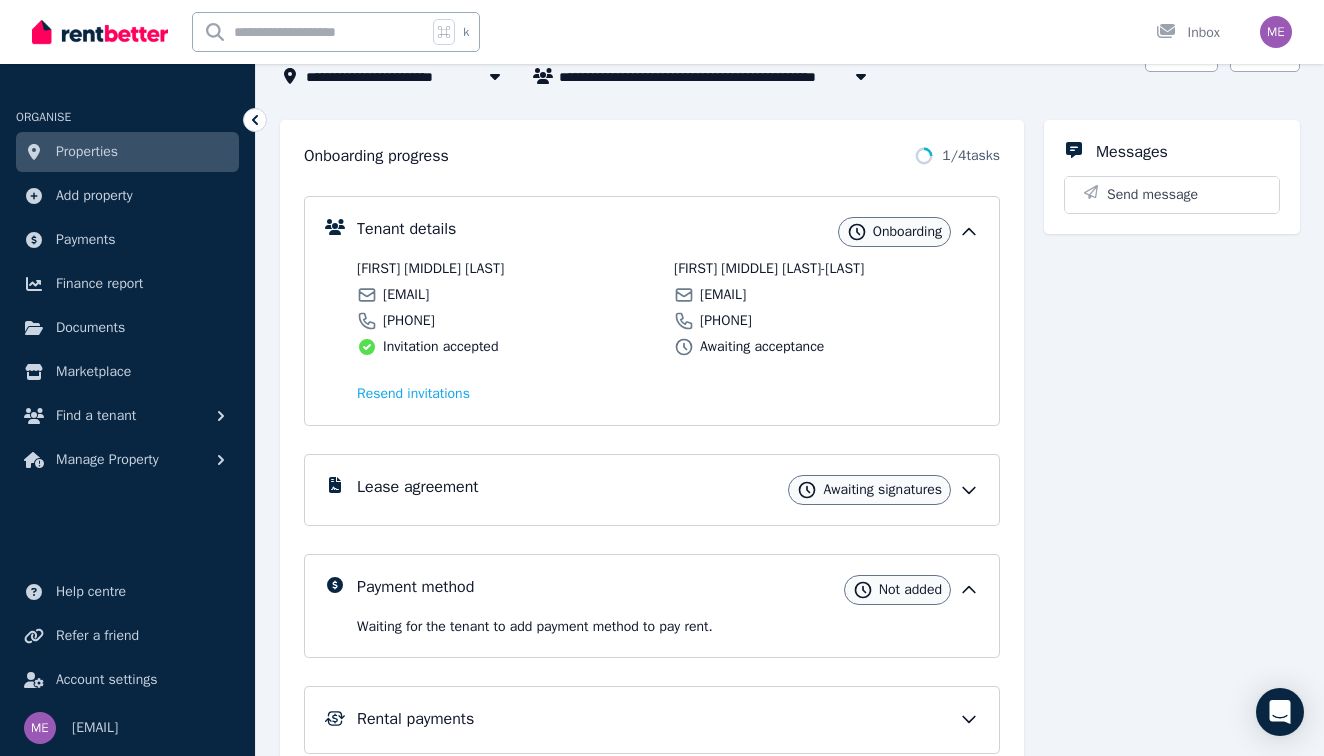 scroll, scrollTop: 188, scrollLeft: 0, axis: vertical 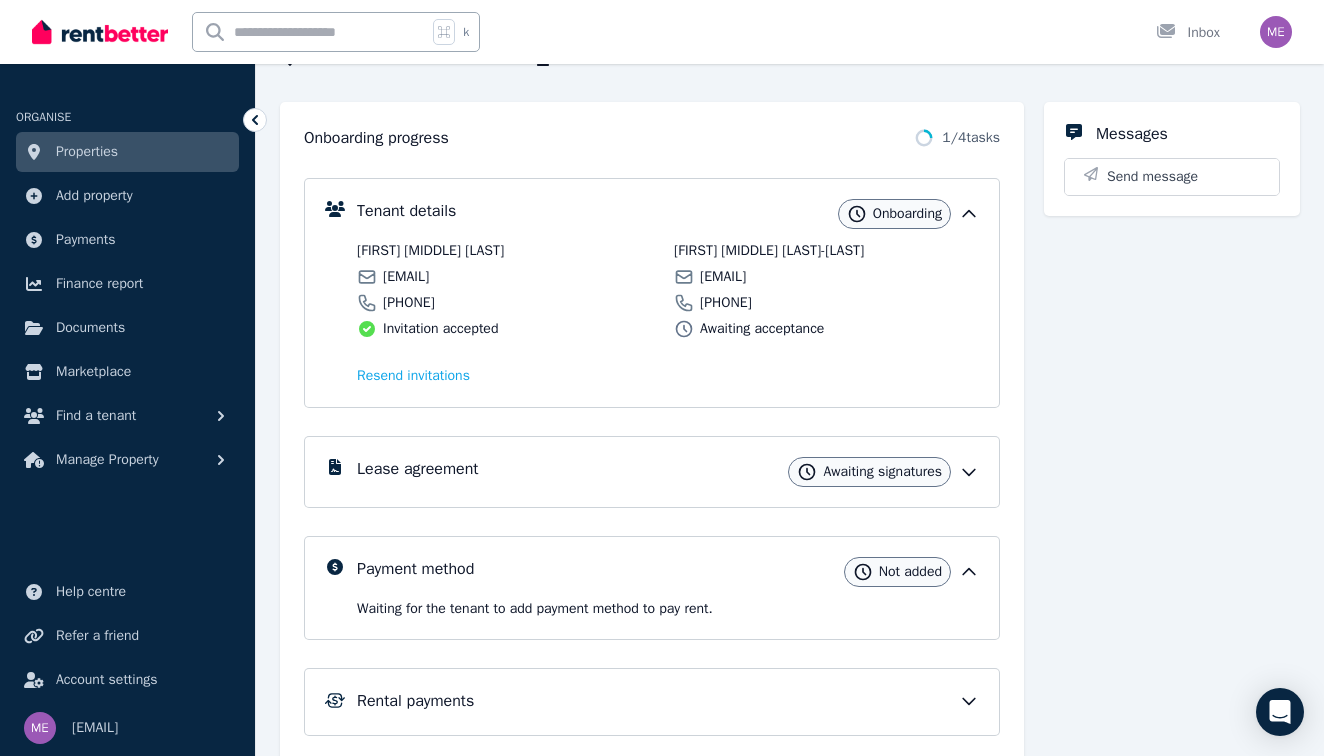 click on "Lease agreement Awaiting signatures" at bounding box center (668, 472) 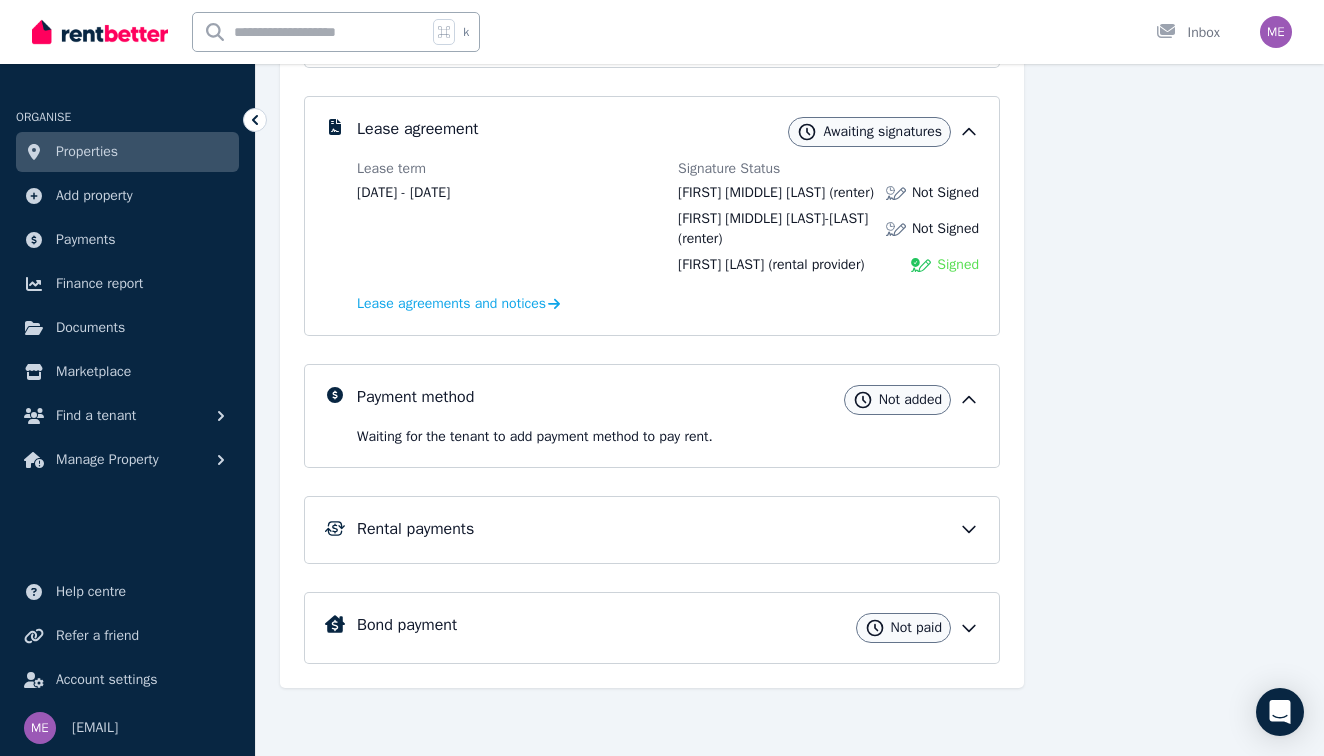 scroll, scrollTop: 548, scrollLeft: 0, axis: vertical 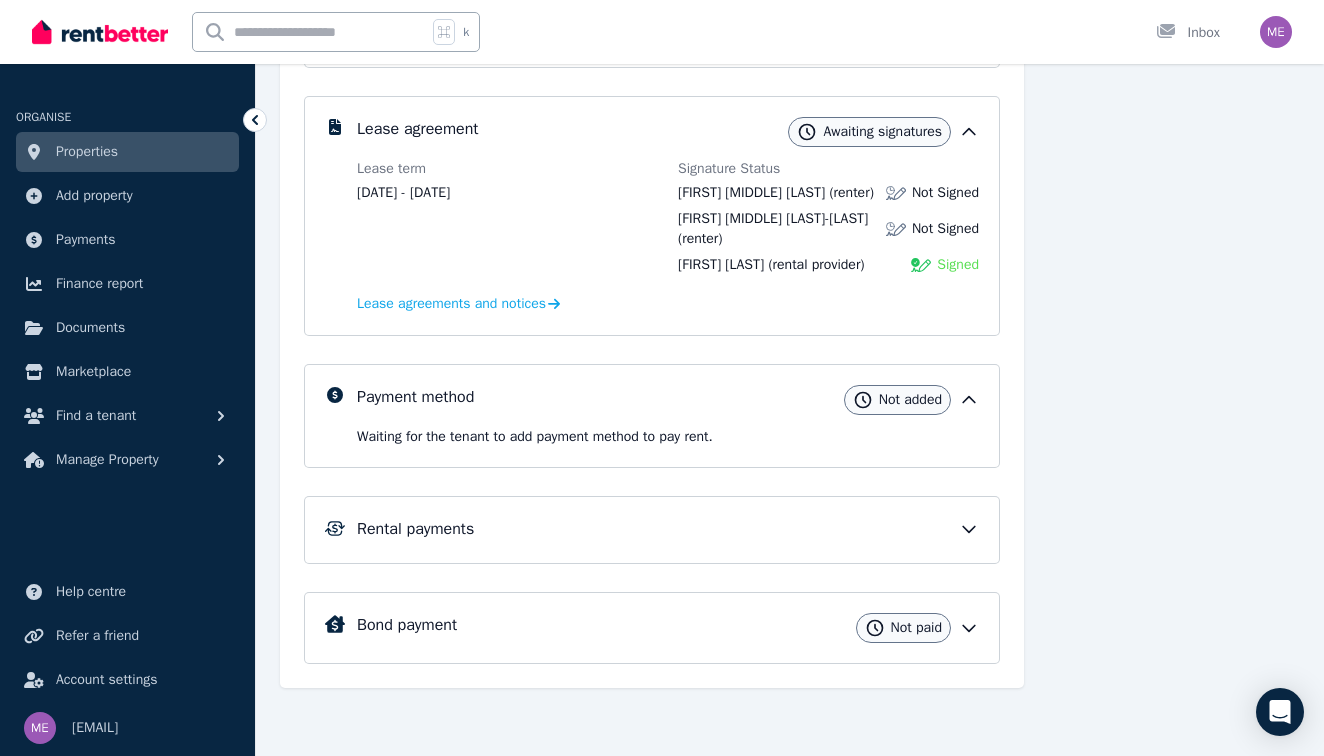 click on "Payment method Not added Waiting for the tenant to add payment method to pay   rent ." at bounding box center (668, 416) 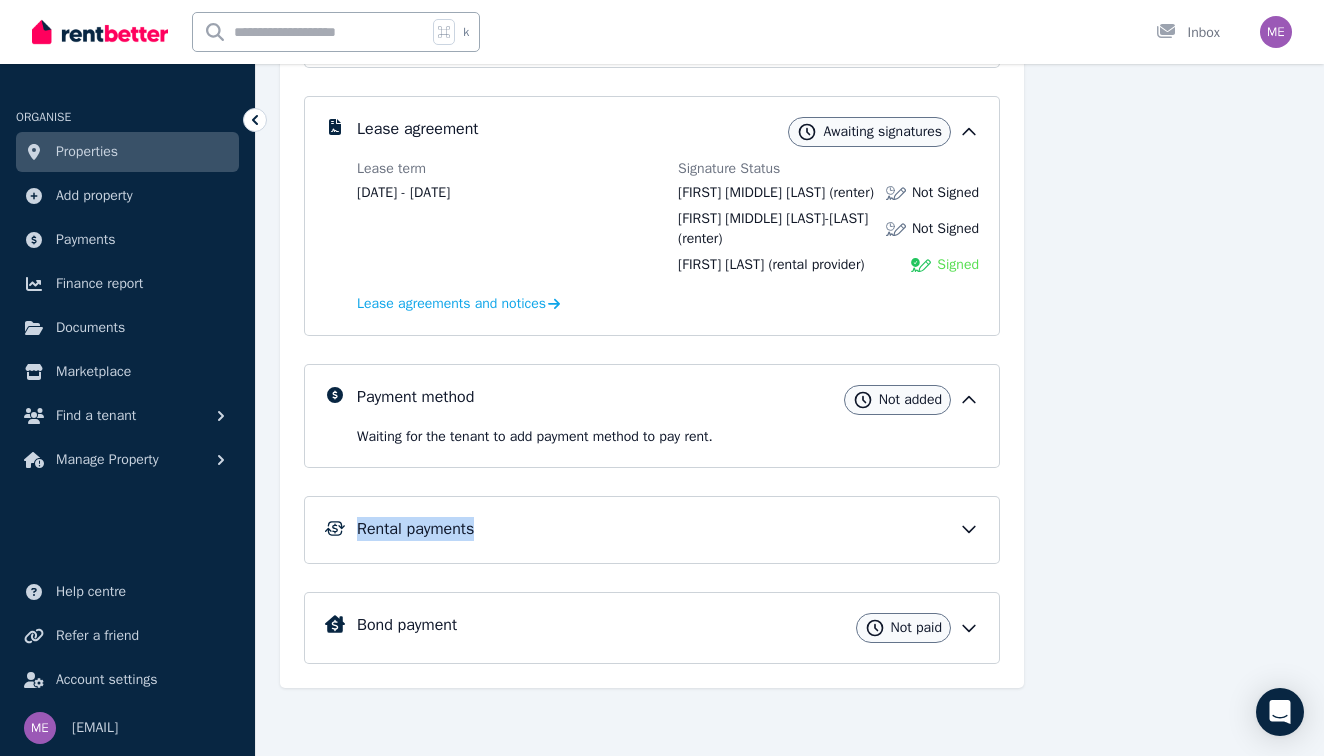 click on "Rental payments" at bounding box center [652, 530] 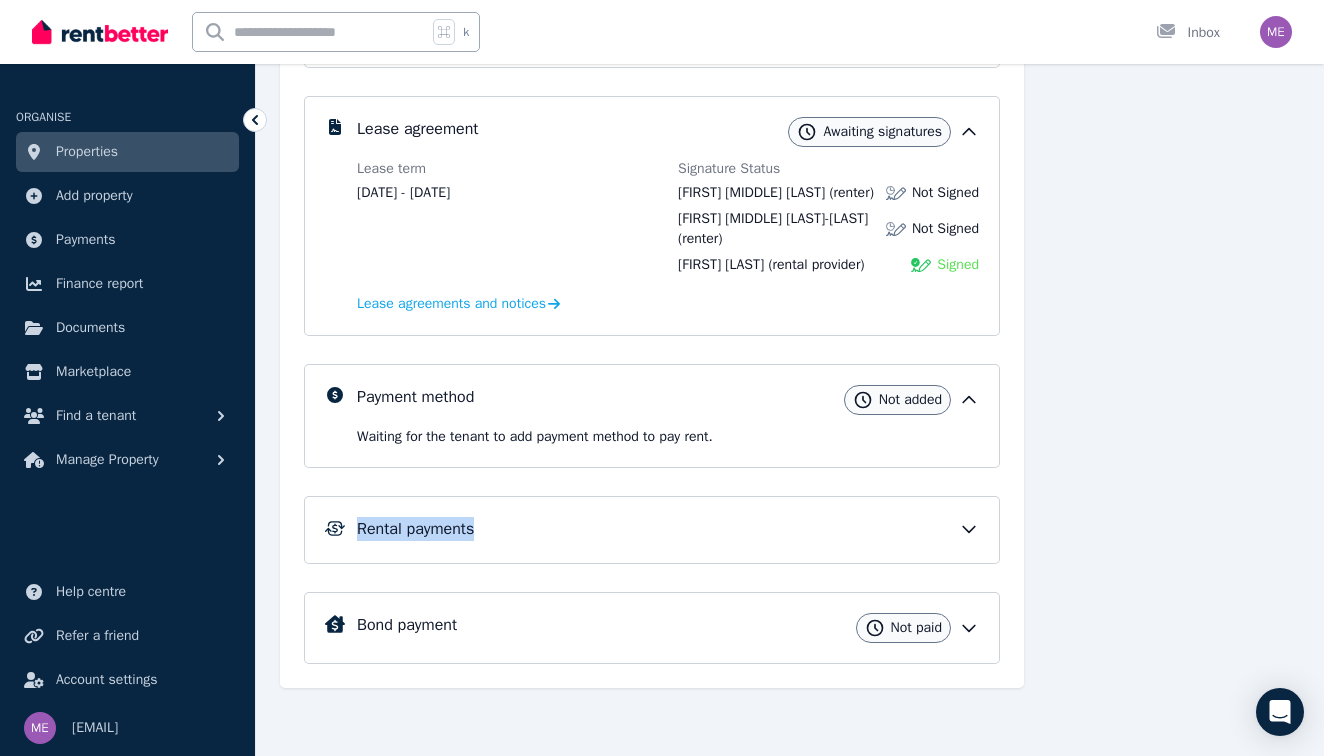 click on "Rental payments" at bounding box center [652, 530] 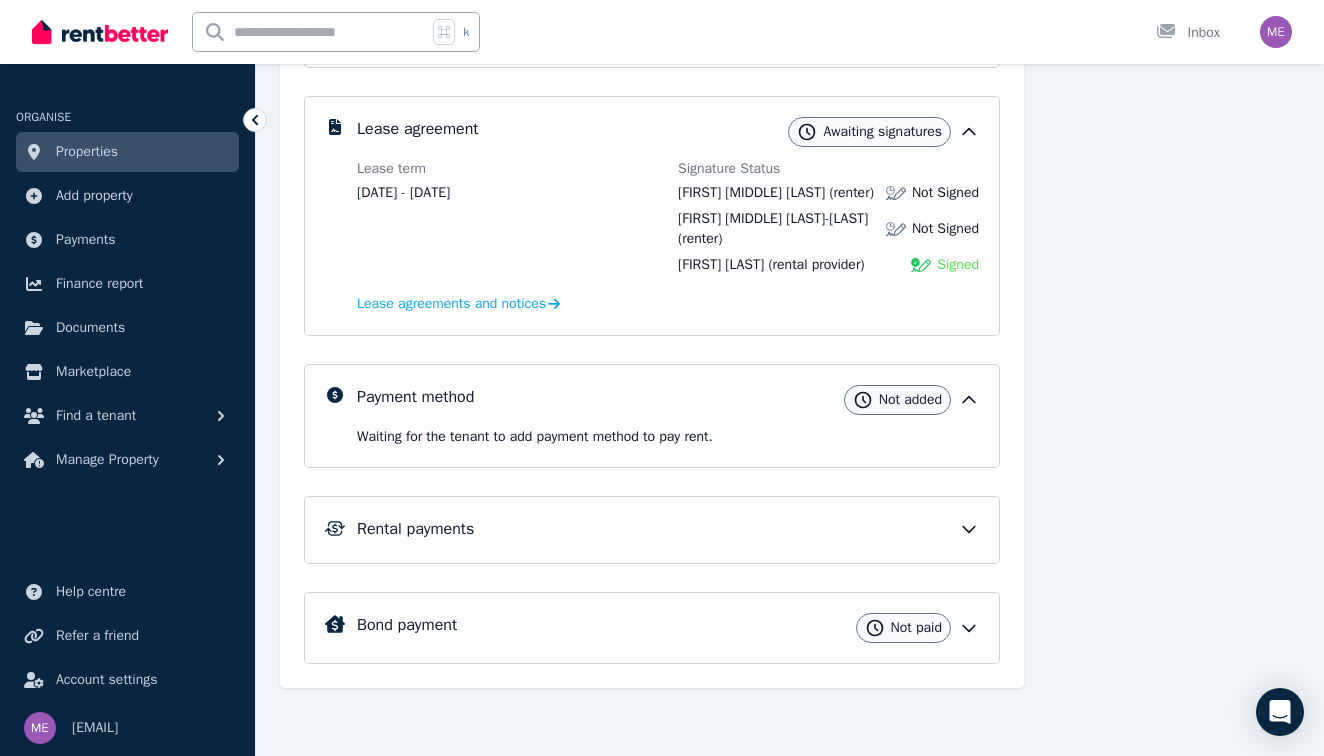 click on "Rental payments" at bounding box center (668, 529) 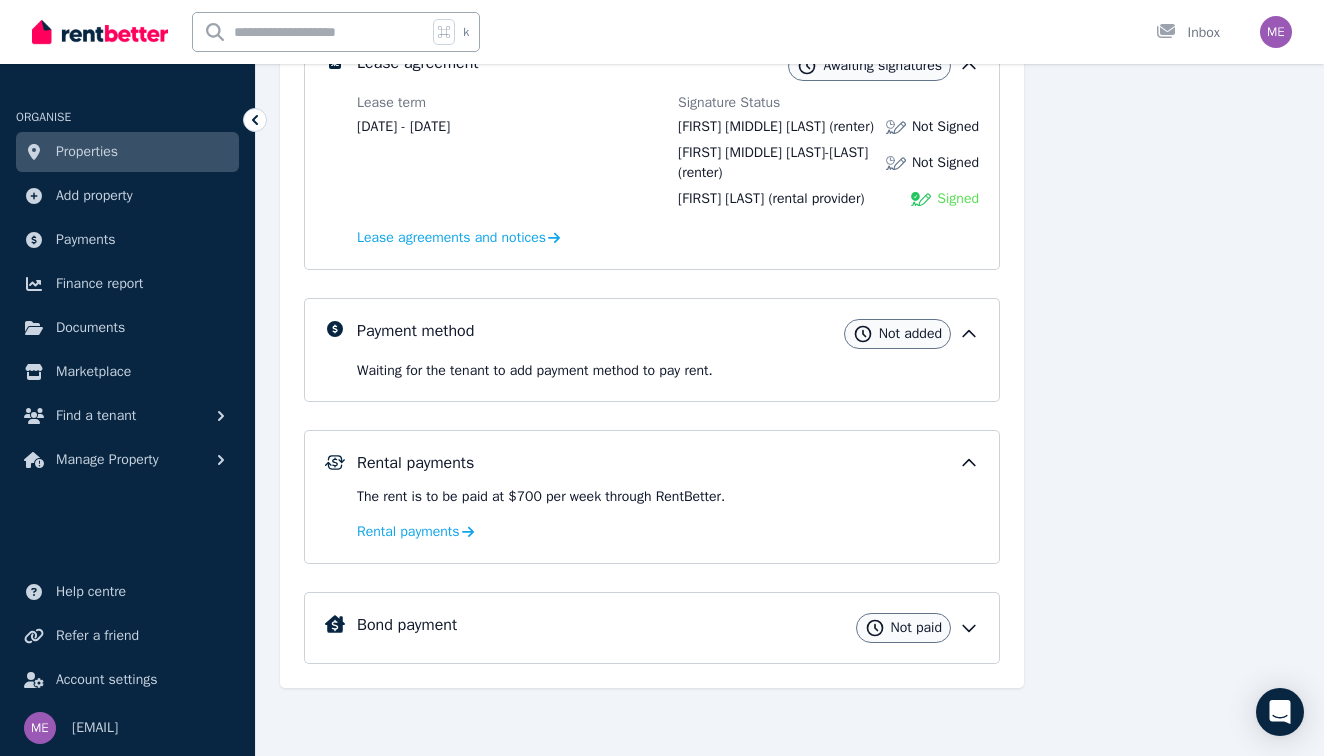 scroll, scrollTop: 614, scrollLeft: 0, axis: vertical 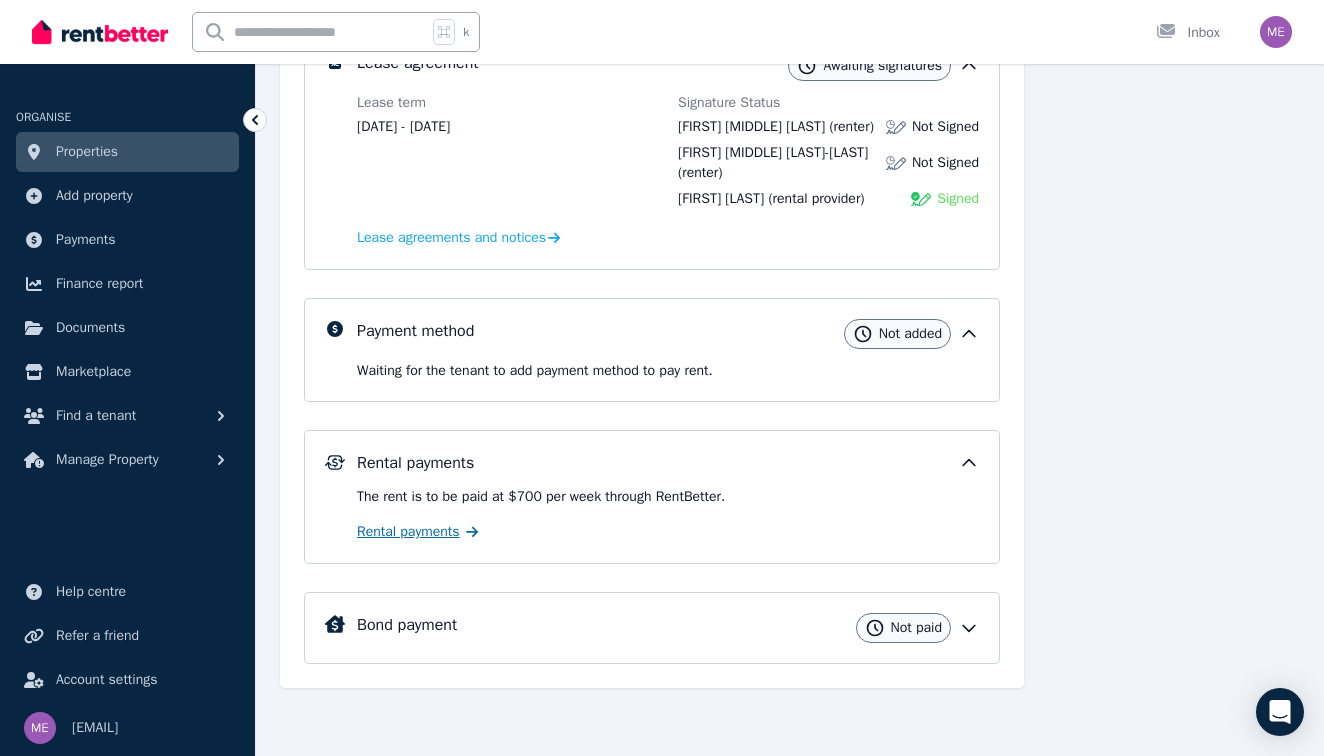 click on "Rental payments" at bounding box center (408, 532) 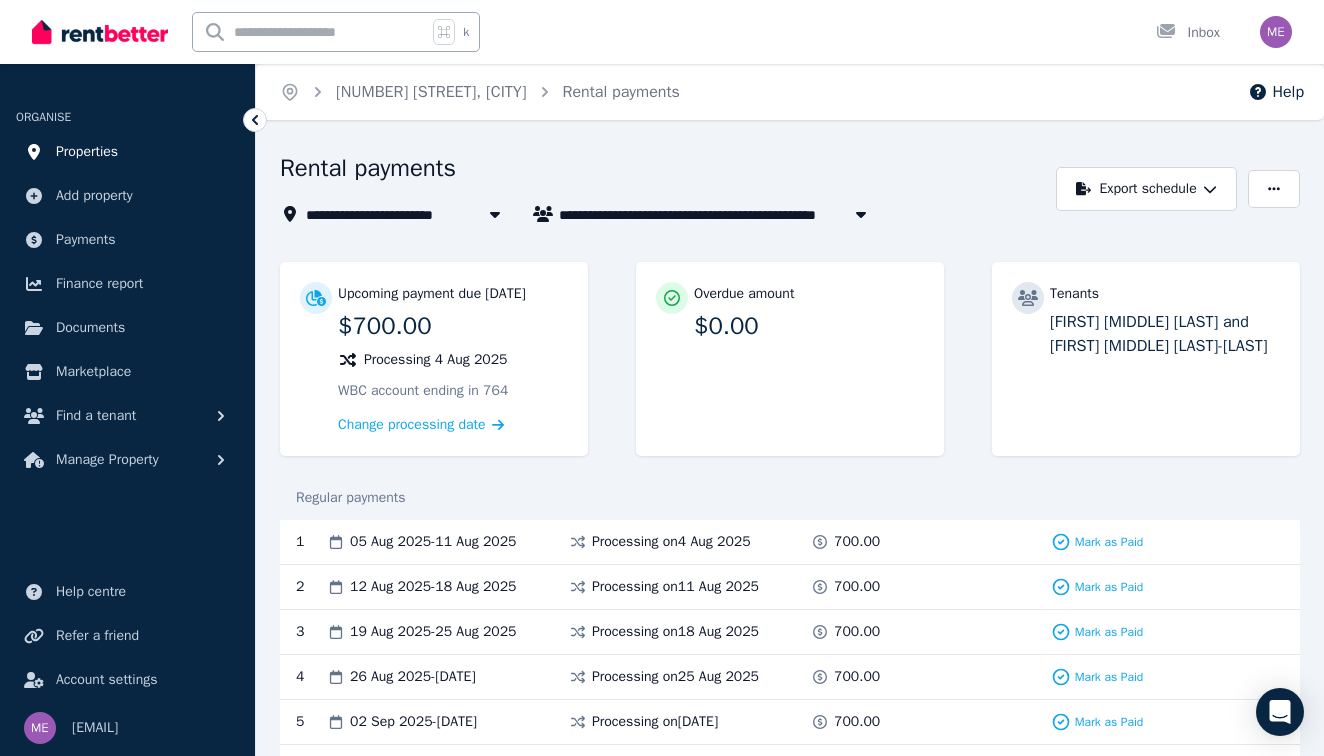 scroll, scrollTop: 0, scrollLeft: 0, axis: both 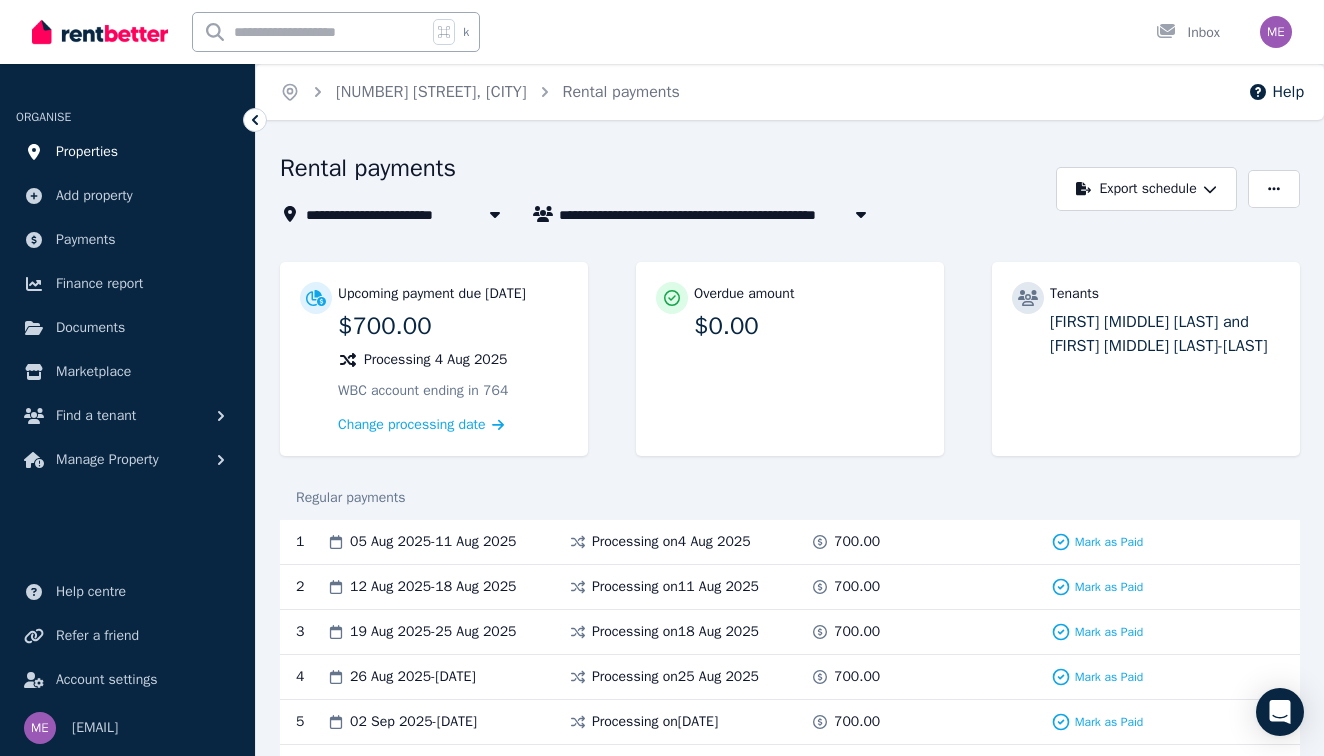 click on "Properties" at bounding box center (127, 152) 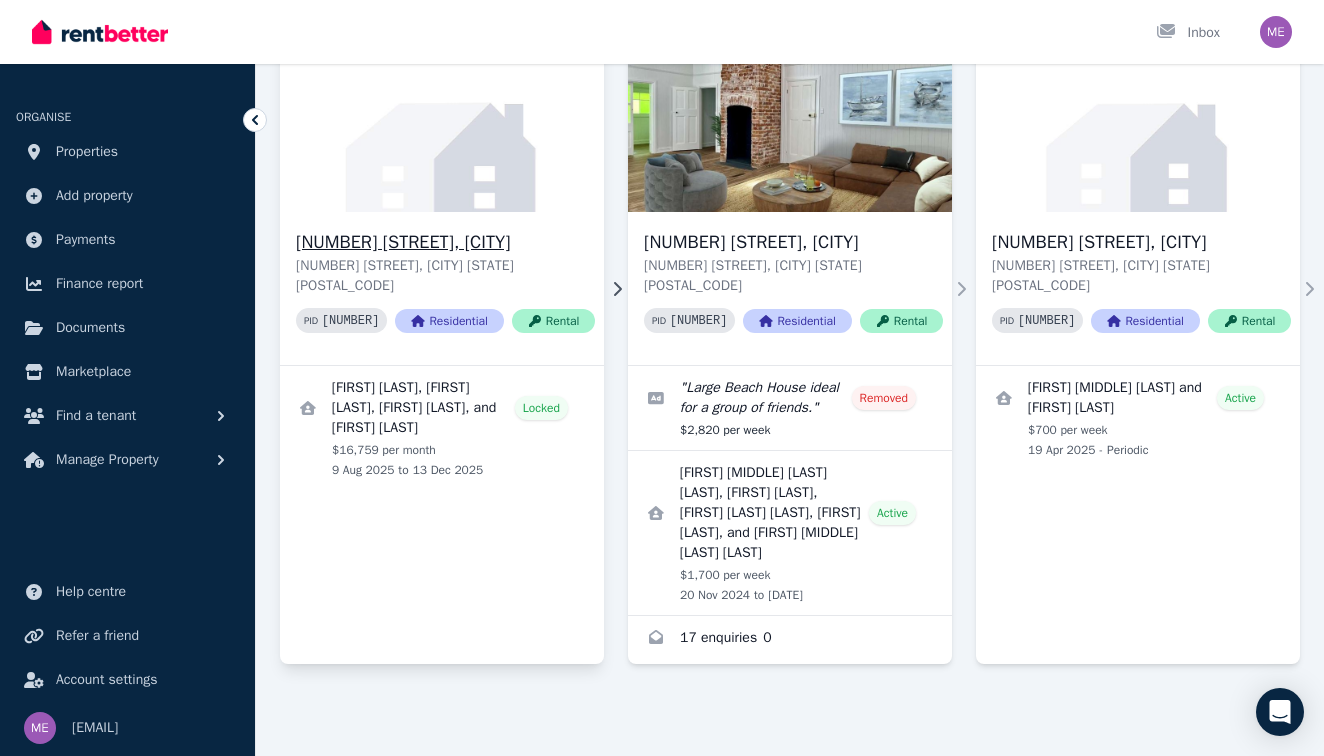 scroll, scrollTop: 203, scrollLeft: 0, axis: vertical 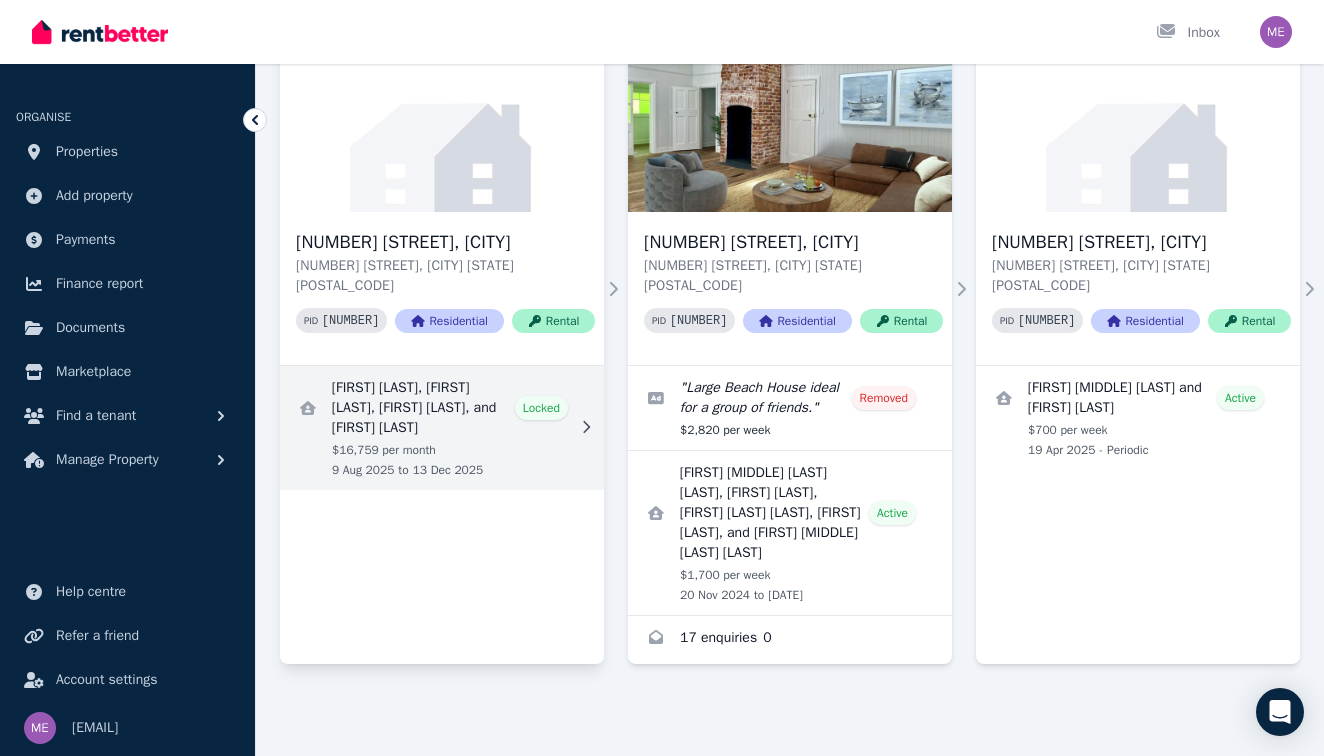 click at bounding box center (442, 428) 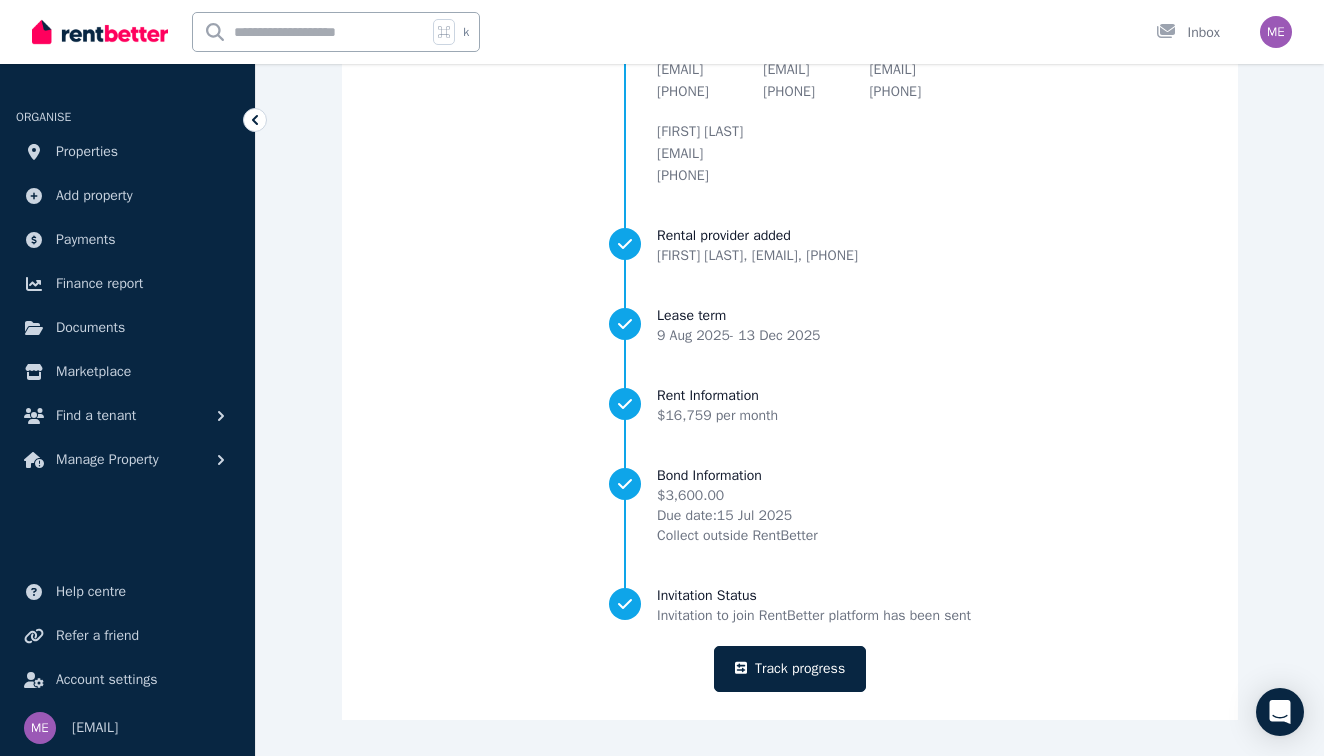 scroll, scrollTop: 268, scrollLeft: 0, axis: vertical 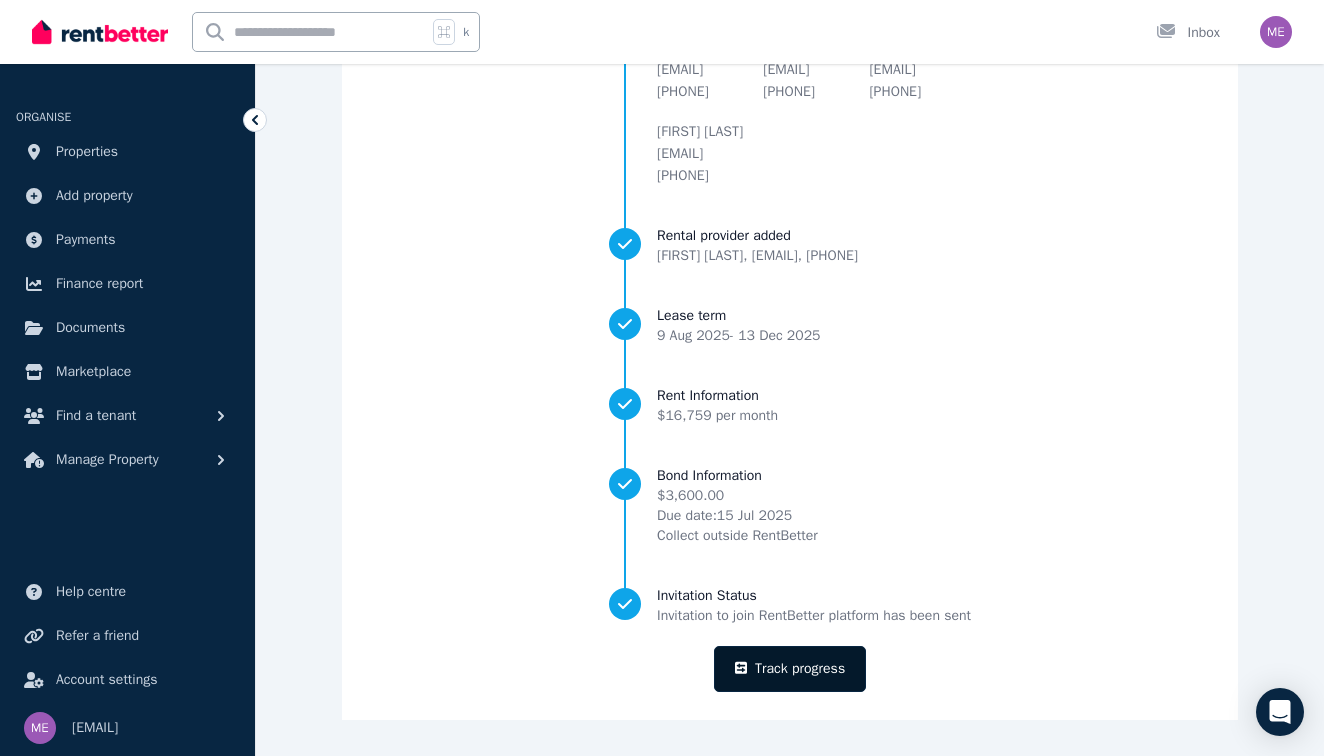 click on "Track progress" at bounding box center (790, 669) 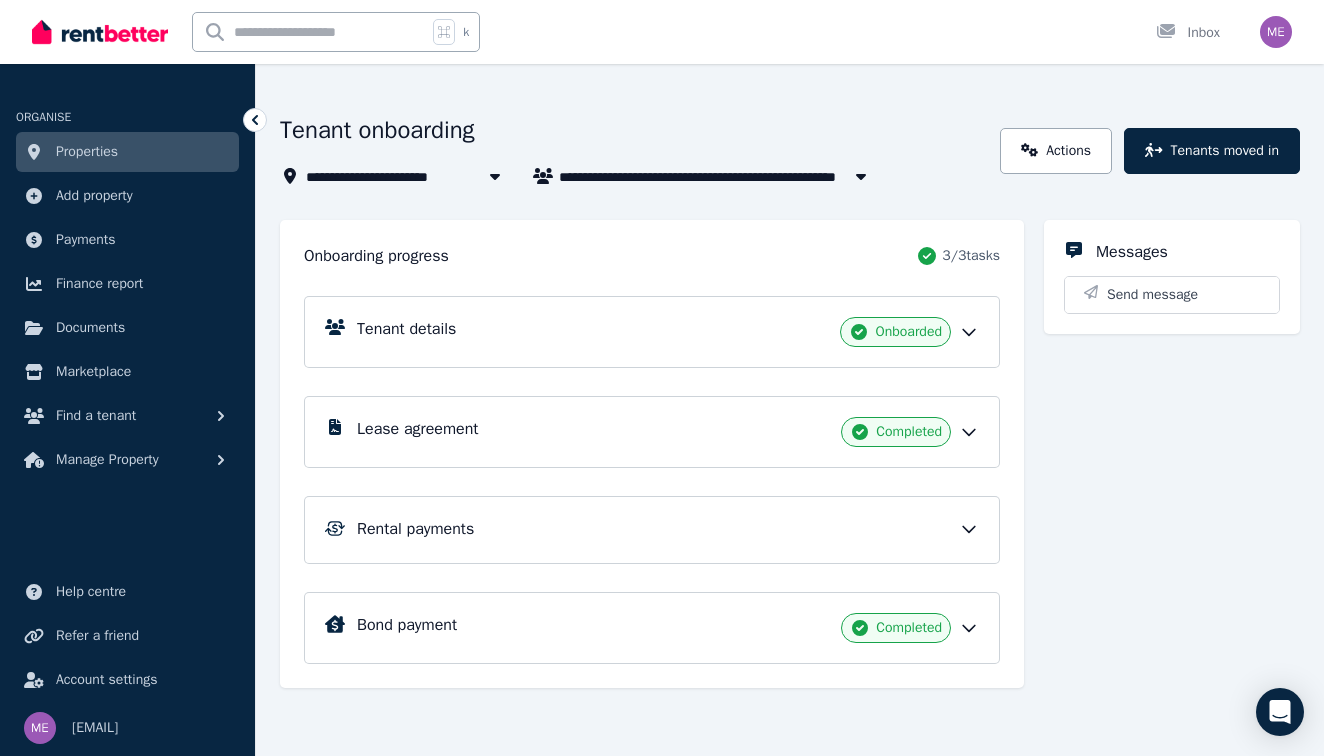 scroll, scrollTop: 70, scrollLeft: 0, axis: vertical 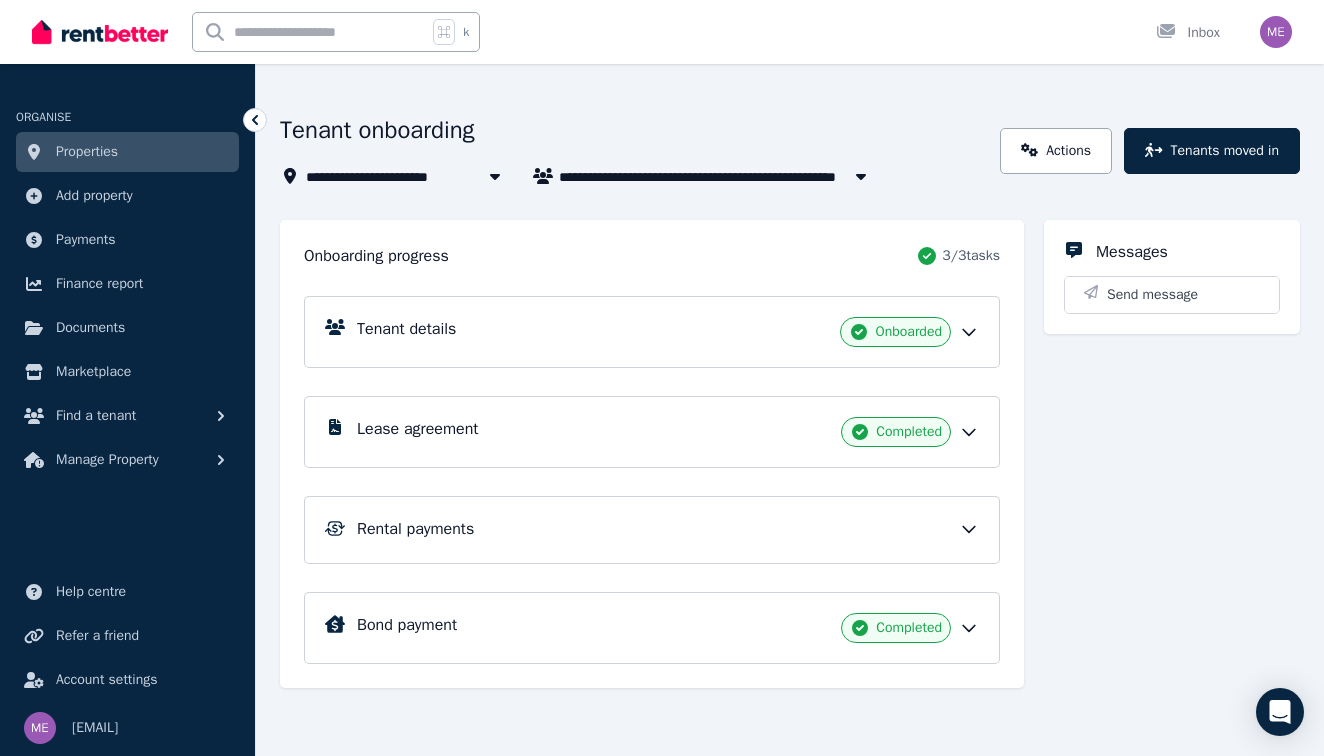 click on "Rental payments" at bounding box center (668, 529) 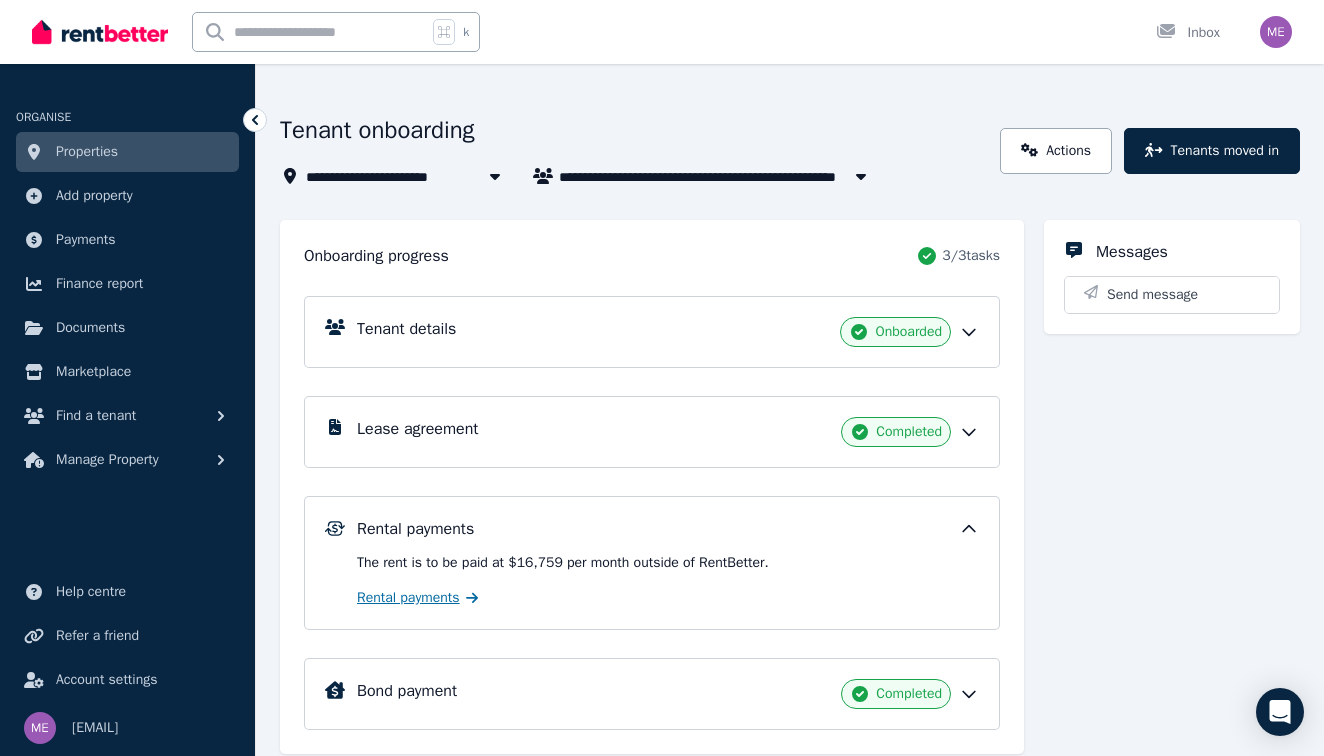 click on "Rental payments" at bounding box center (408, 598) 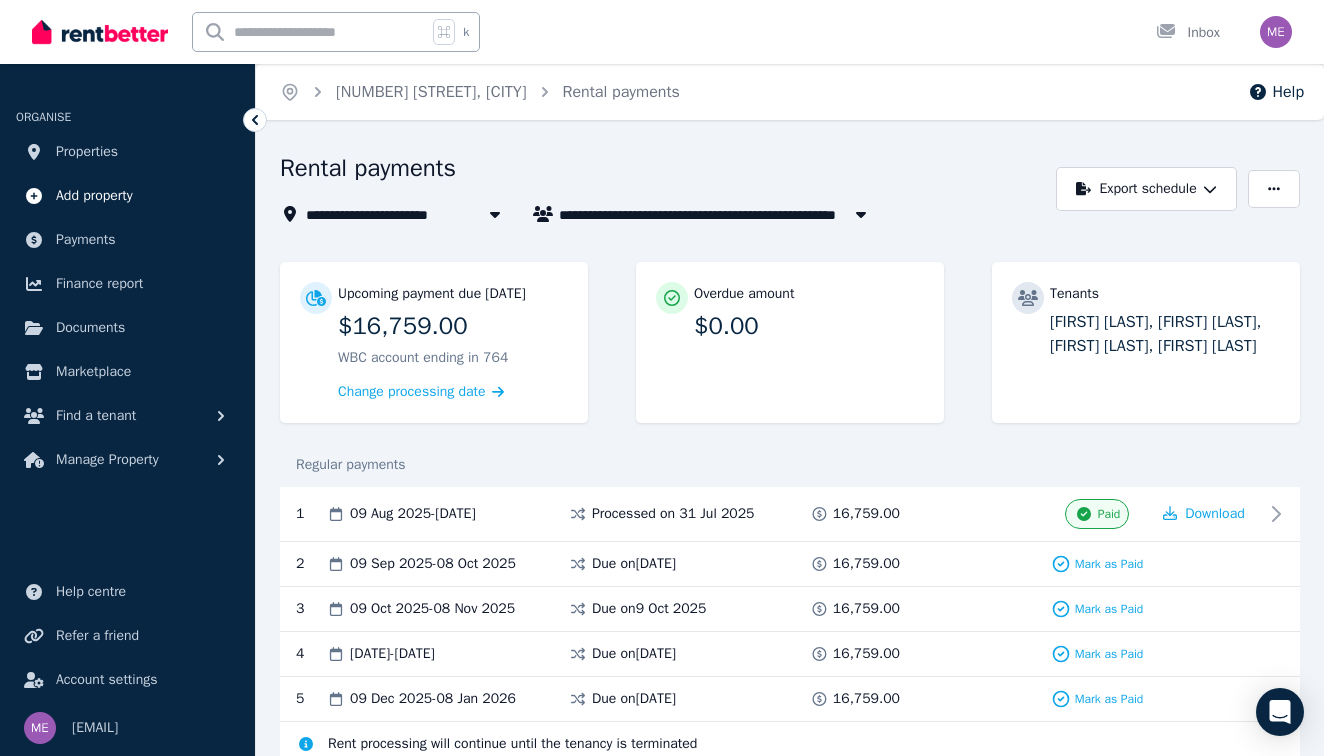 scroll, scrollTop: 0, scrollLeft: 0, axis: both 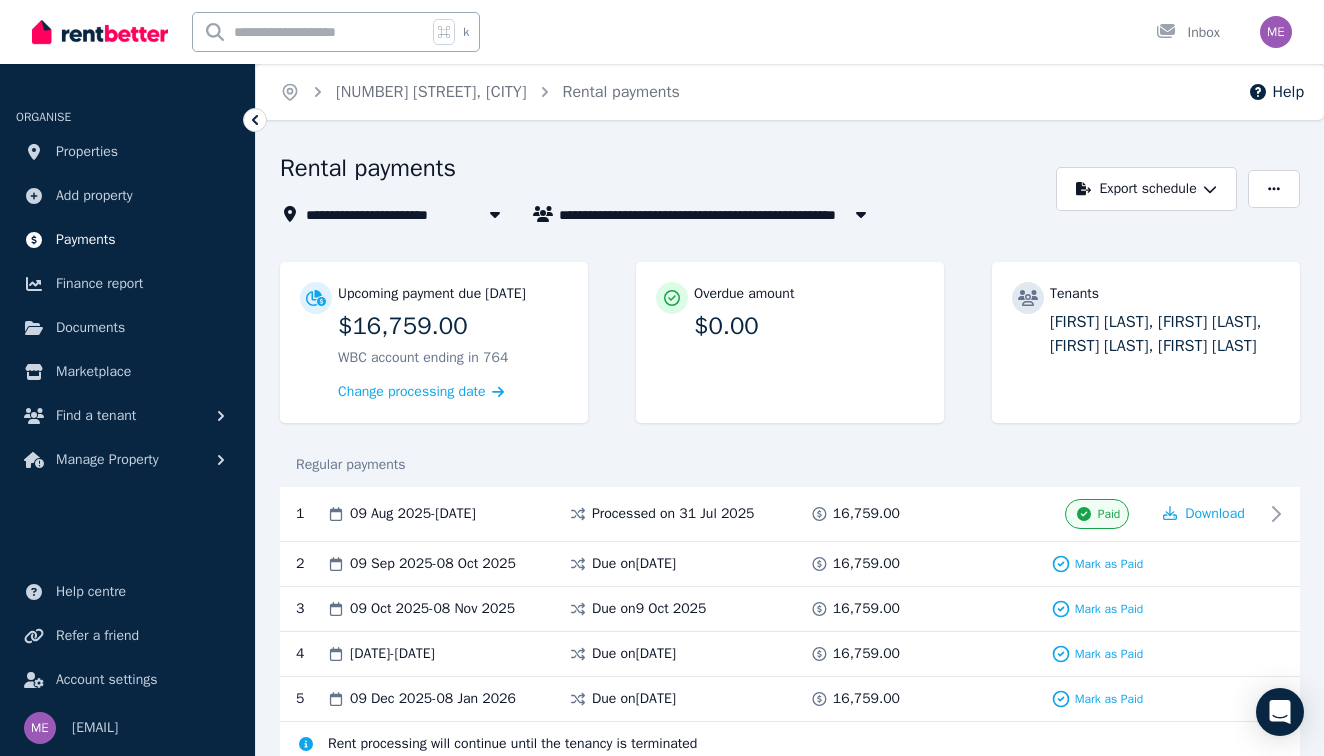 click on "Payments" at bounding box center (86, 240) 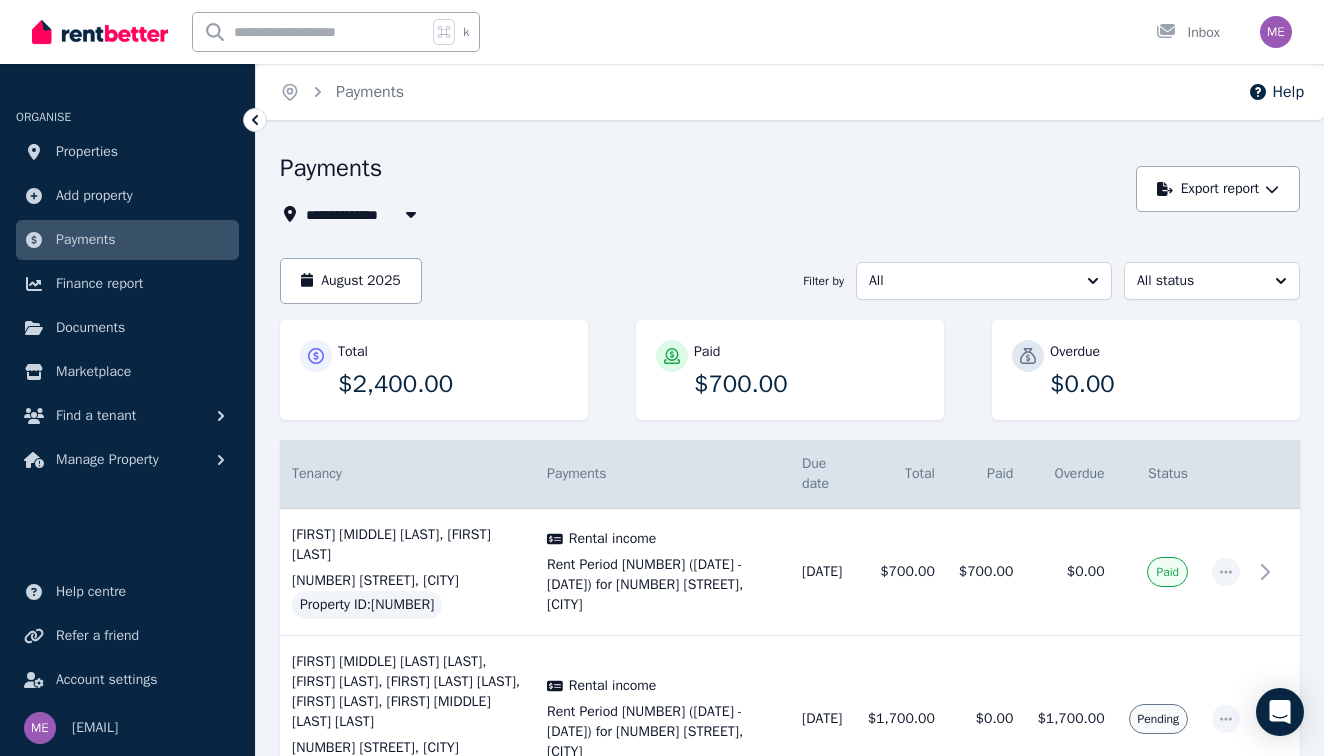 scroll, scrollTop: 154, scrollLeft: 0, axis: vertical 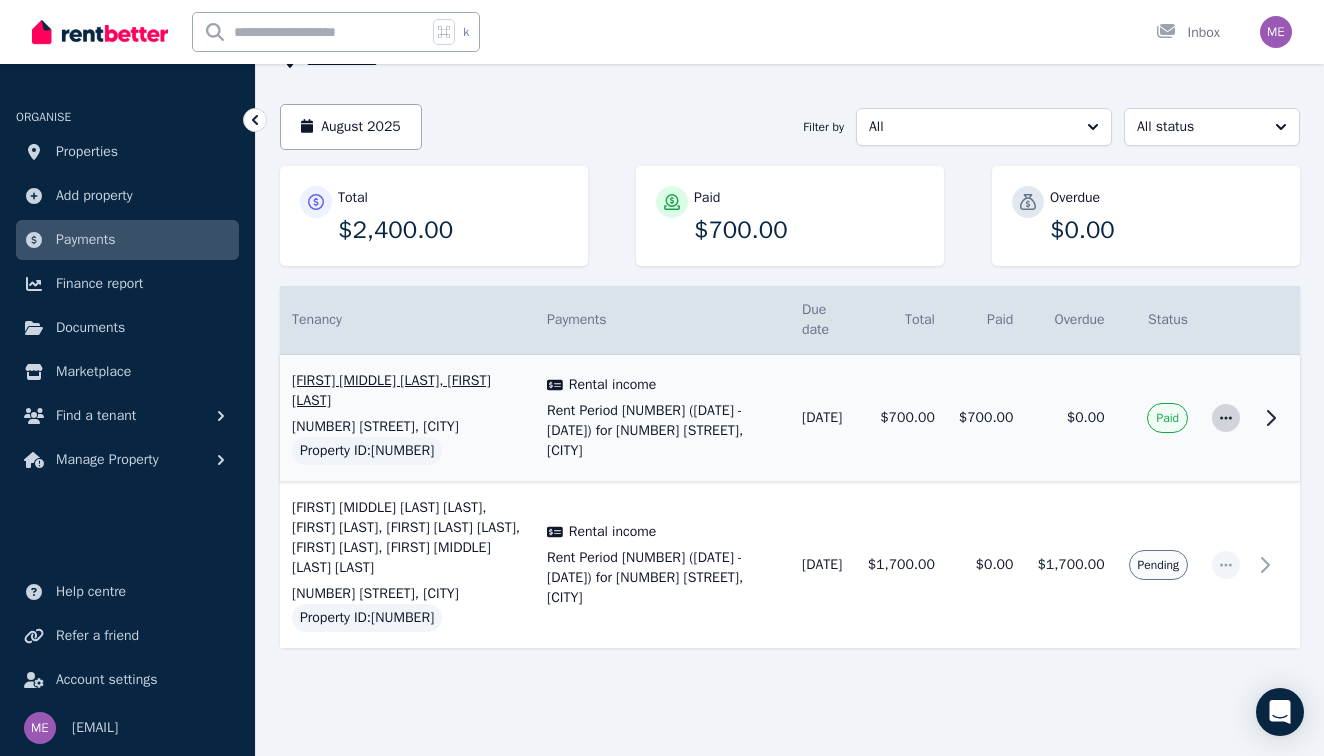 click 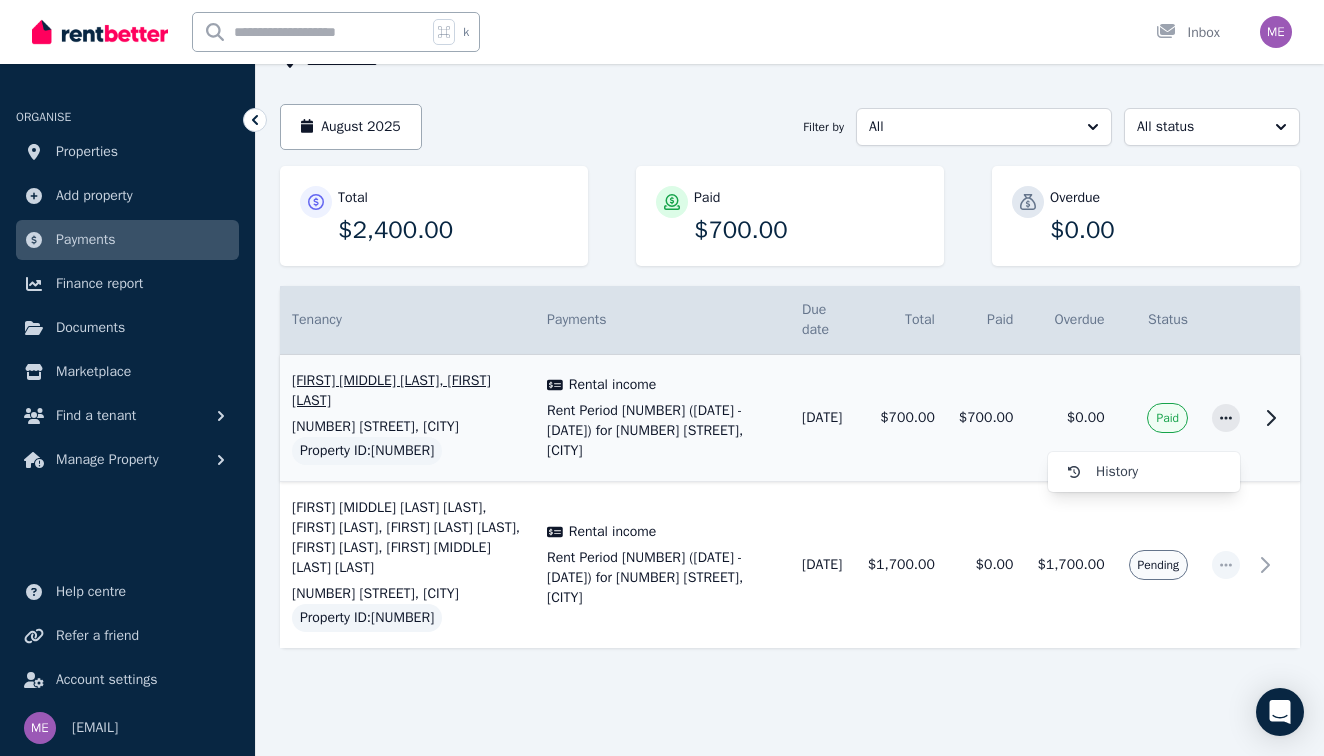 click at bounding box center [1276, 418] 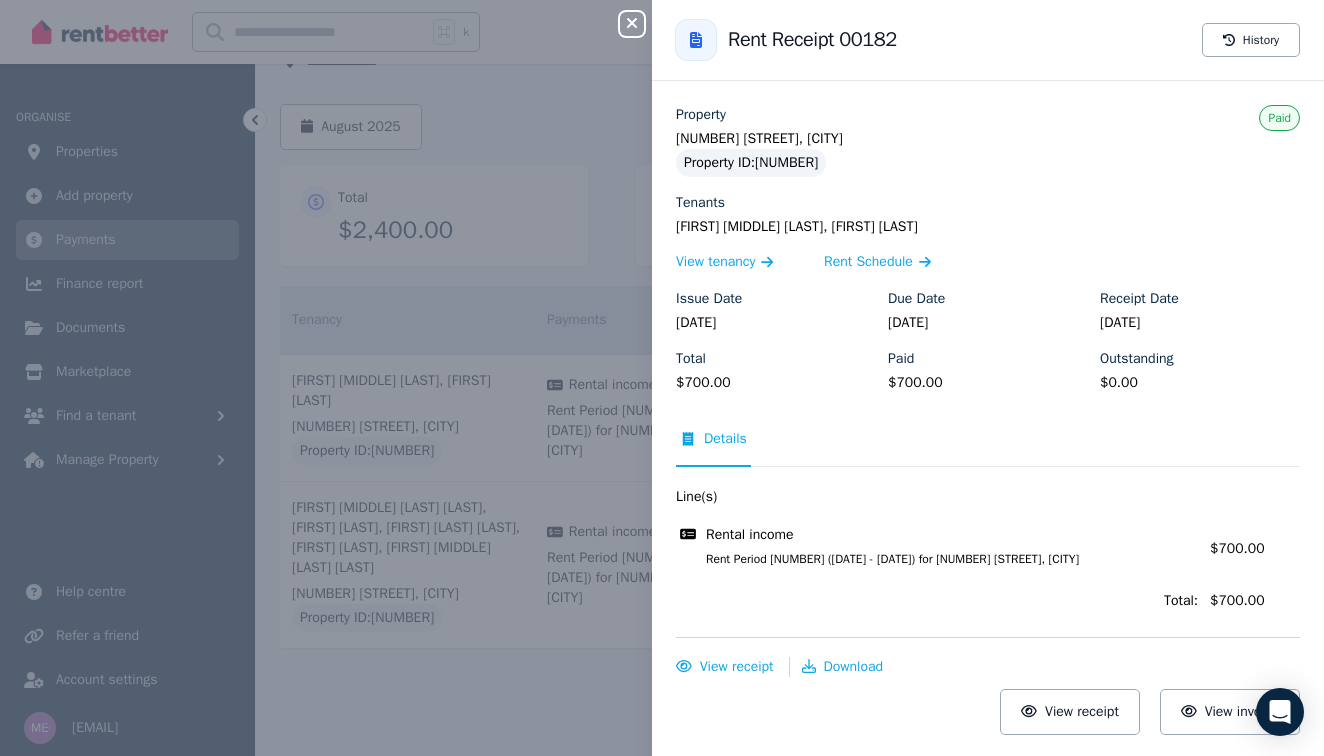 scroll, scrollTop: 0, scrollLeft: 0, axis: both 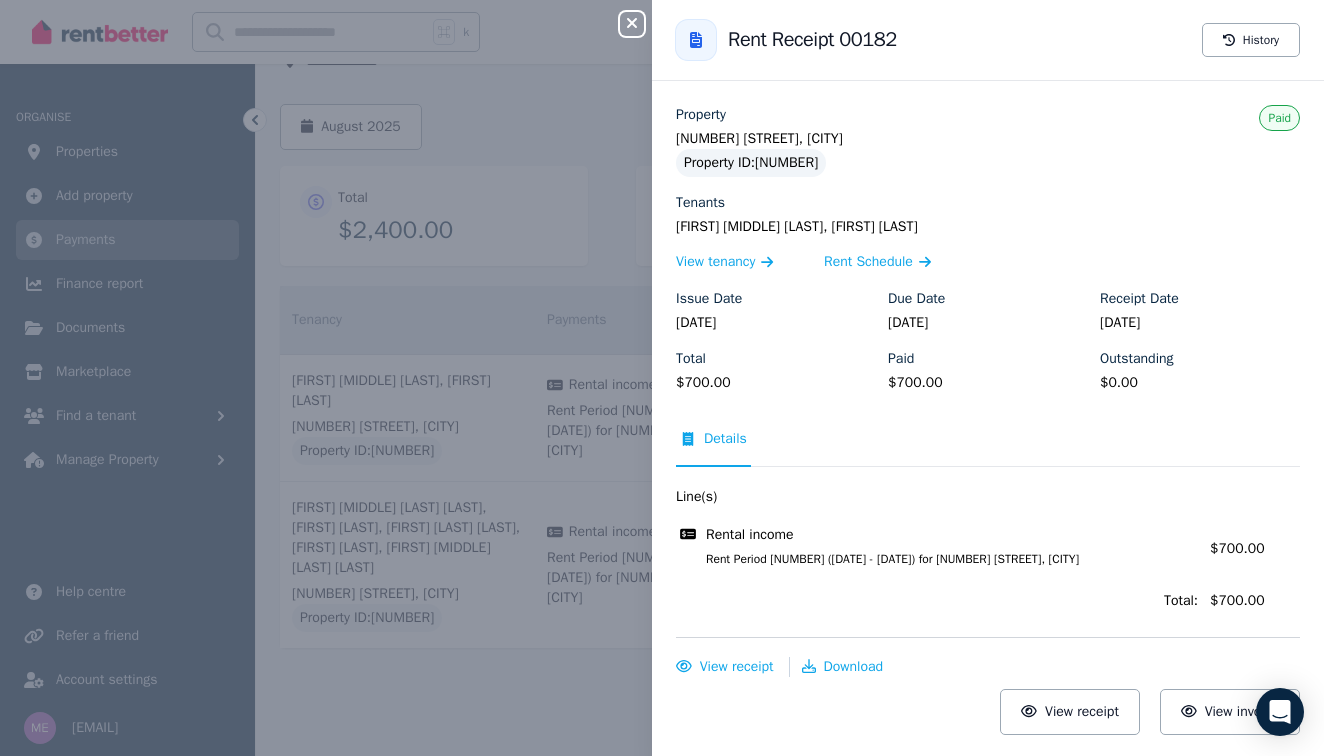 click 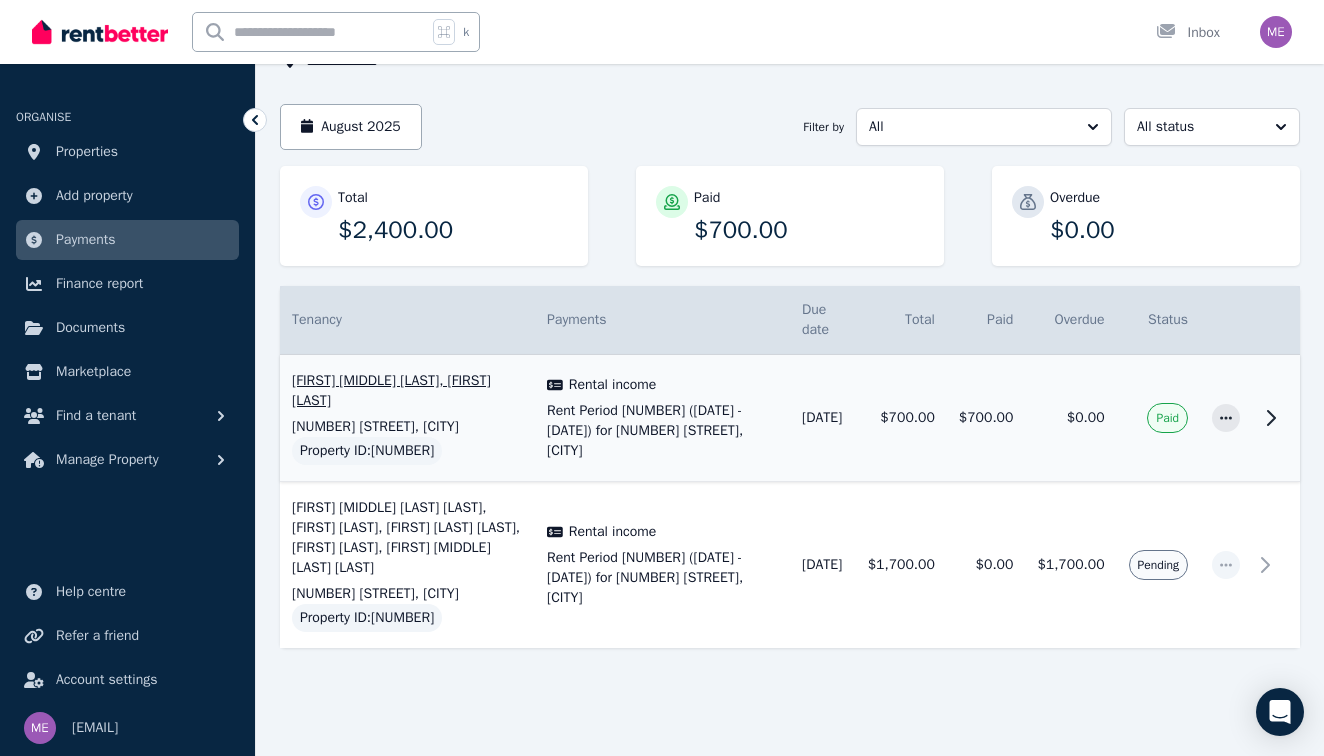click on "Rental income Rent Period [NUMBER] ([DATE] - [DATE]) for [NUMBER] [STREET], [CITY] Ref no: [NUMBER] Tenants: [FIRST] [MIDDLE] [LAST], [FIRST] [LAST] Due Date: [DATE] Total [CURRENCY]" at bounding box center [662, 418] 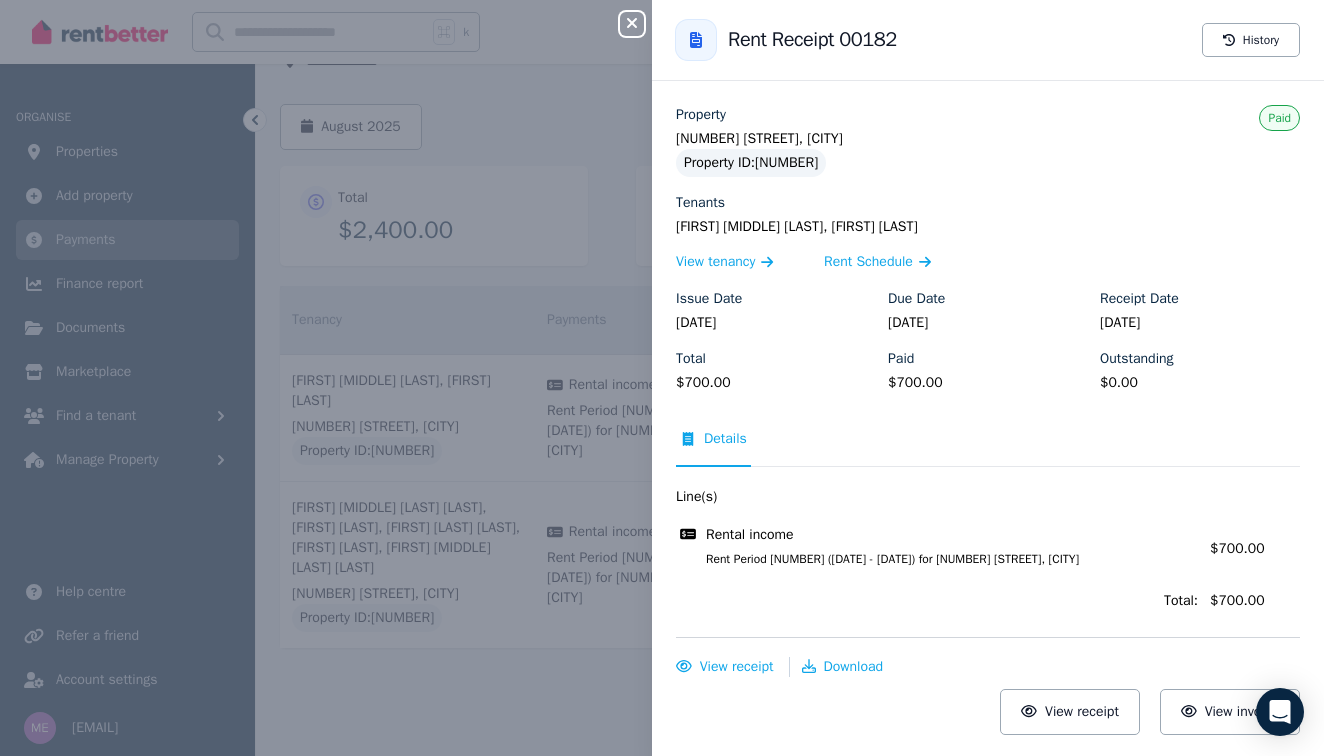 click 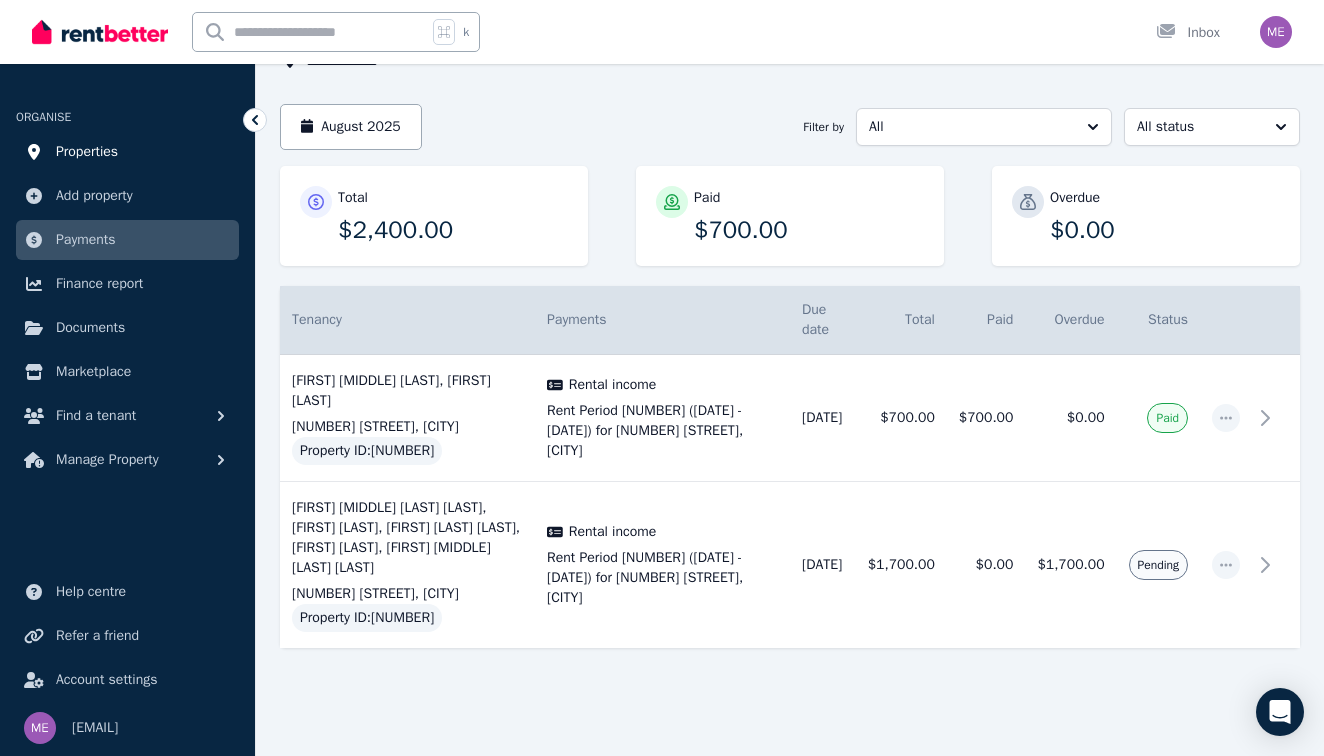 click on "Properties" at bounding box center (87, 152) 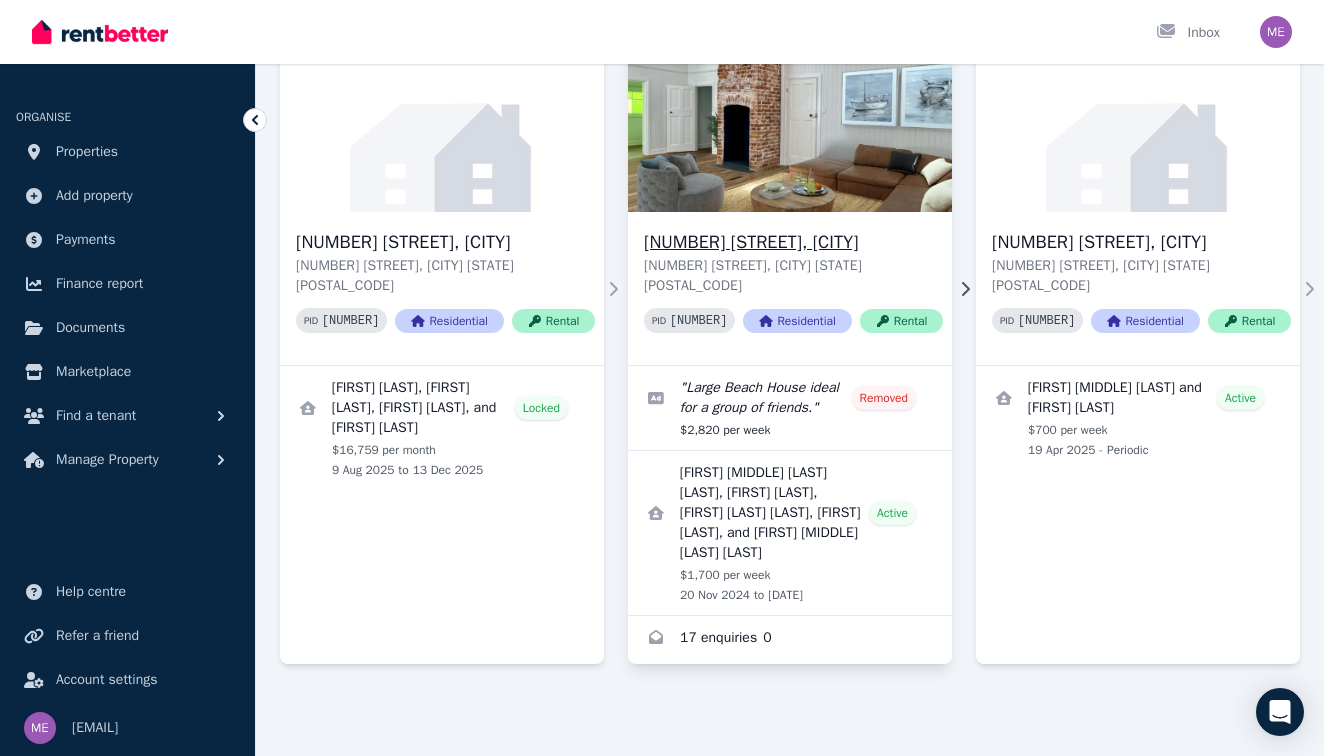 scroll, scrollTop: 207, scrollLeft: 0, axis: vertical 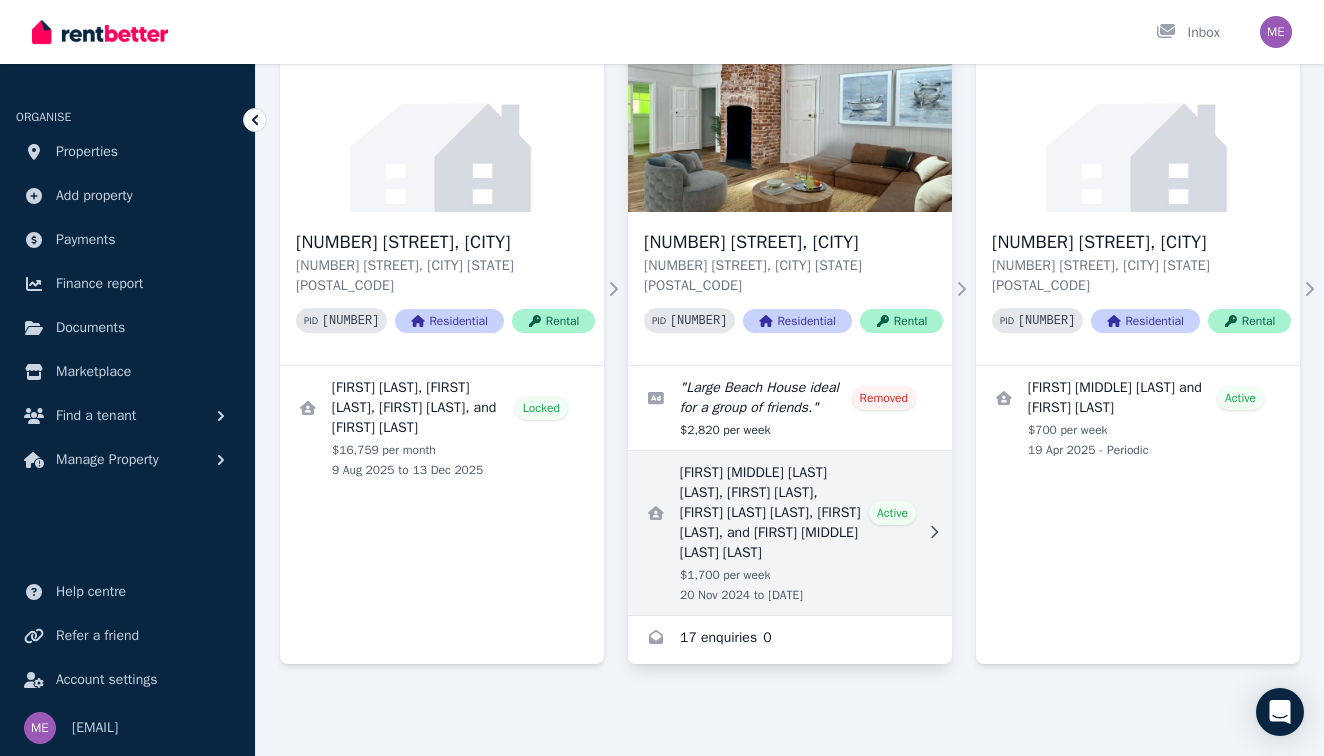 click at bounding box center [790, 533] 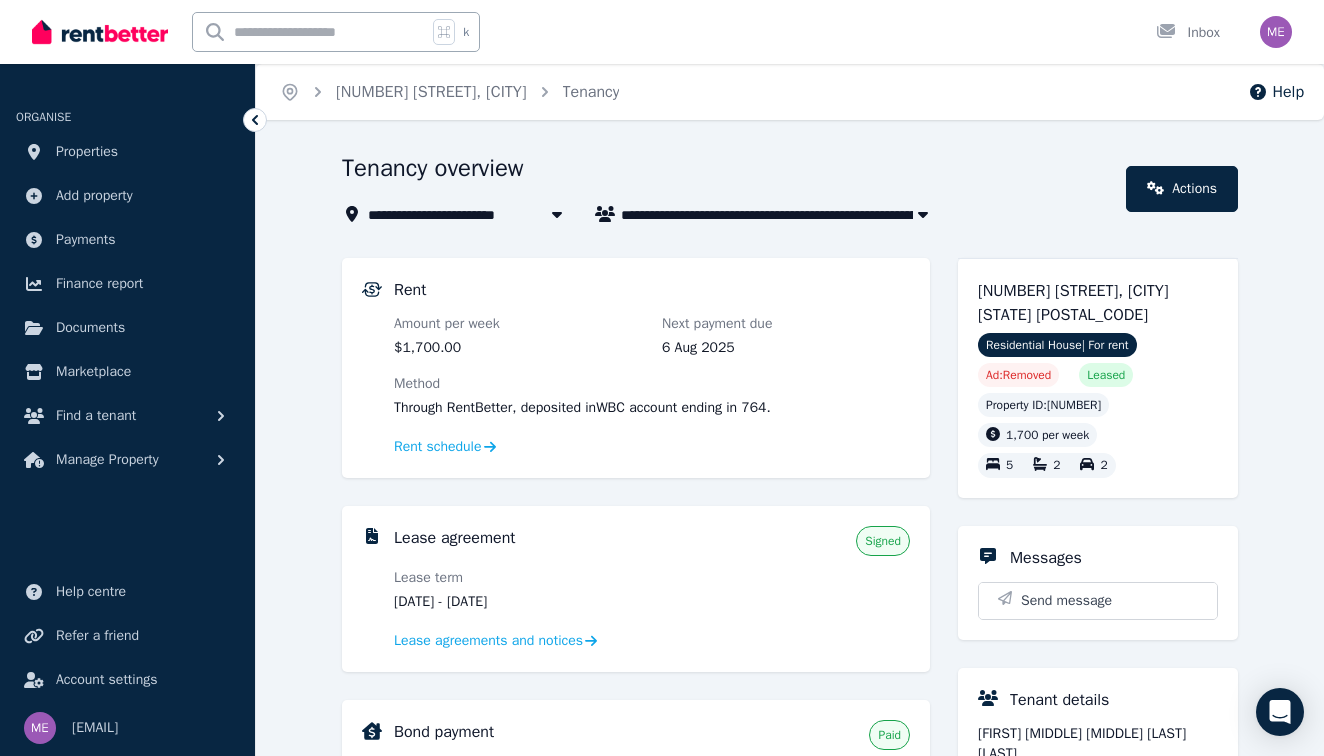 scroll, scrollTop: 0, scrollLeft: 0, axis: both 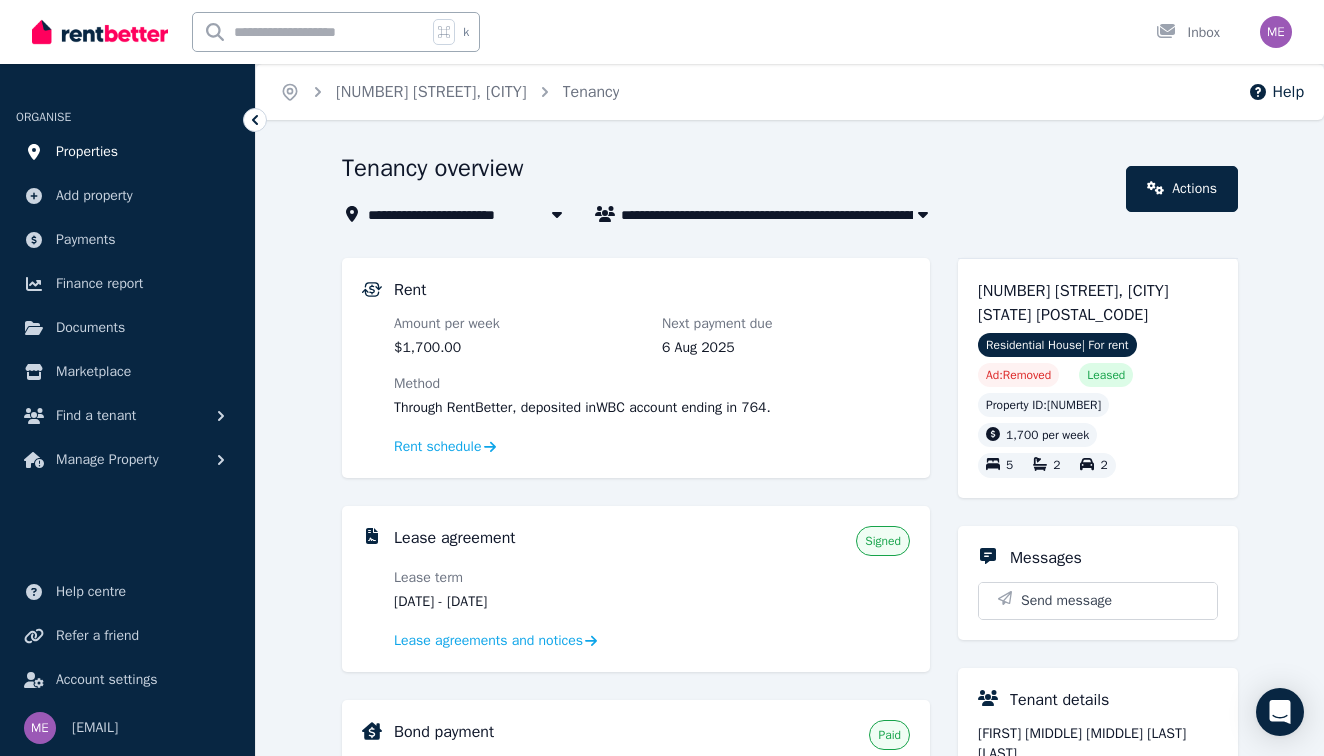 click on "Properties" at bounding box center [87, 152] 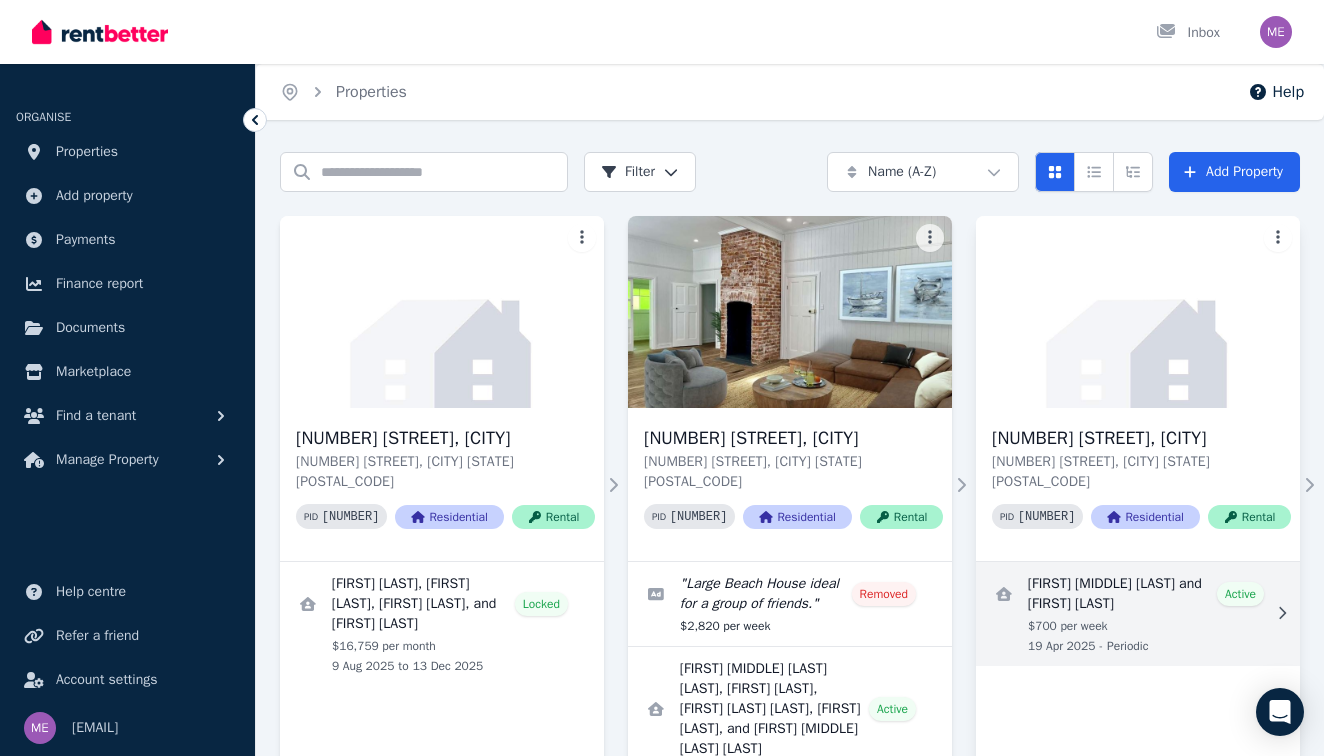 click at bounding box center [1138, 614] 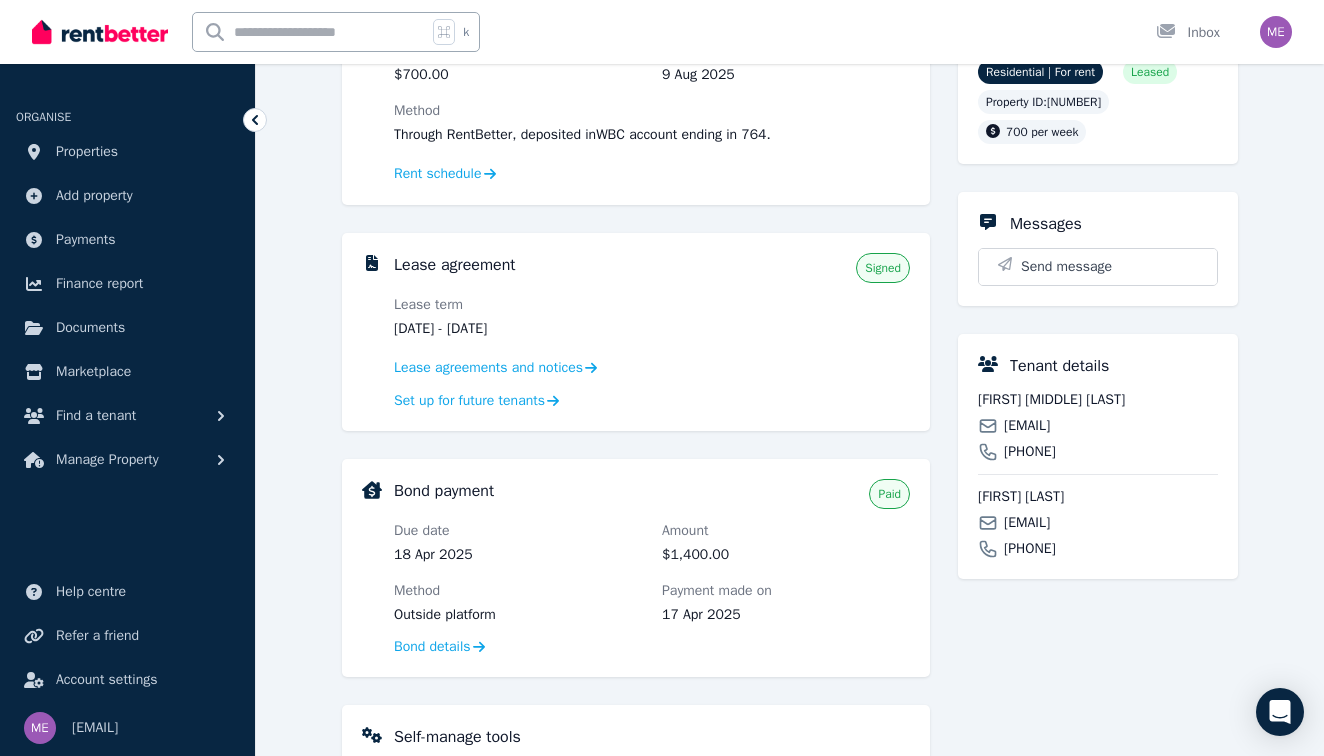 scroll, scrollTop: 487, scrollLeft: 0, axis: vertical 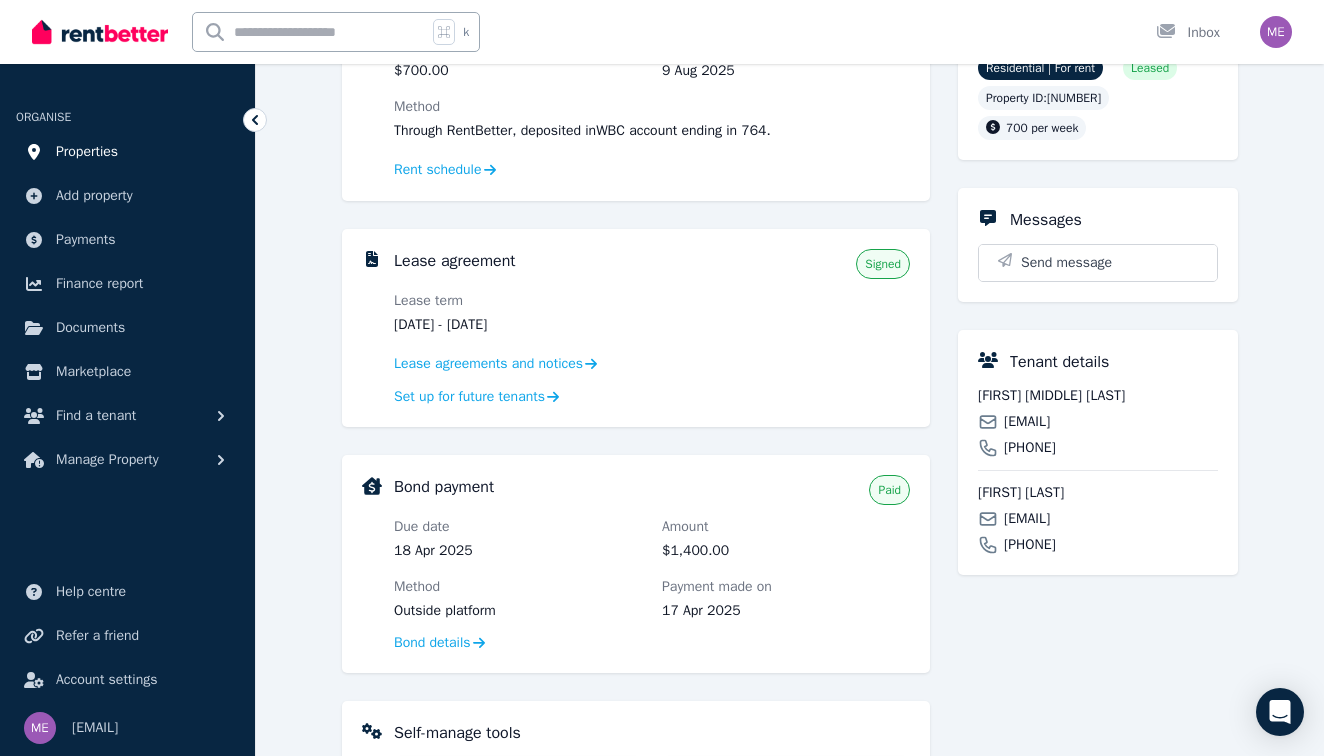 click on "Properties" at bounding box center (87, 152) 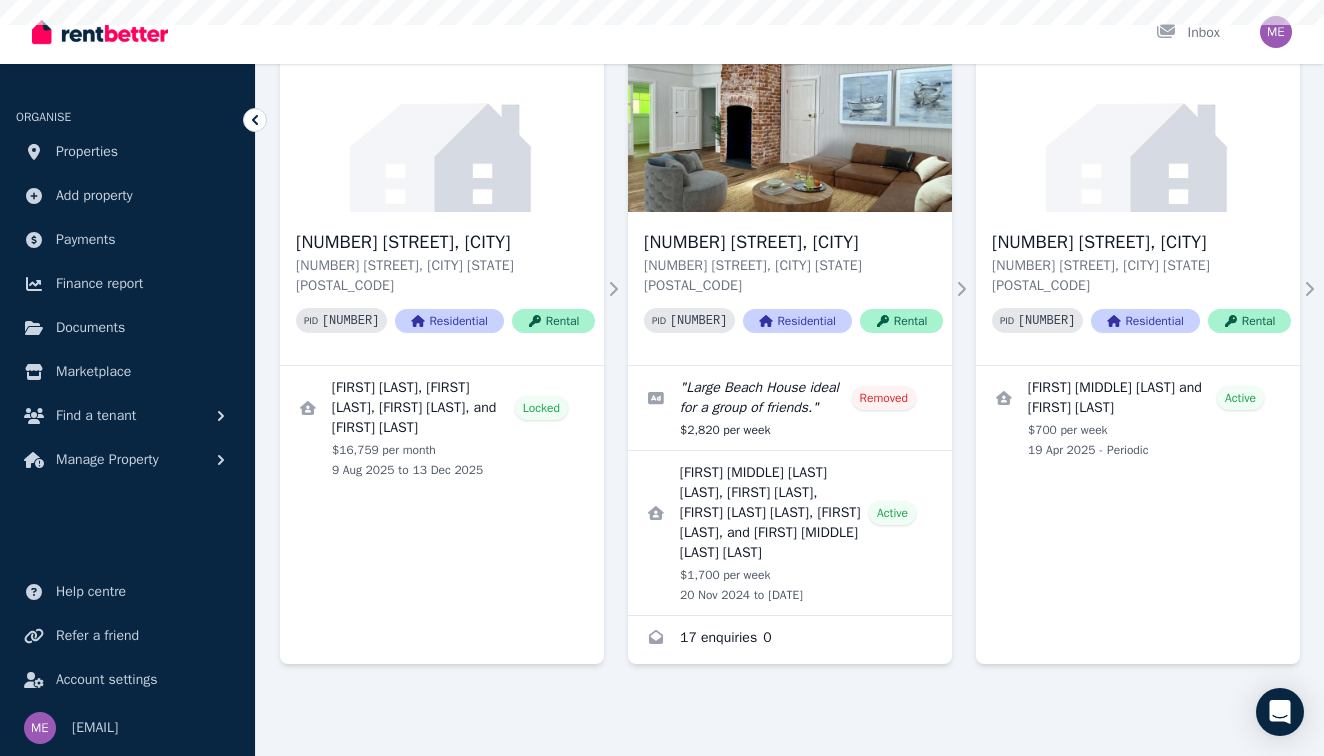 scroll, scrollTop: 0, scrollLeft: 0, axis: both 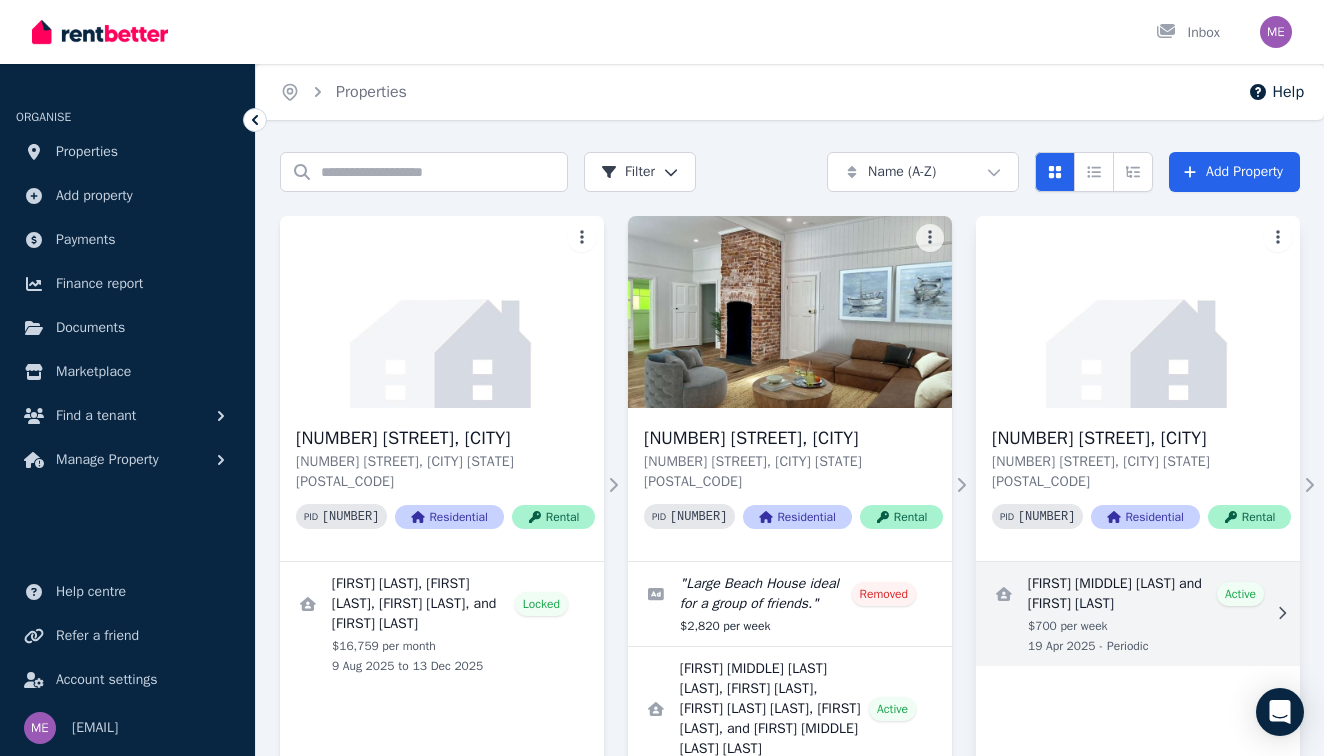 click at bounding box center [1138, 614] 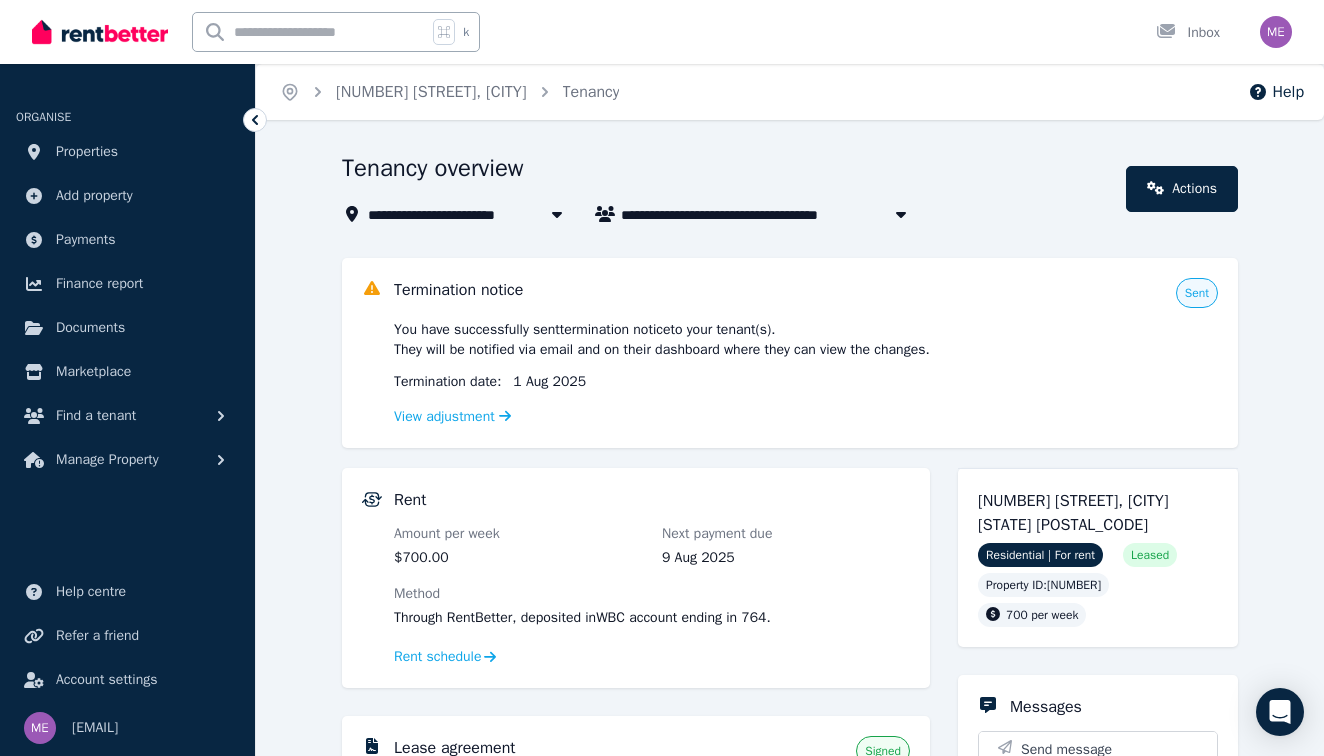 scroll, scrollTop: 0, scrollLeft: 0, axis: both 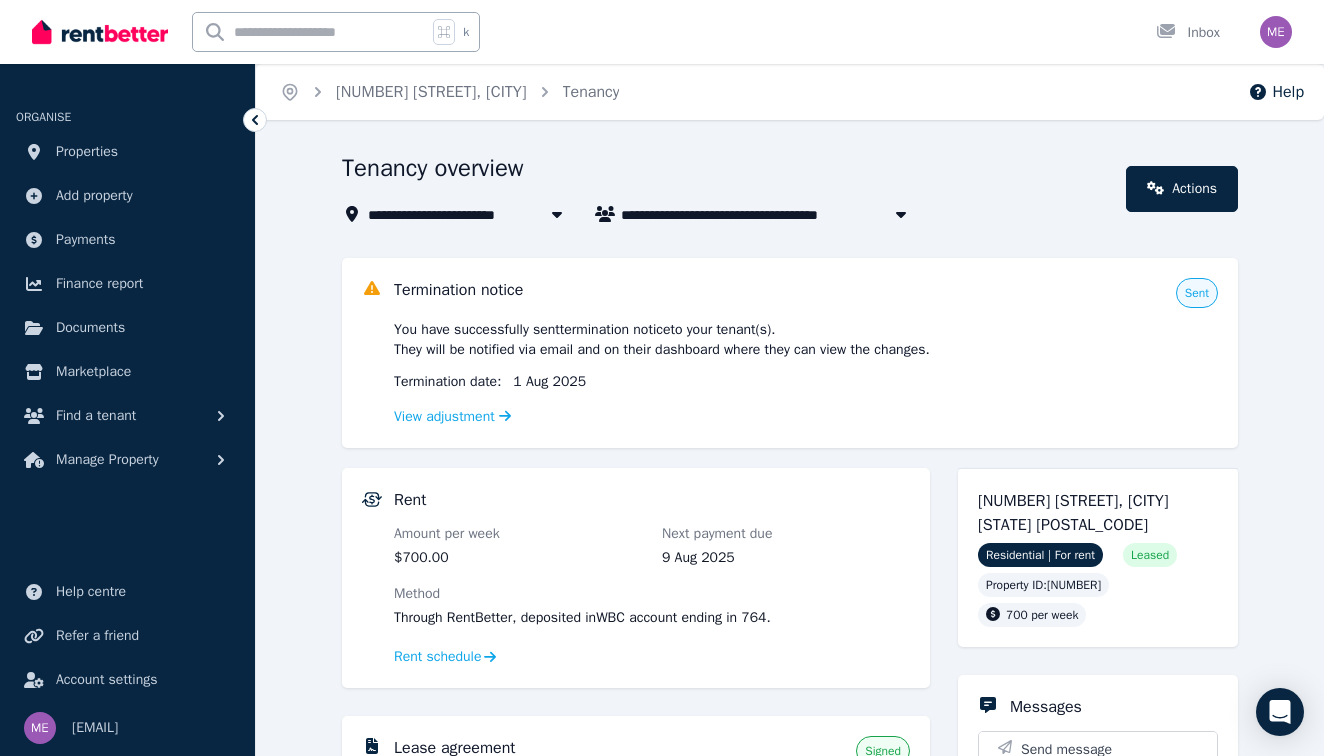 click 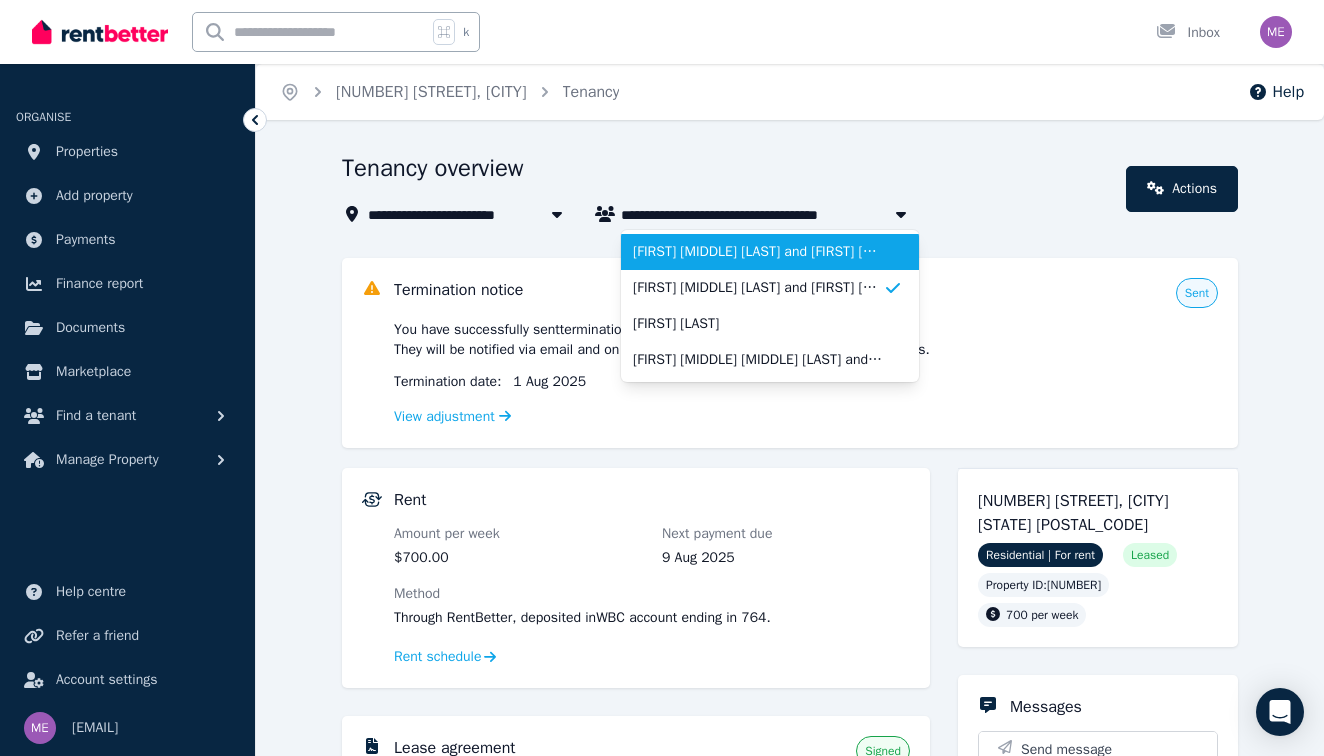 click on "[FIRST] [MIDDLE] [LAST] and [FIRST] [MIDDLE] [LAST]-[LAST]" at bounding box center [758, 252] 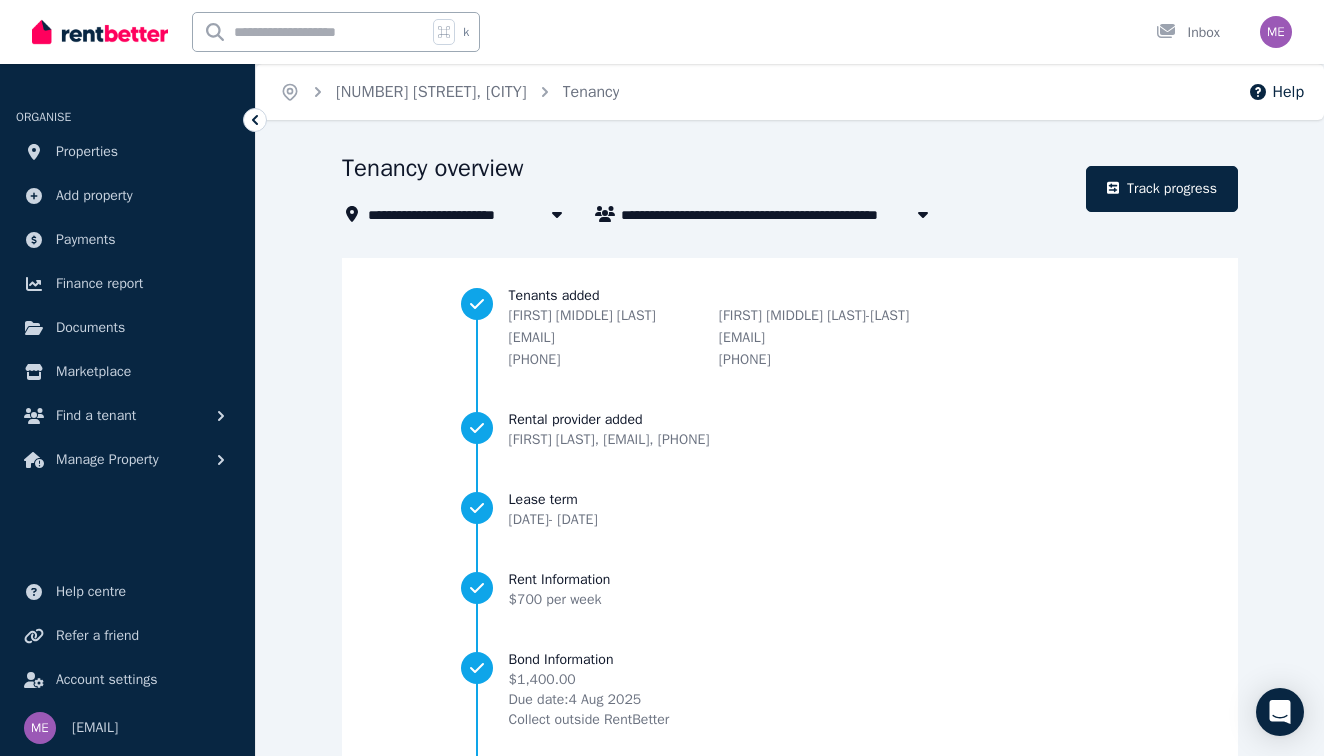 click on "[FIRST] [MIDDLE] [LAST] and [FIRST] [MIDDLE] [LAST]-[LAST]" at bounding box center [781, 214] 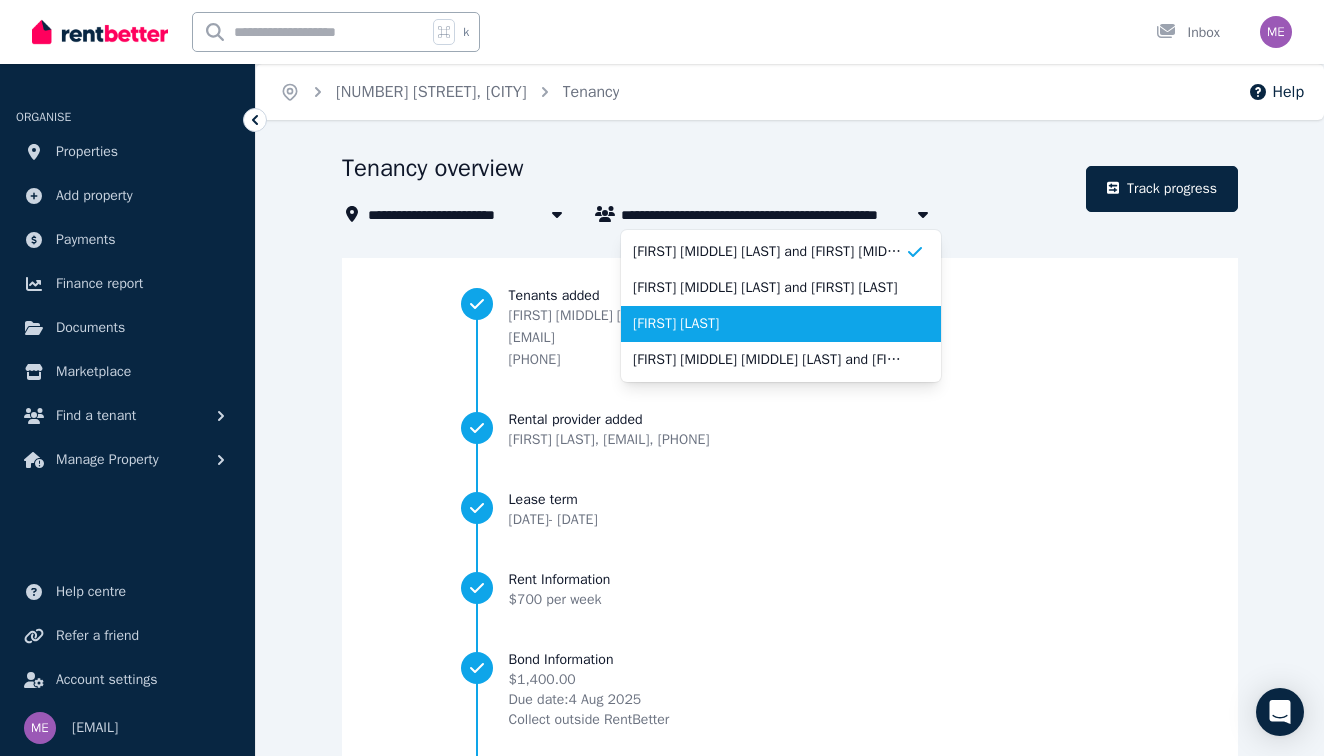 click on "[FIRST] [LAST]" at bounding box center [769, 324] 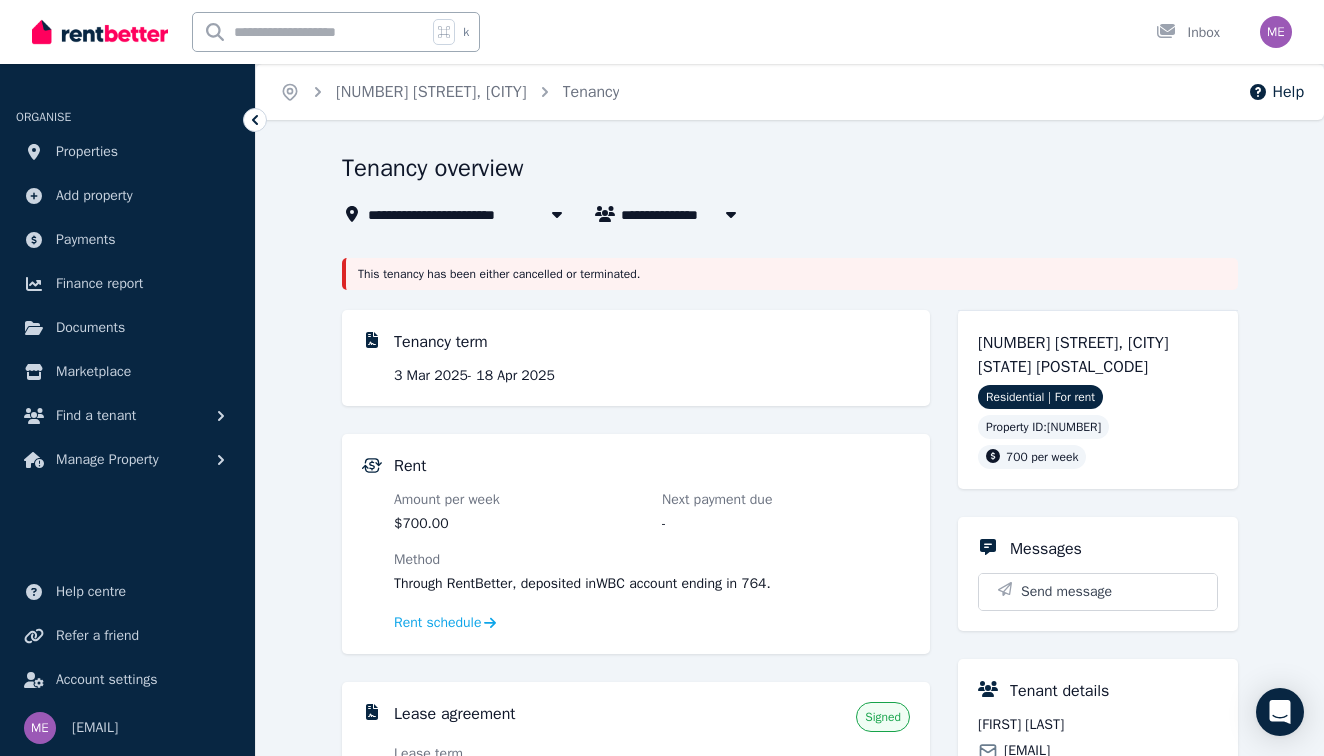 scroll, scrollTop: 0, scrollLeft: 0, axis: both 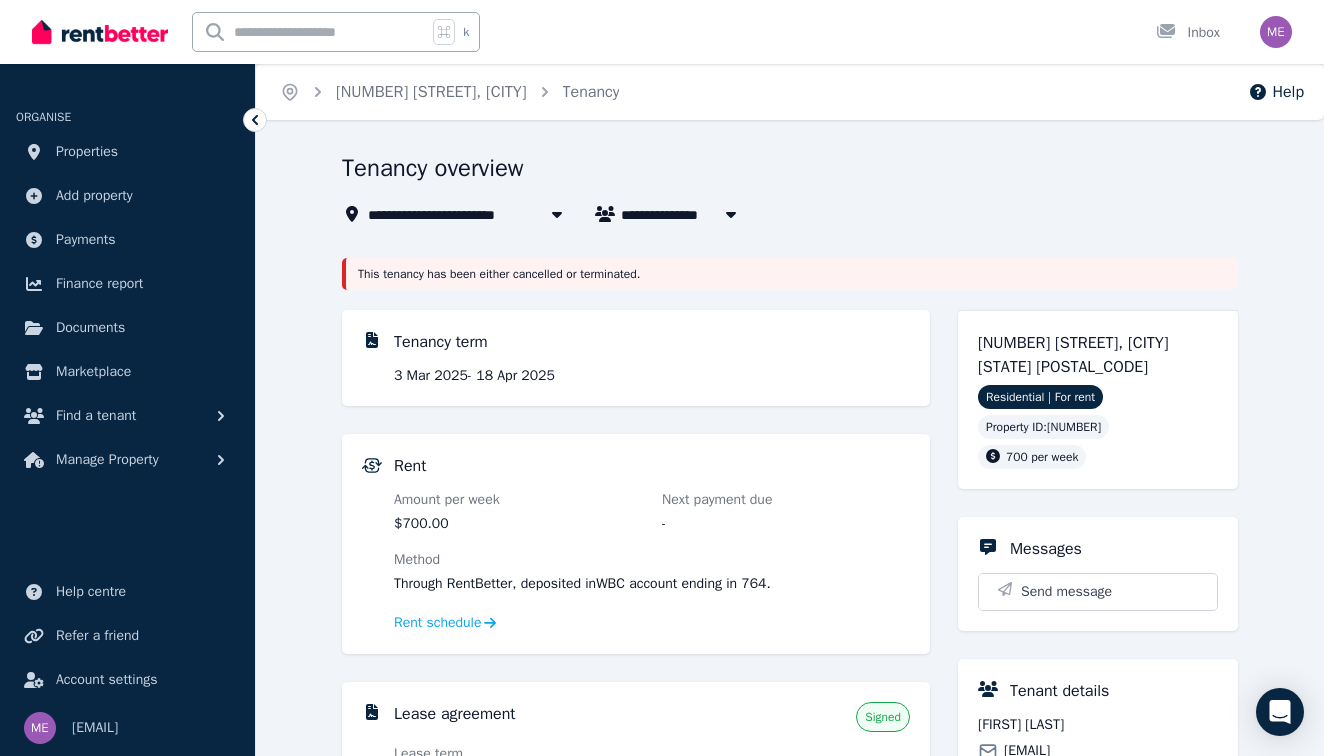 click on "[FIRST] [LAST]" at bounding box center (682, 214) 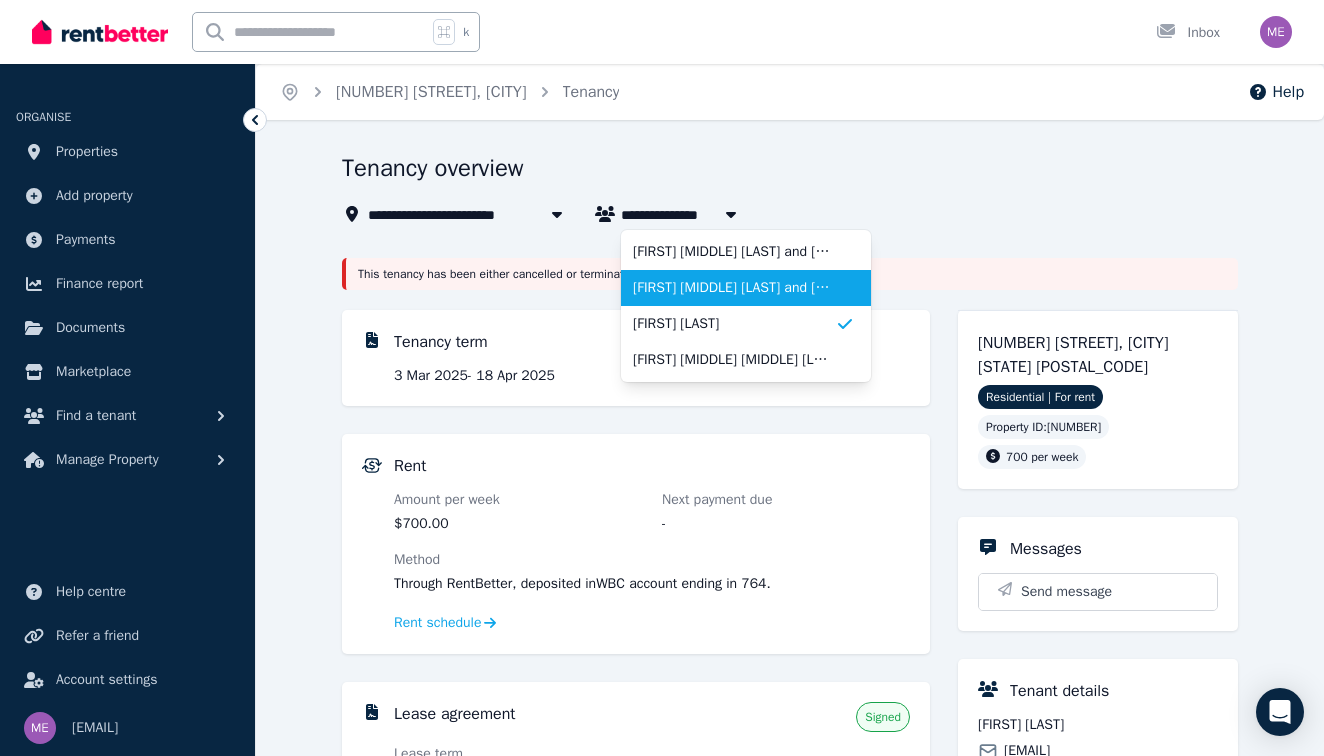 click on "[FIRST] [MIDDLE] [LAST] and [FIRST] [LAST]" at bounding box center [734, 288] 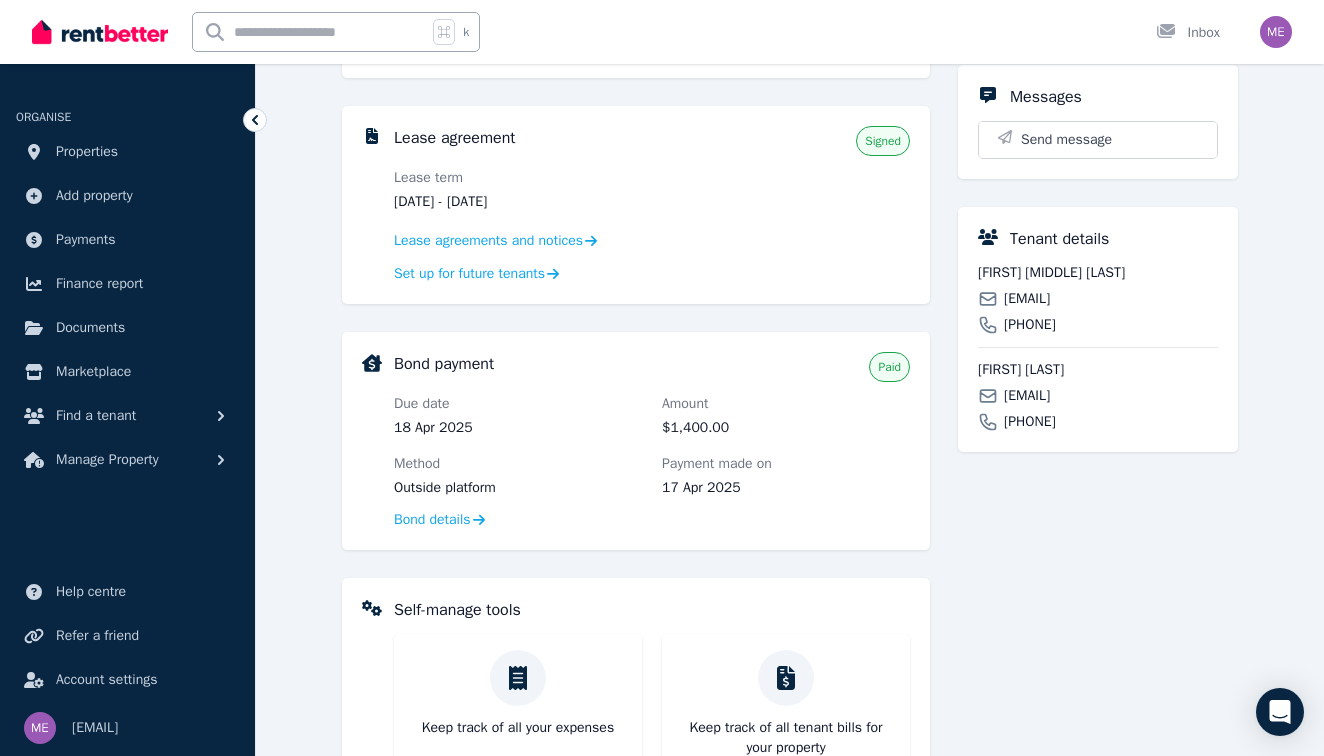 scroll, scrollTop: 627, scrollLeft: 0, axis: vertical 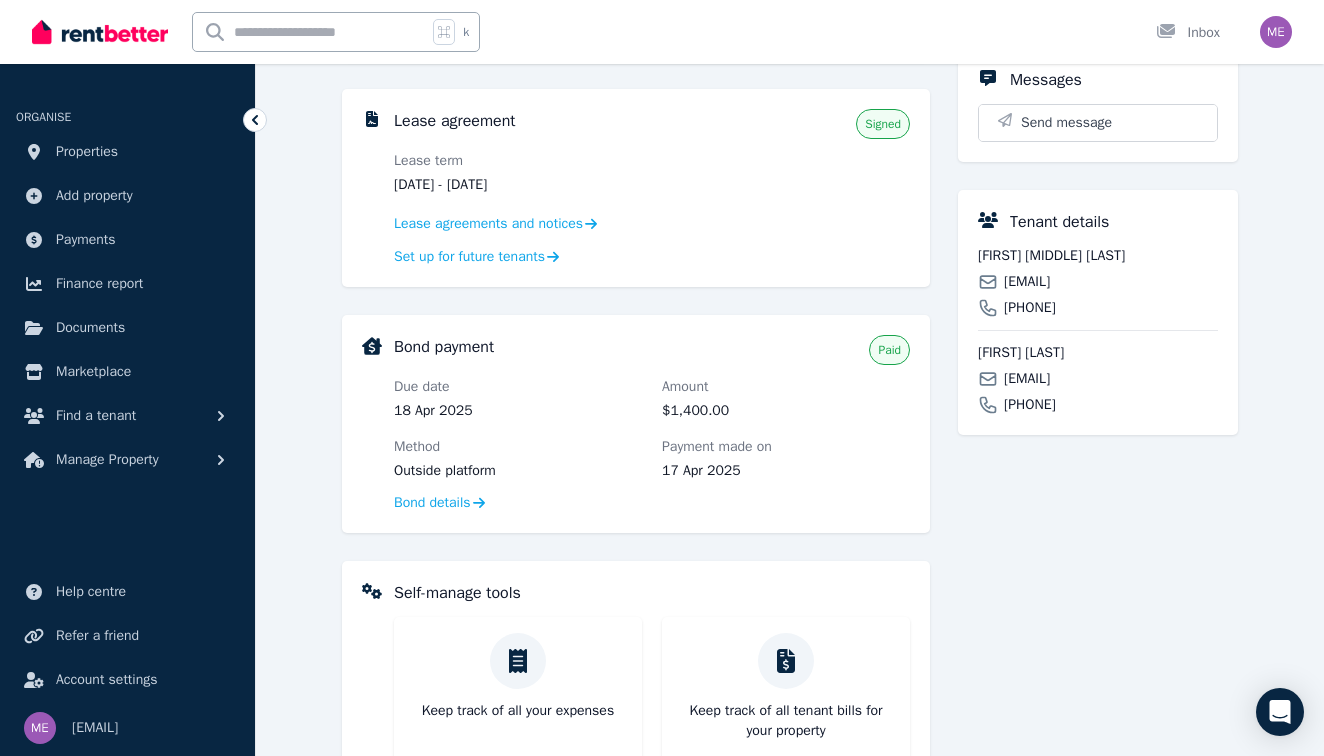 click on "$1,400.00" at bounding box center (786, 411) 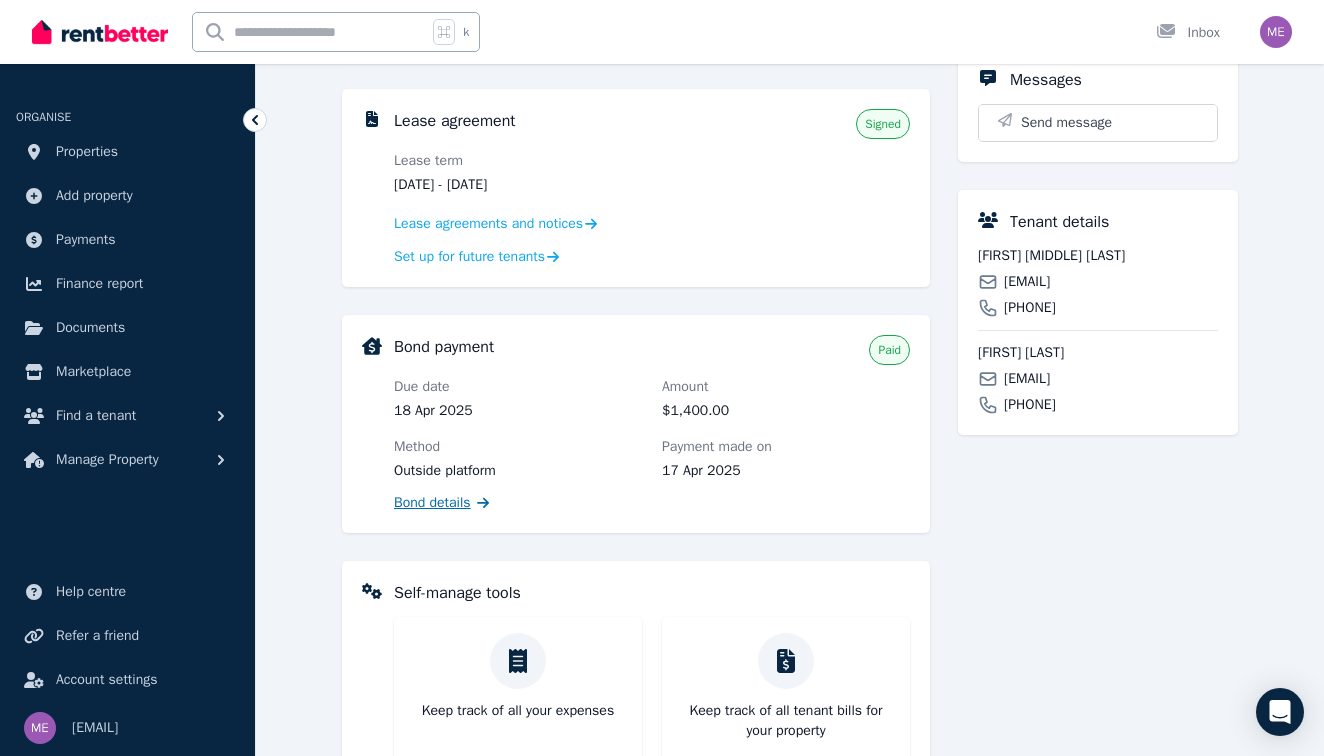 click on "Bond details" at bounding box center [432, 503] 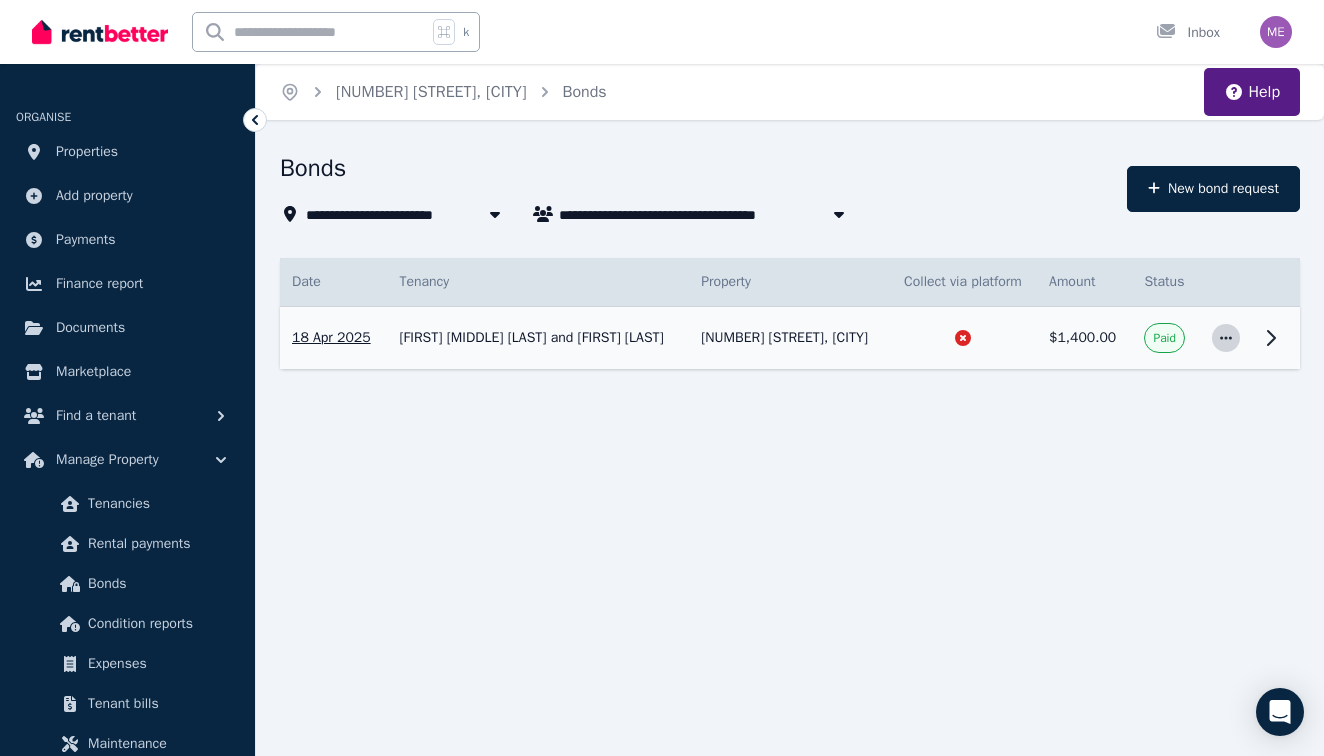click 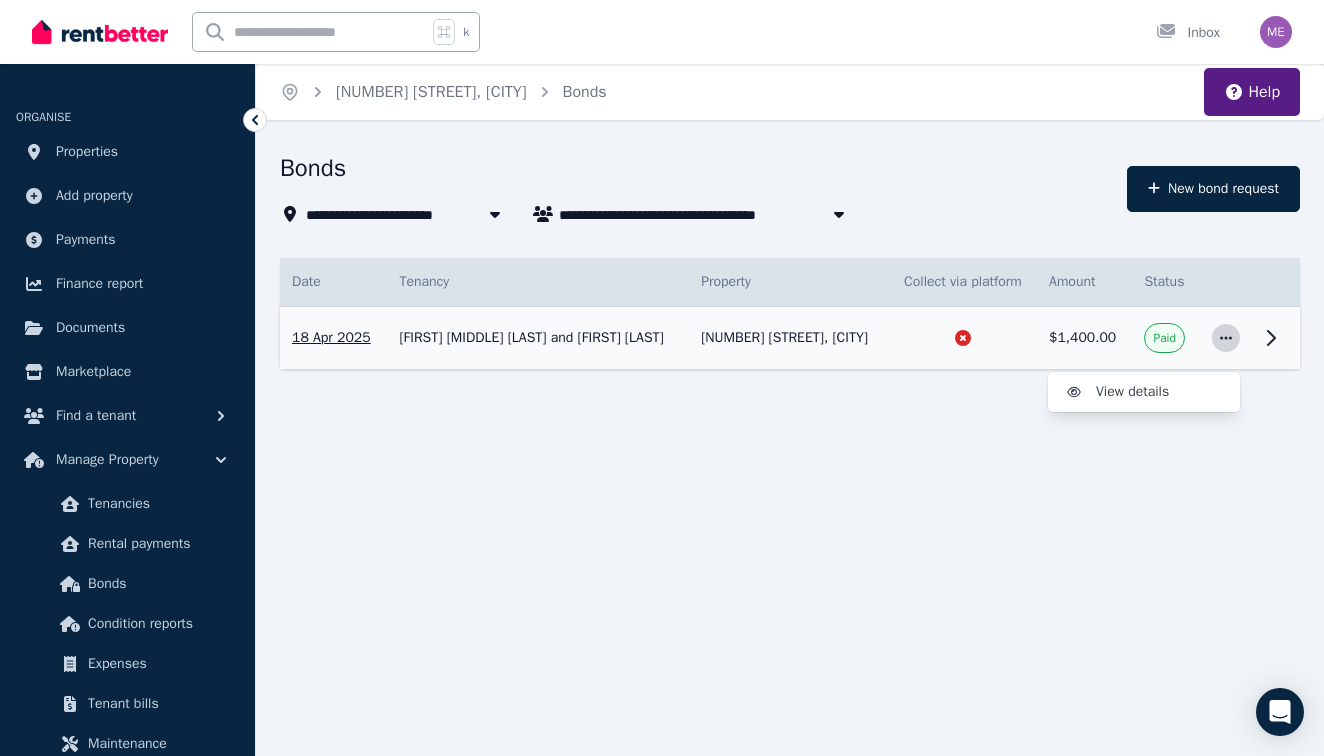 click 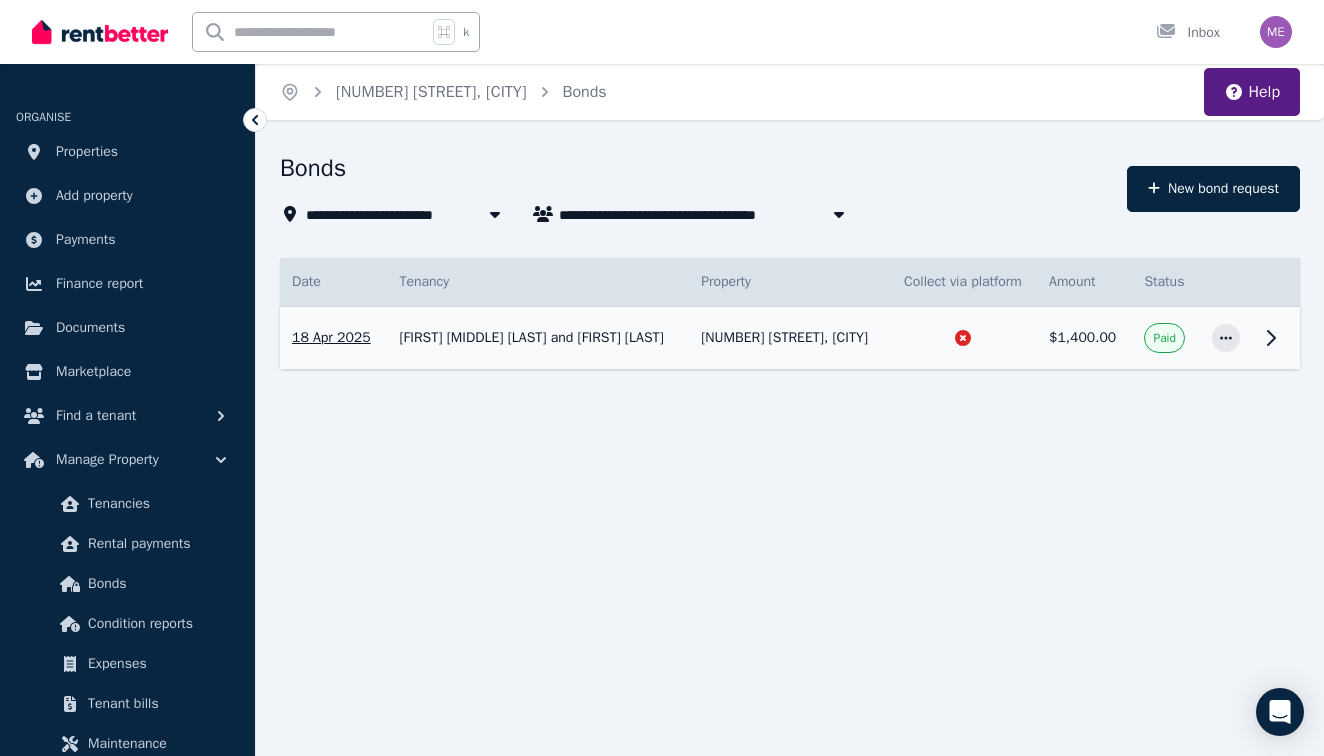click 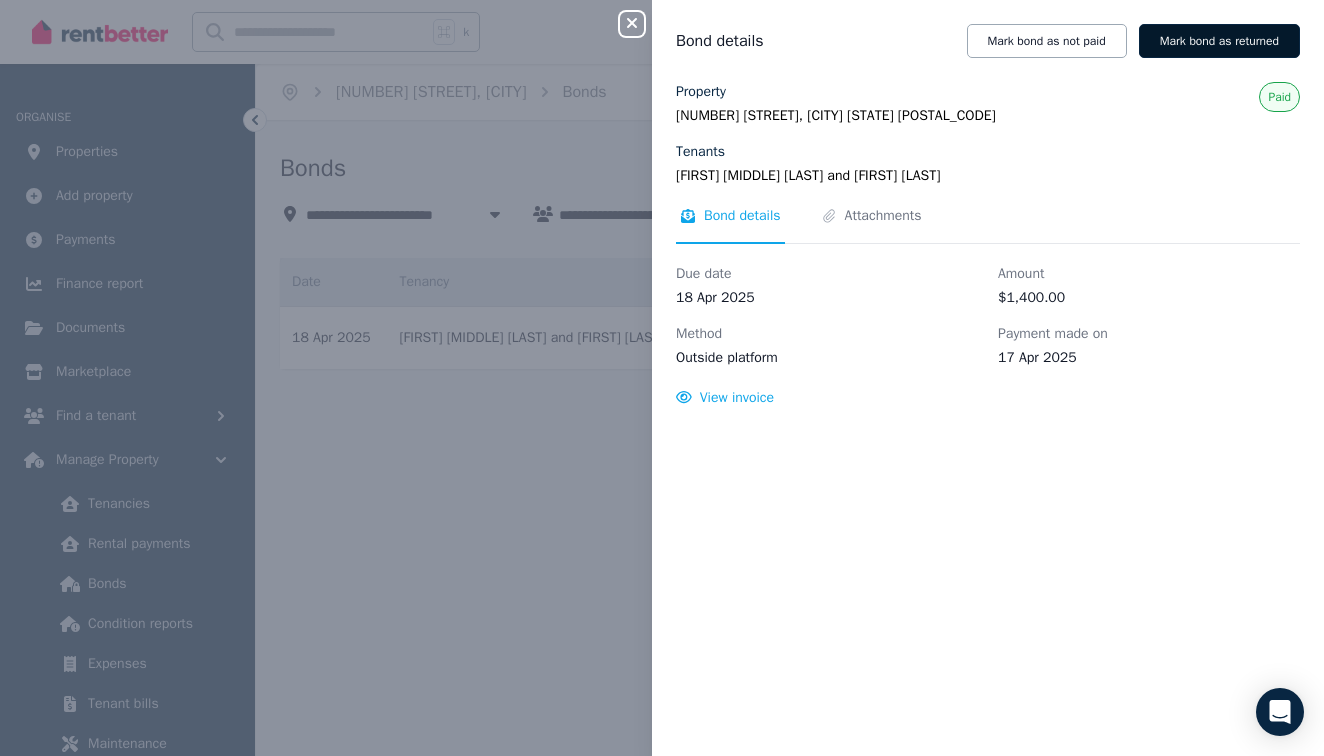 click on "Mark bond as returned" at bounding box center (1219, 41) 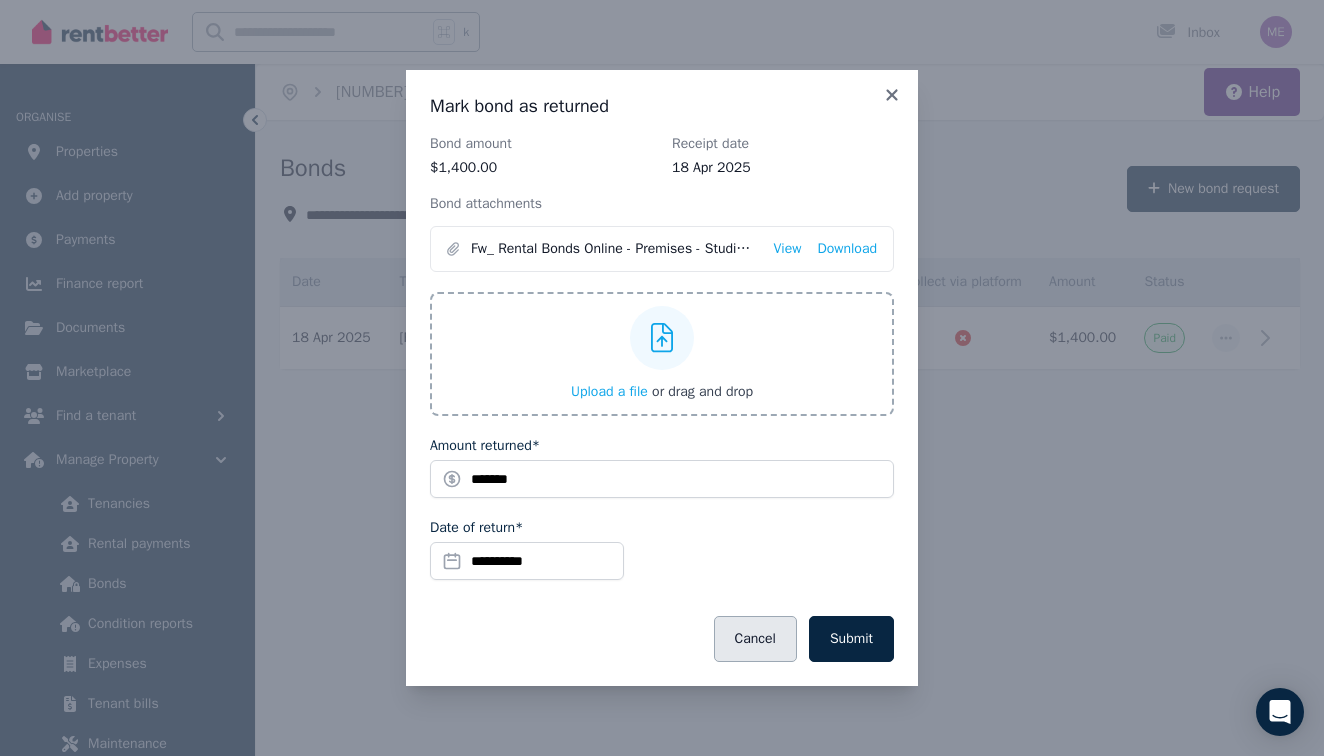 click on "Cancel" at bounding box center [755, 639] 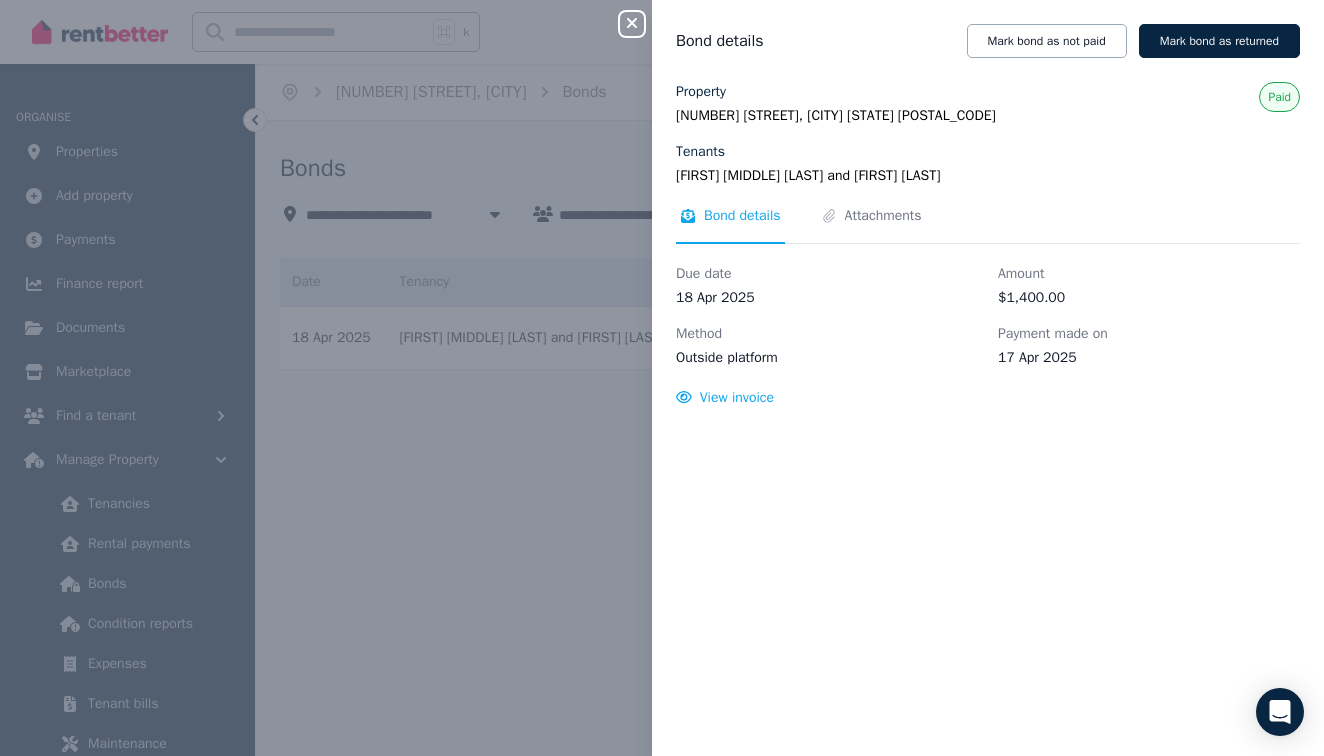 click 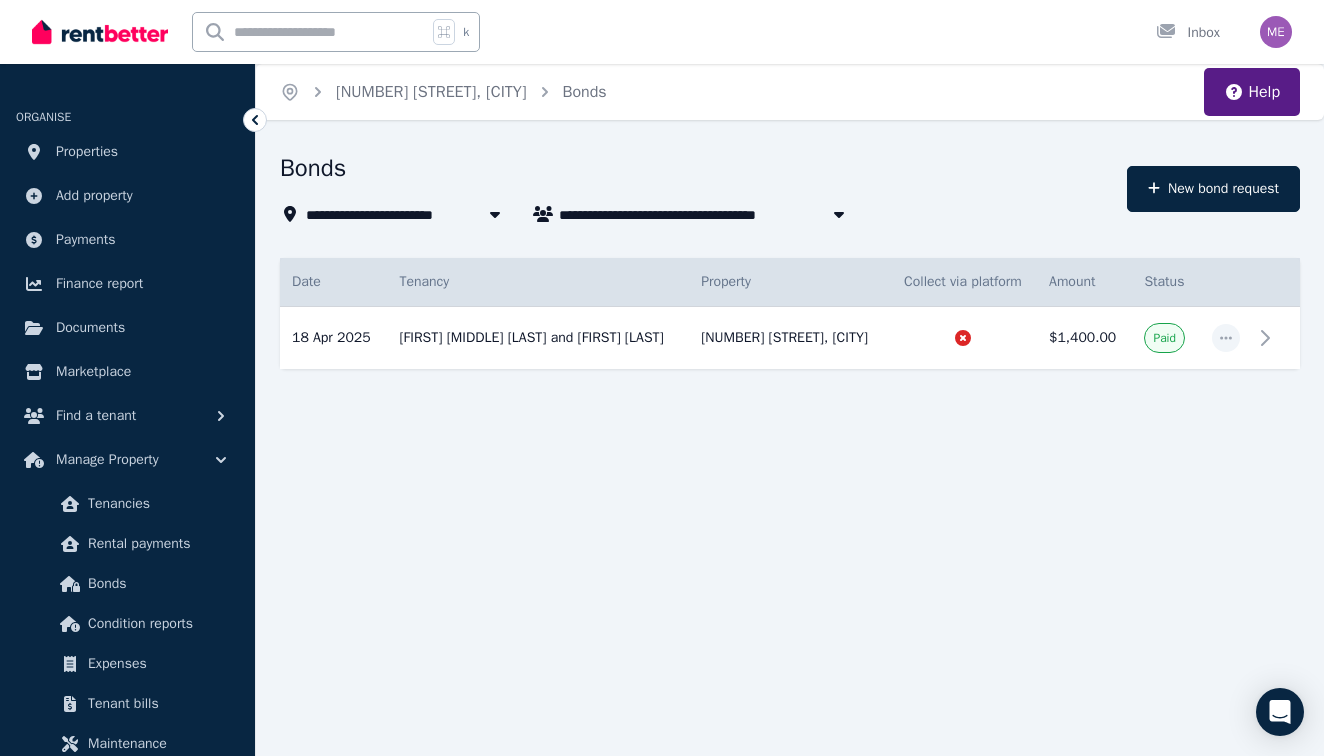 click 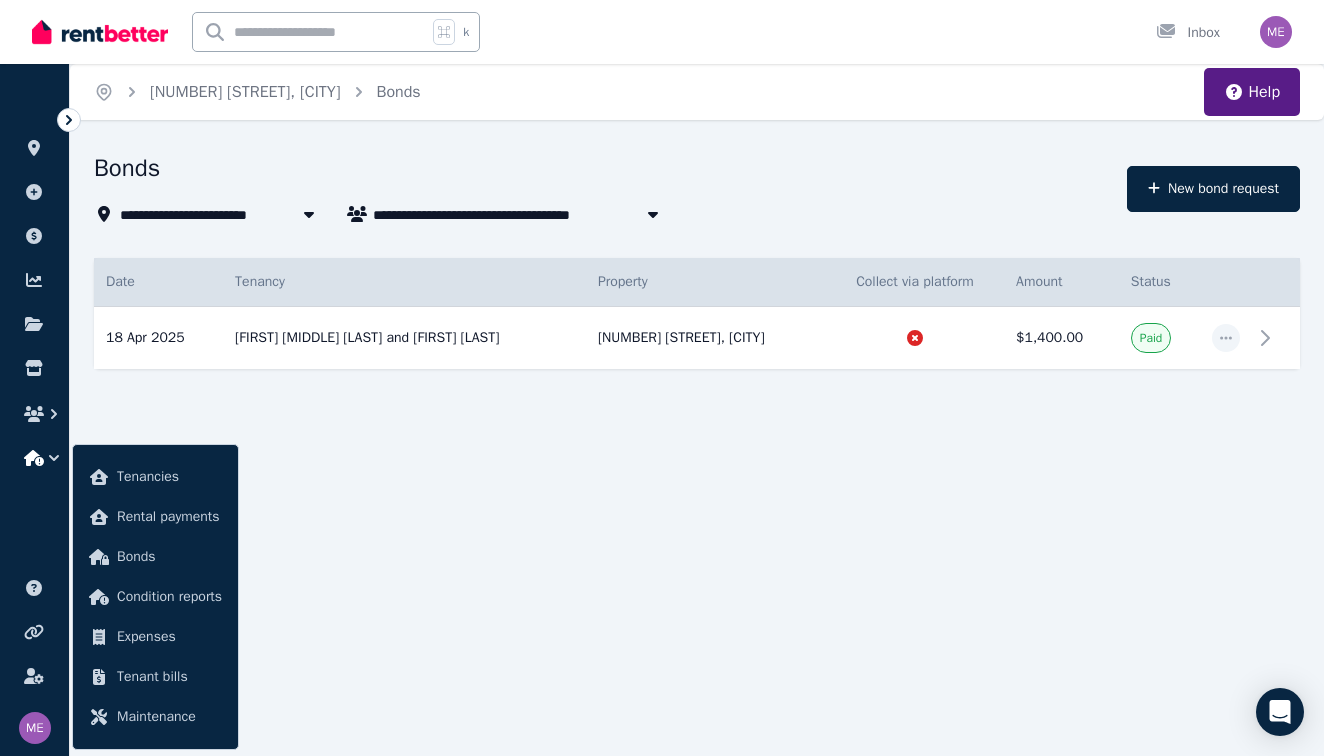 click 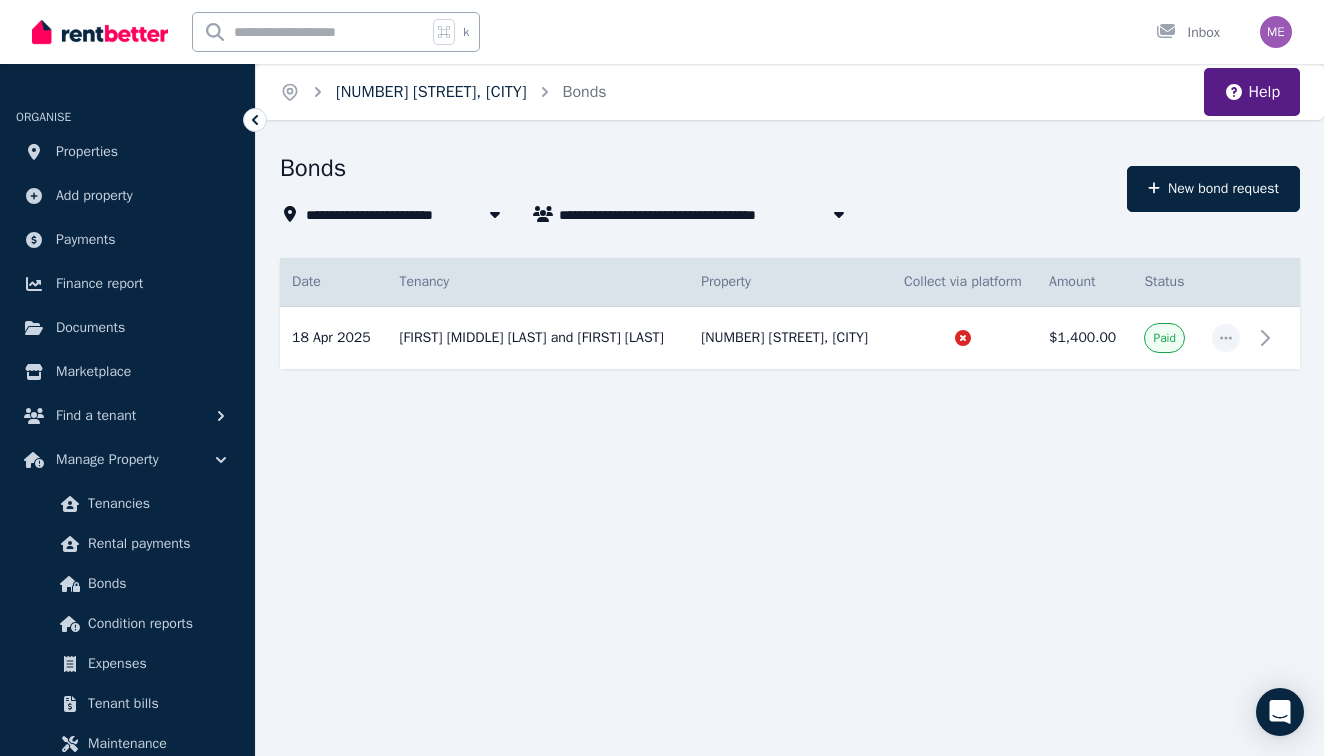 click on "[NUMBER] [STREET], [CITY]" at bounding box center (431, 92) 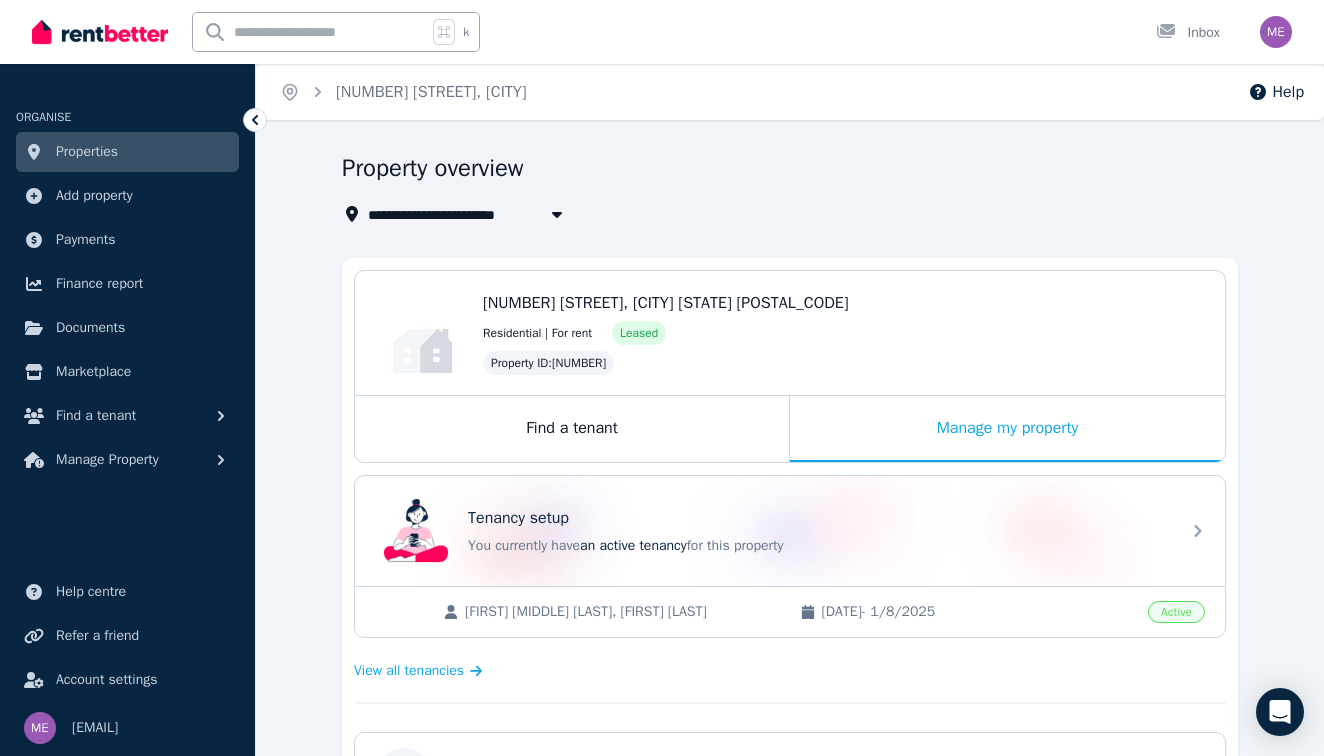 click on "Properties" at bounding box center [127, 152] 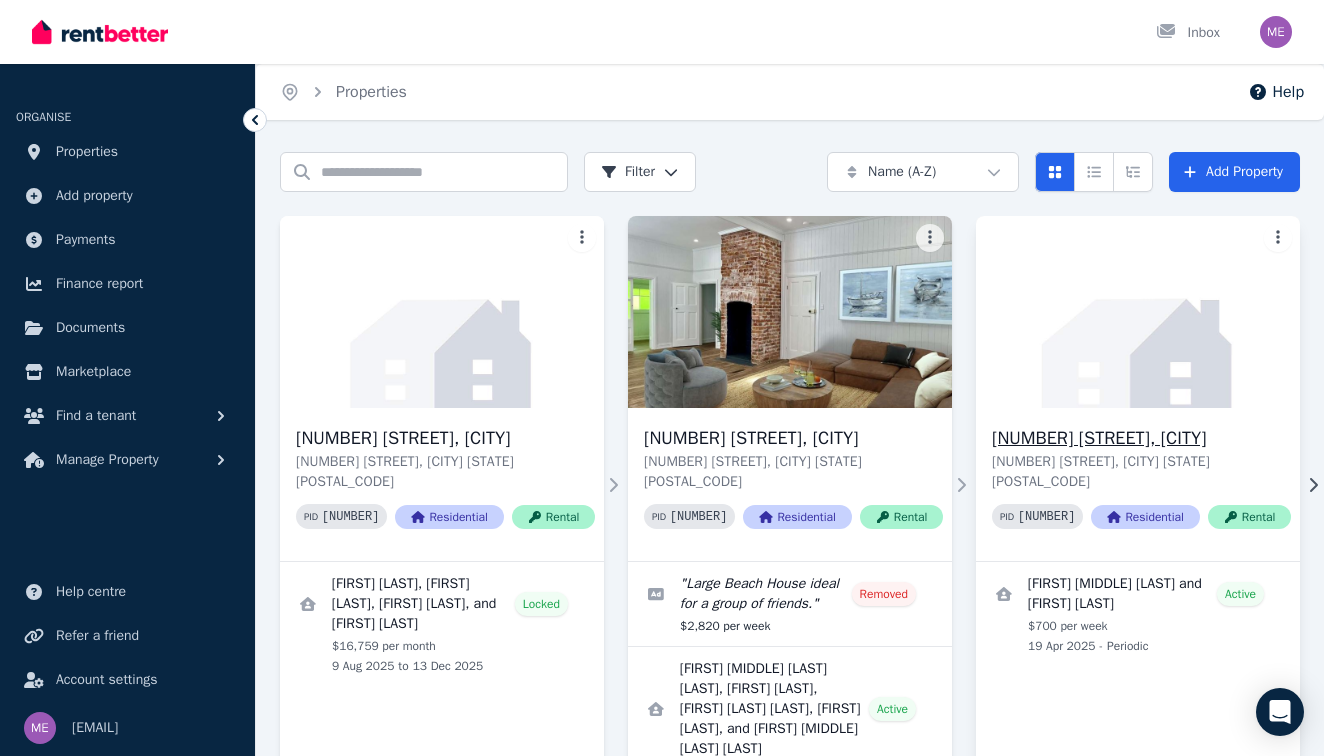 click on "[NUMBER] [STREET], [CITY]" at bounding box center [1141, 438] 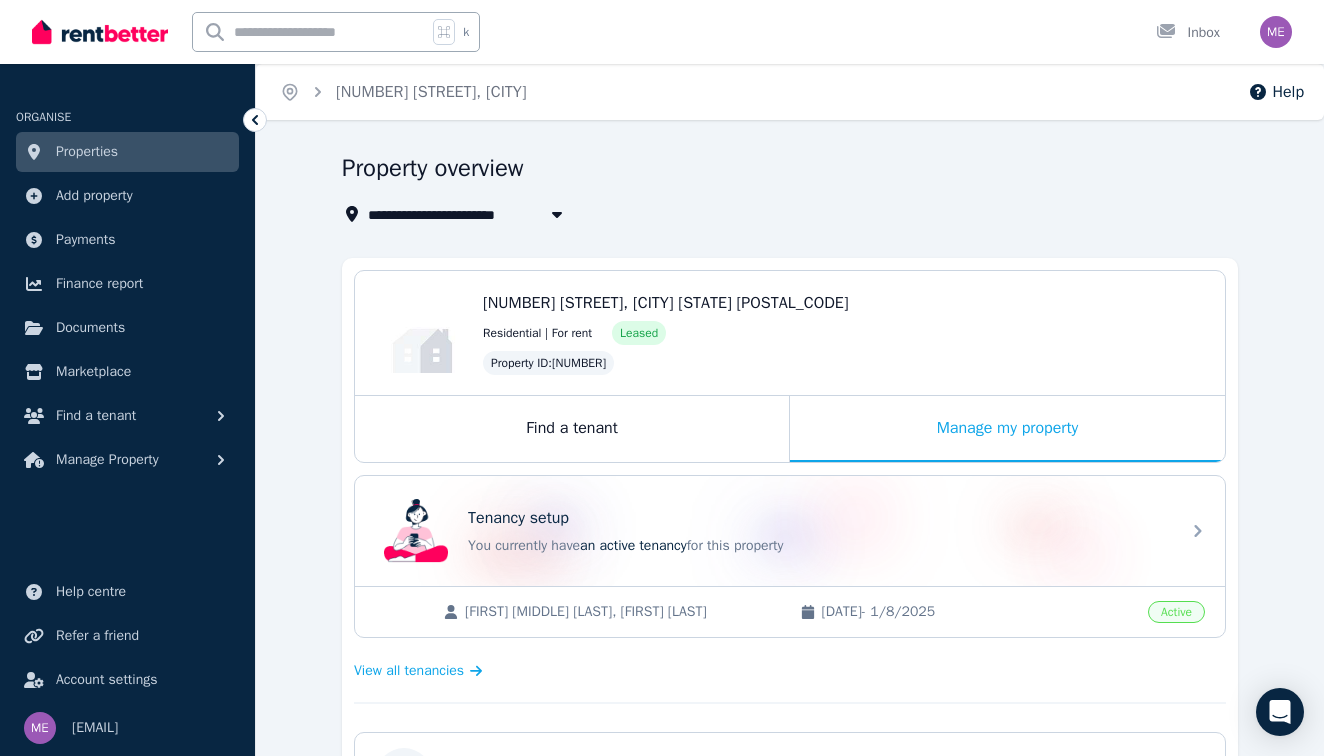 click on "Properties" at bounding box center (87, 152) 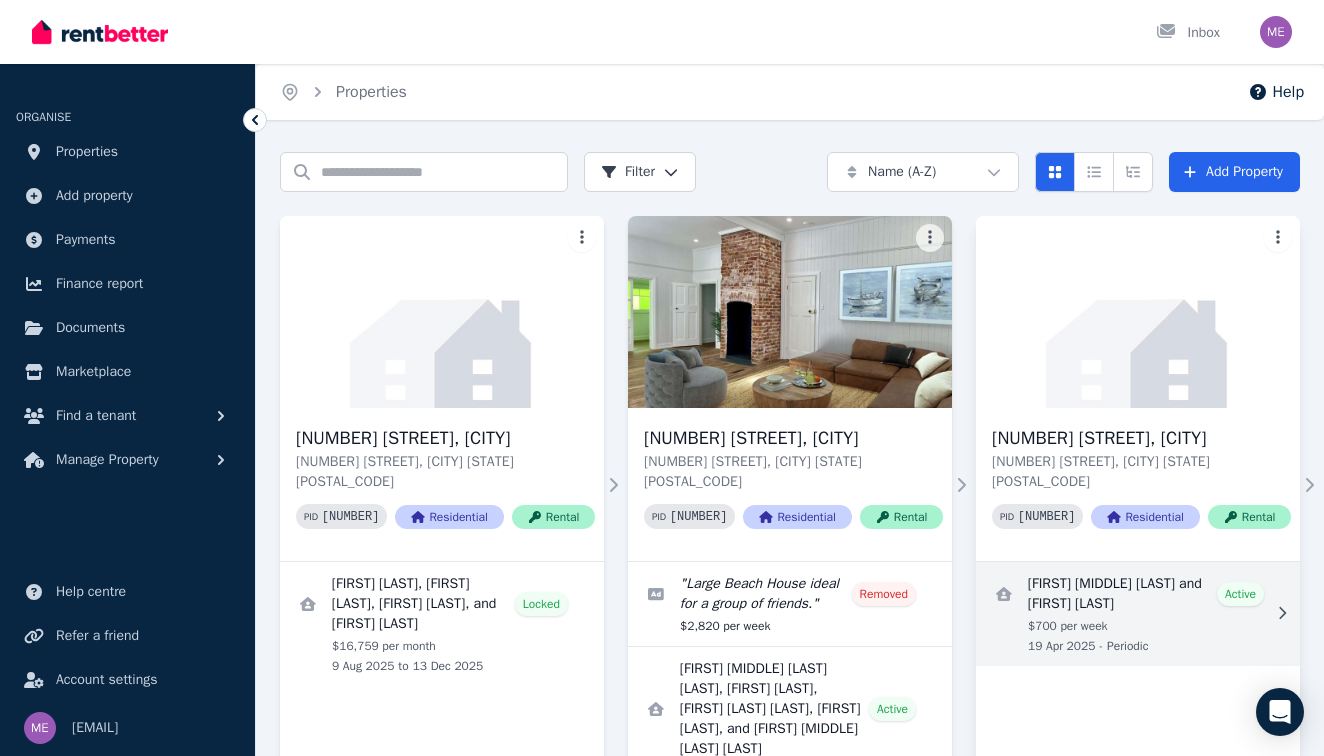 click at bounding box center [1138, 614] 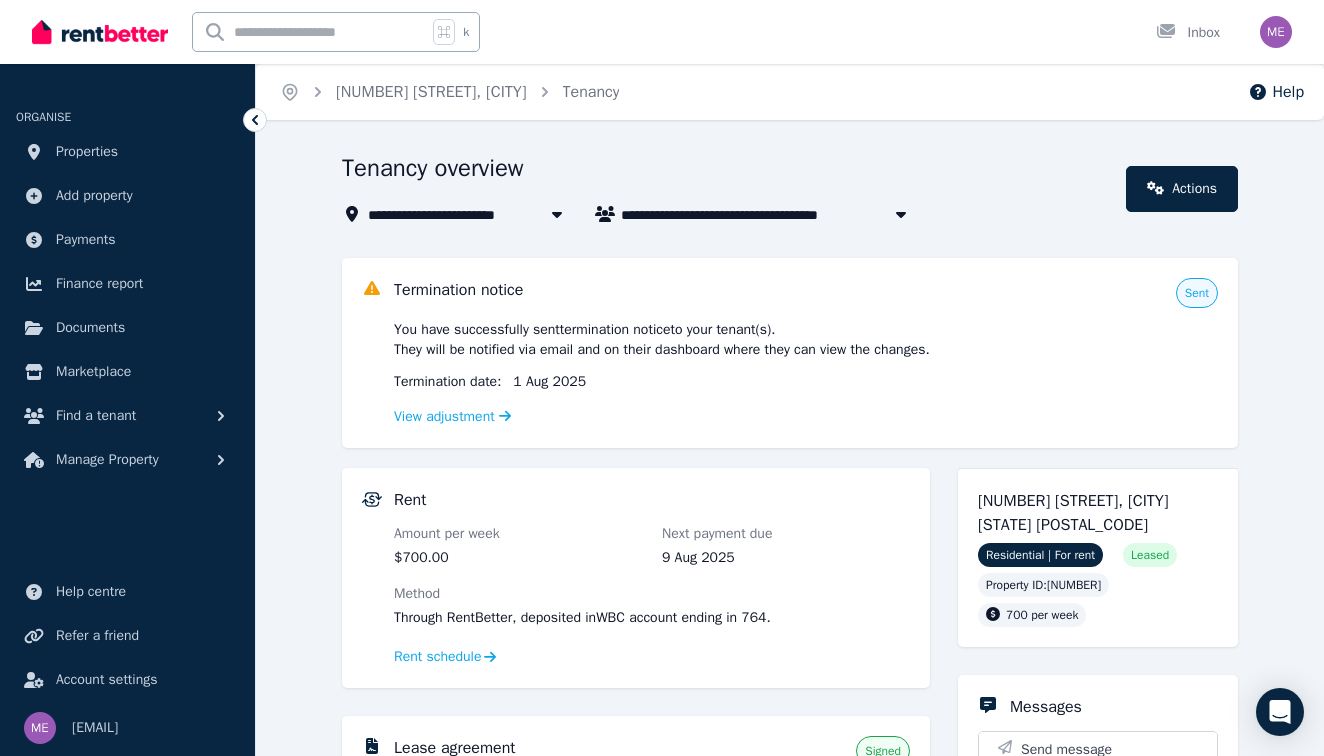 click on "[FIRST] [MIDDLE] [LAST] and [FIRST] [LAST]" at bounding box center [771, 214] 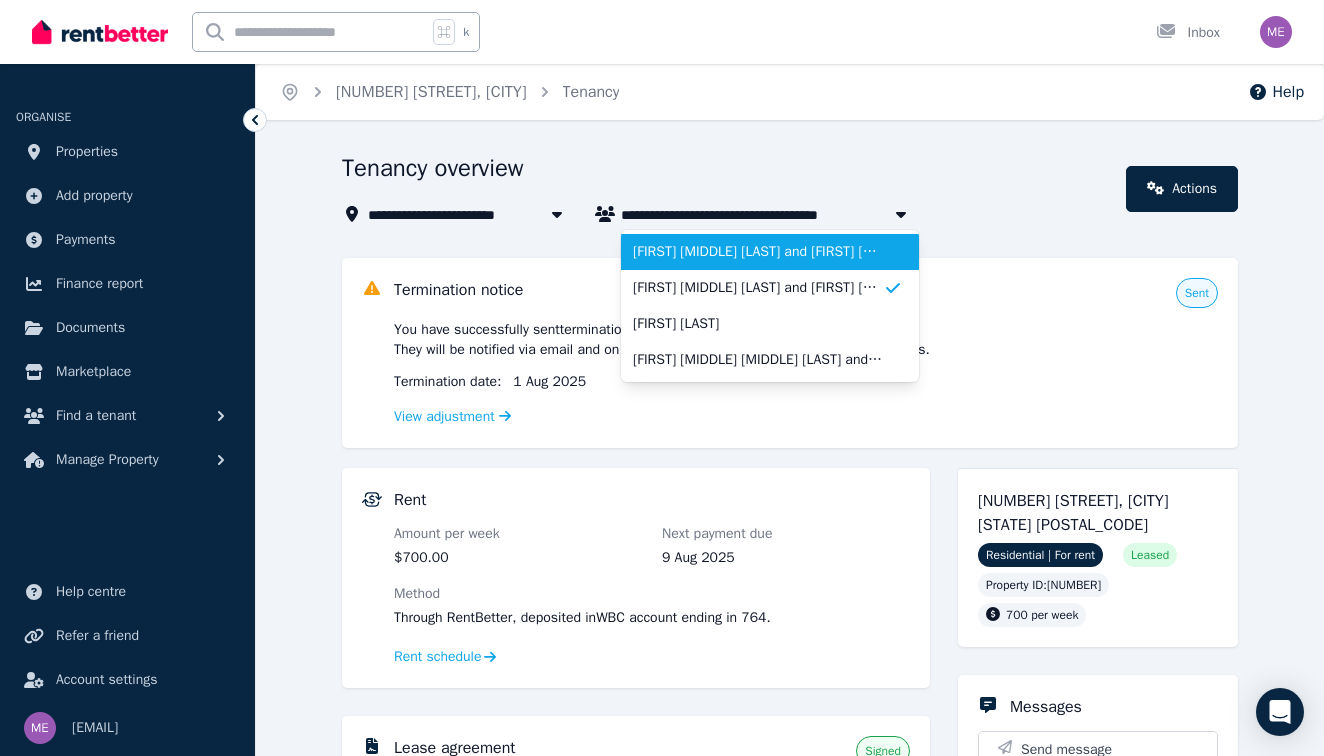 click on "[FIRST] [MIDDLE] [LAST] and [FIRST] [MIDDLE] [LAST]-[LAST]" at bounding box center [770, 252] 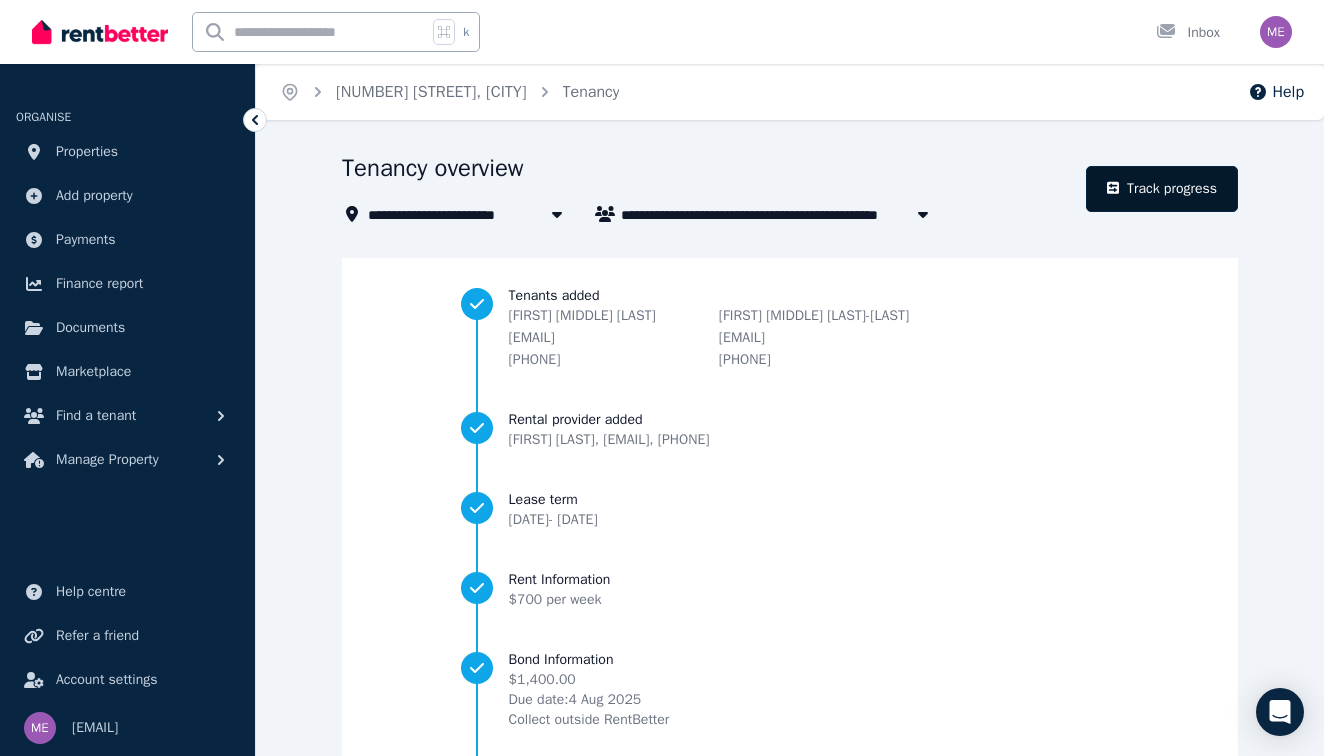 click on "Track progress" at bounding box center (1162, 189) 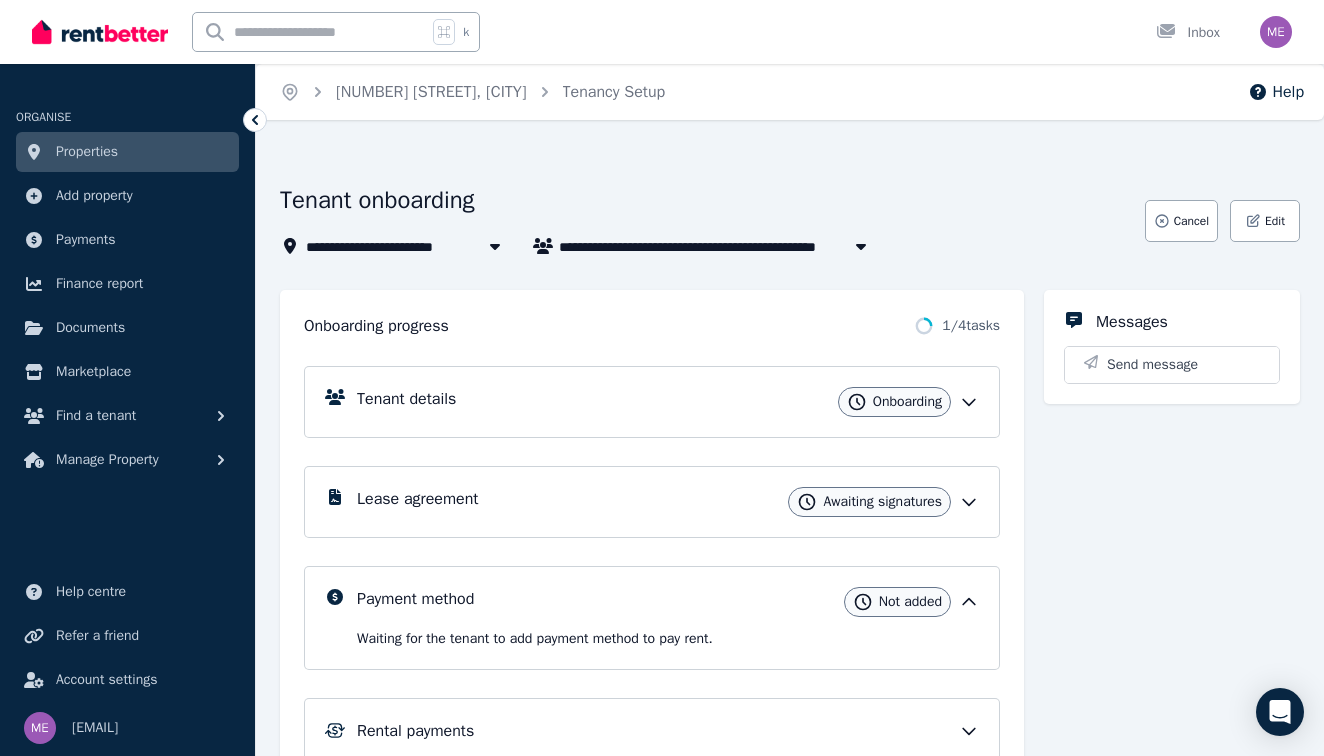 click 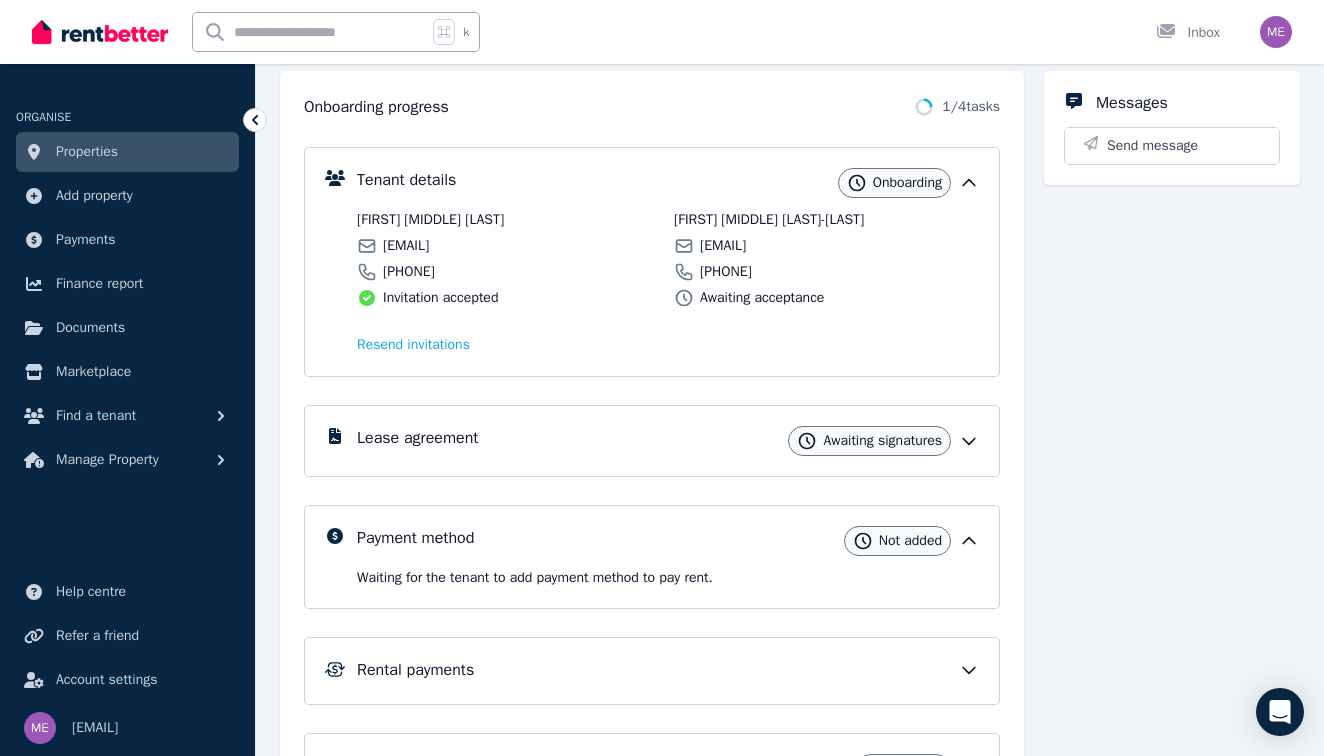 scroll, scrollTop: 237, scrollLeft: 0, axis: vertical 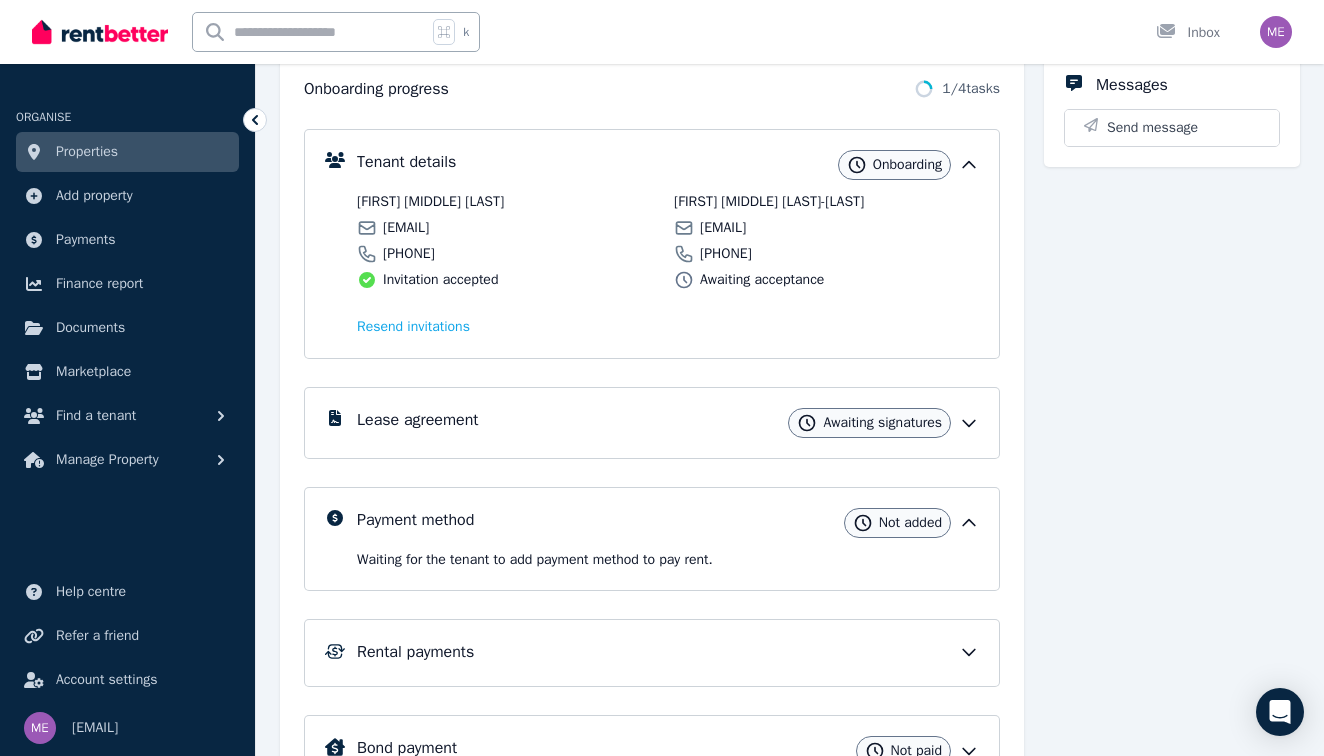 click 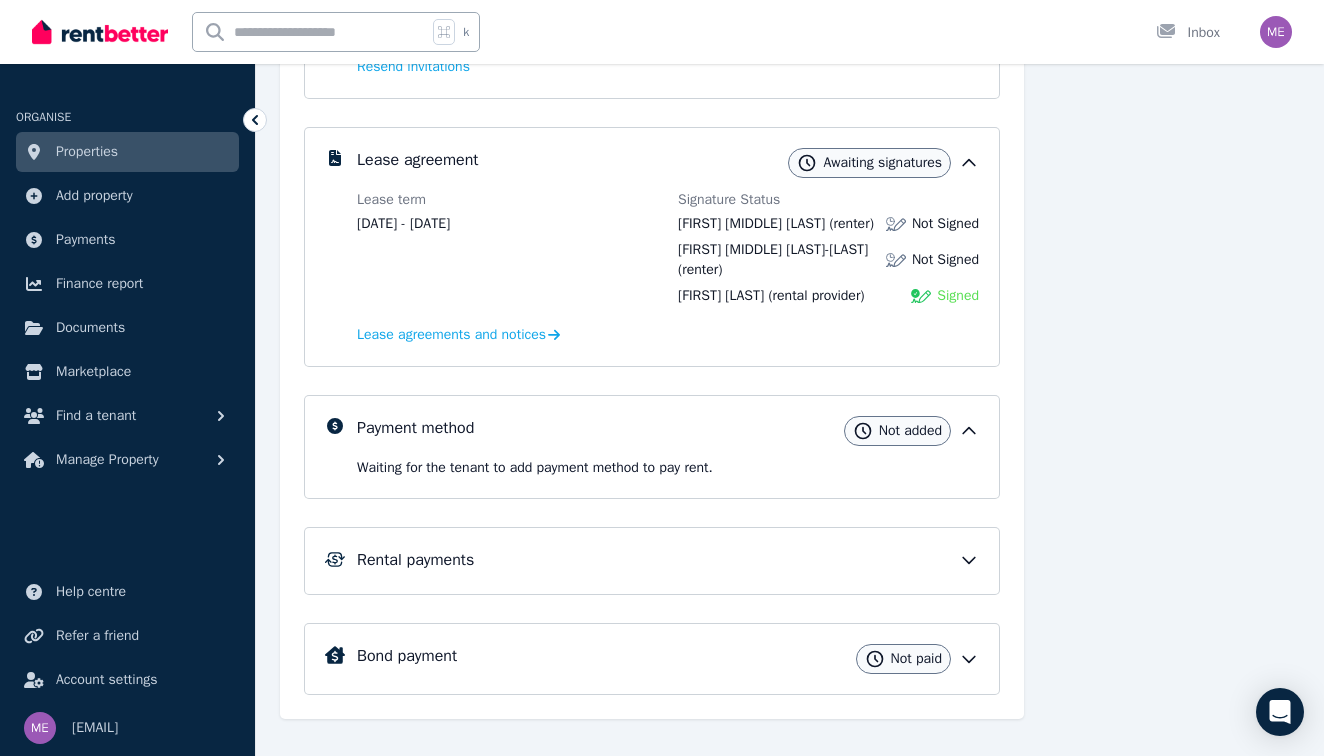 scroll, scrollTop: 500, scrollLeft: 0, axis: vertical 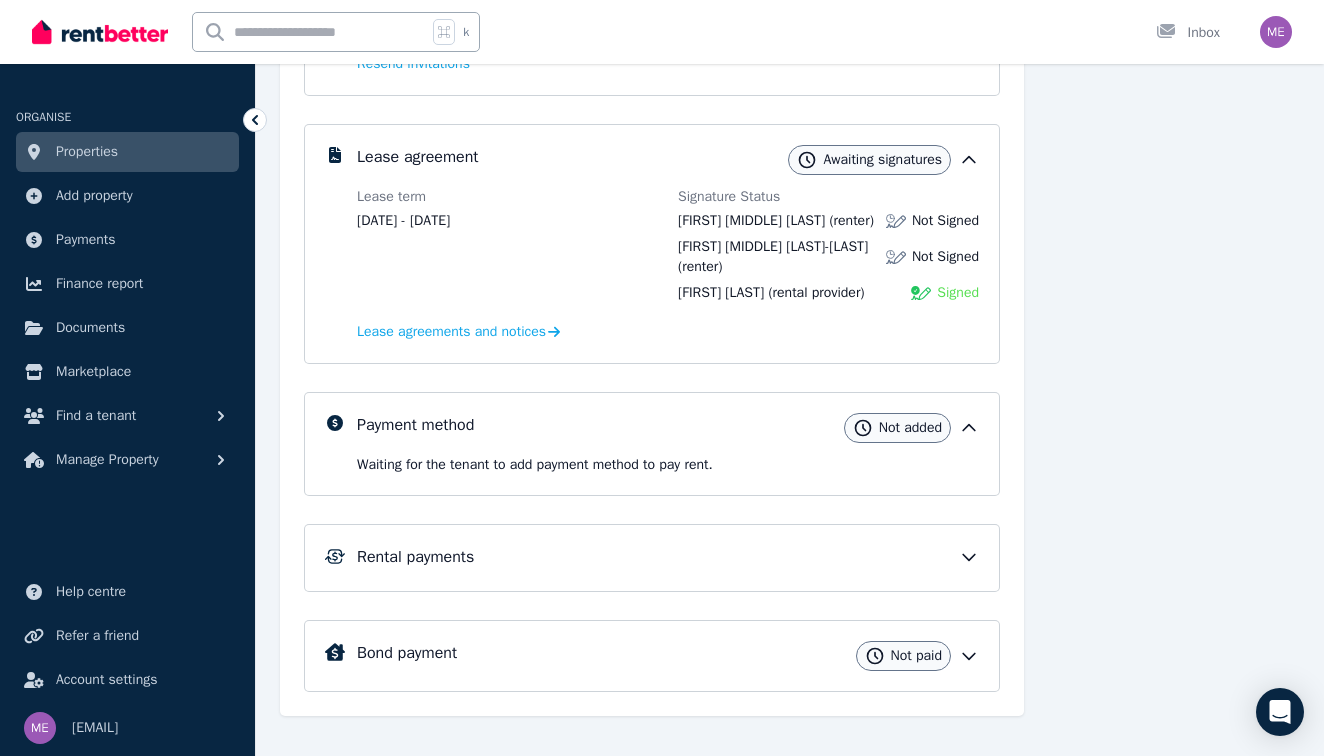 click 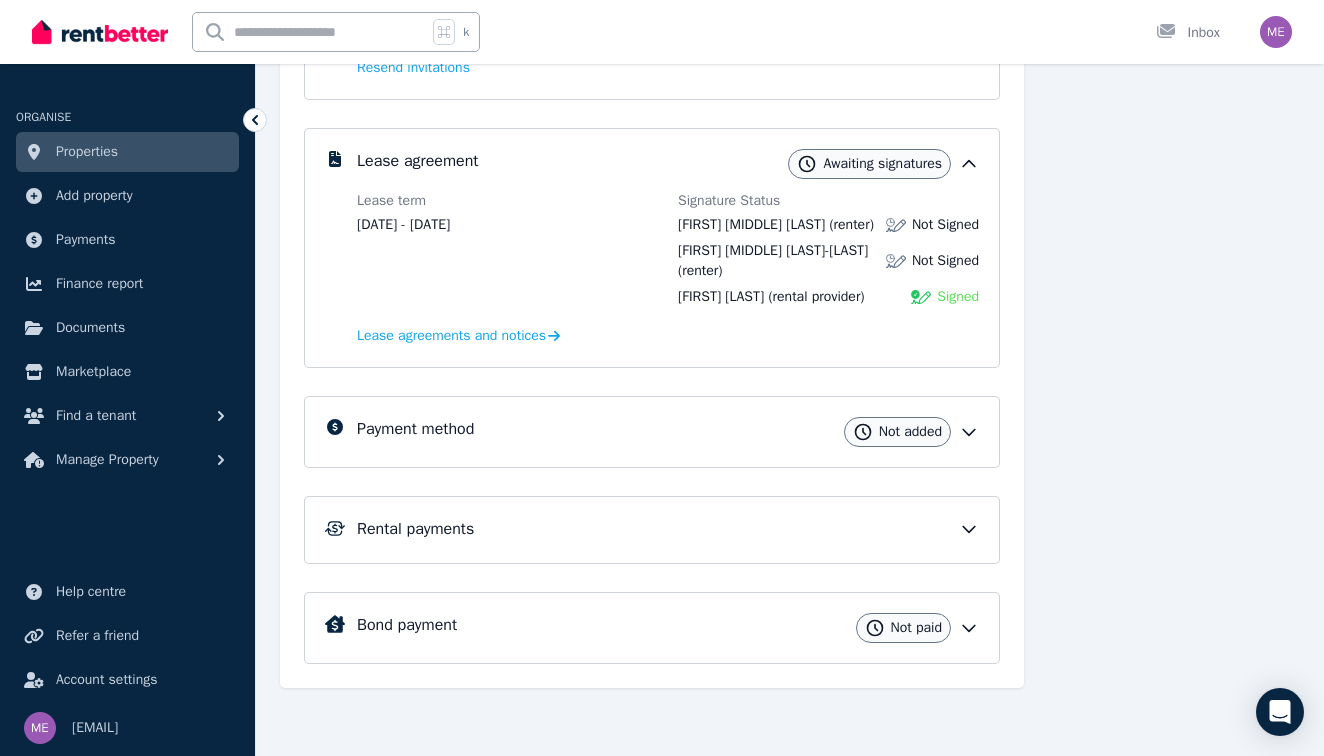 click 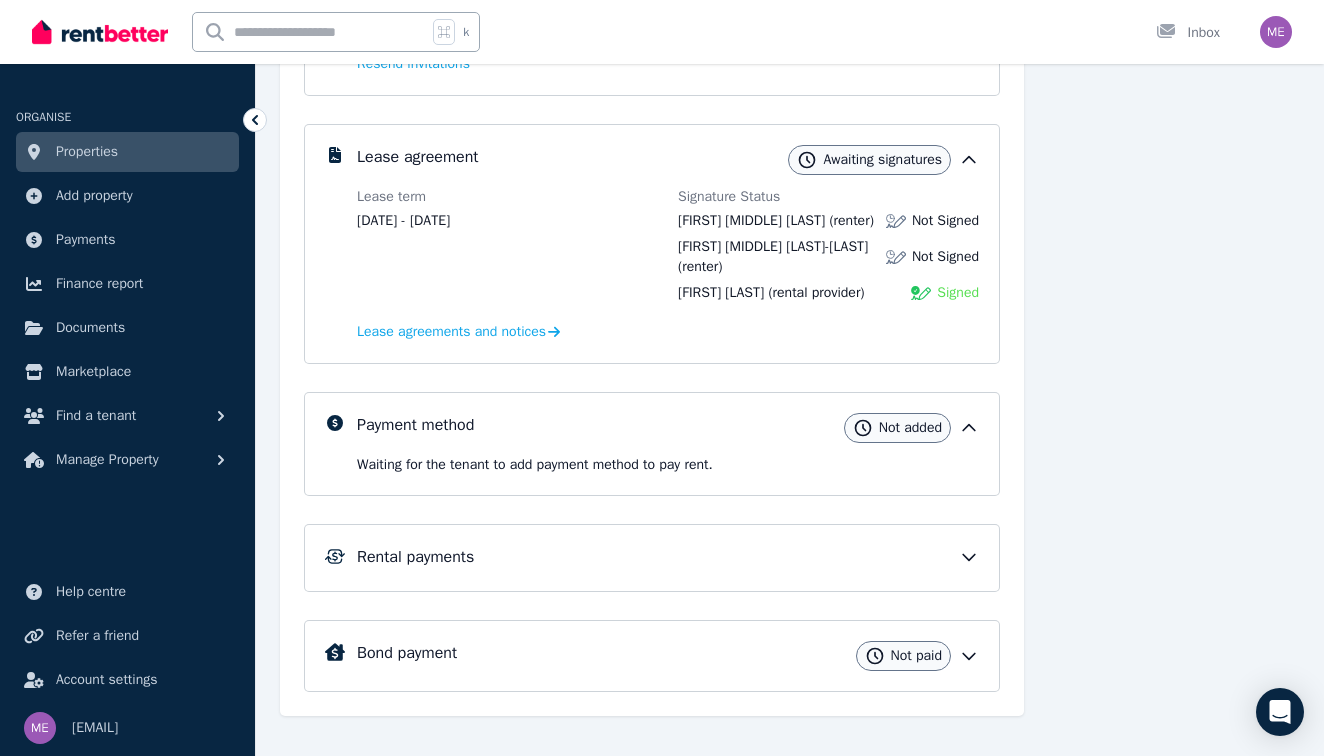 click 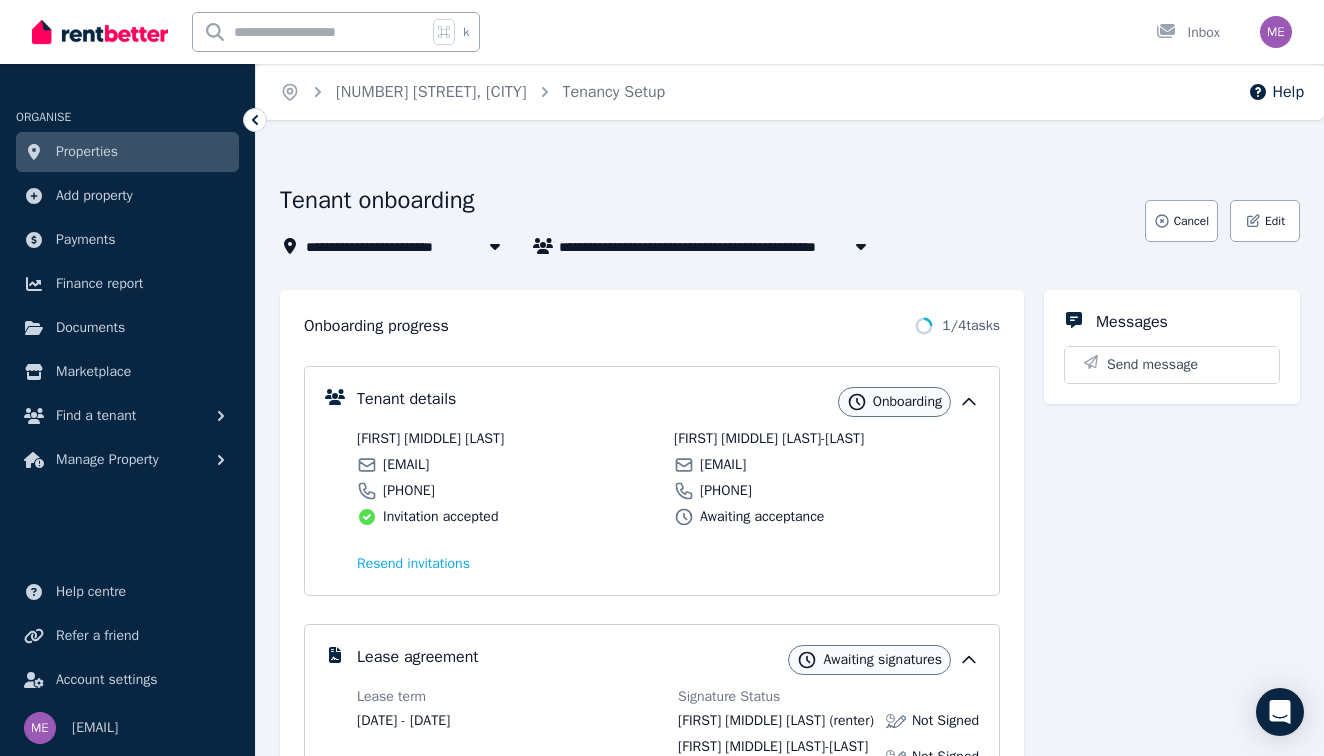 scroll, scrollTop: 0, scrollLeft: 0, axis: both 